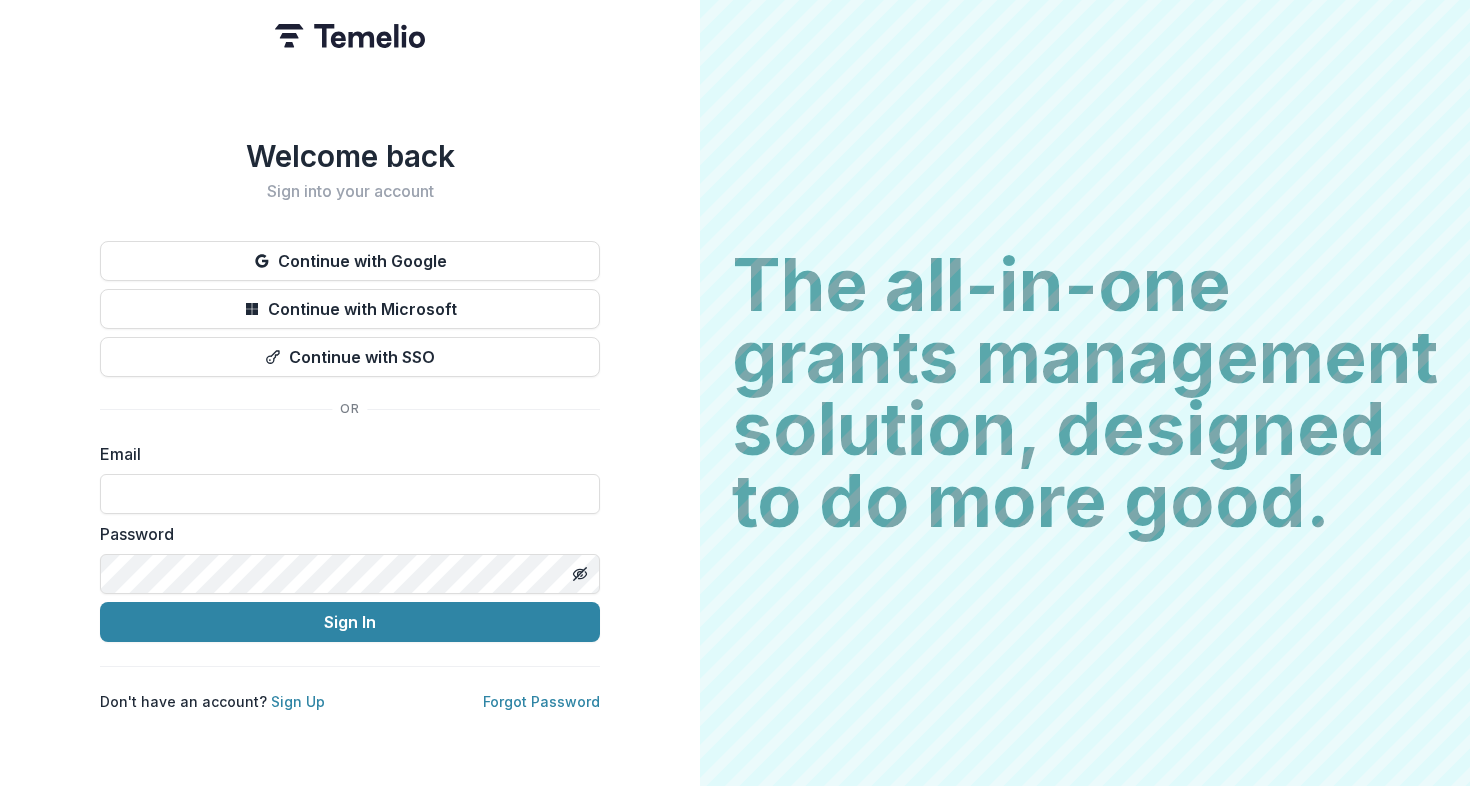 scroll, scrollTop: 0, scrollLeft: 0, axis: both 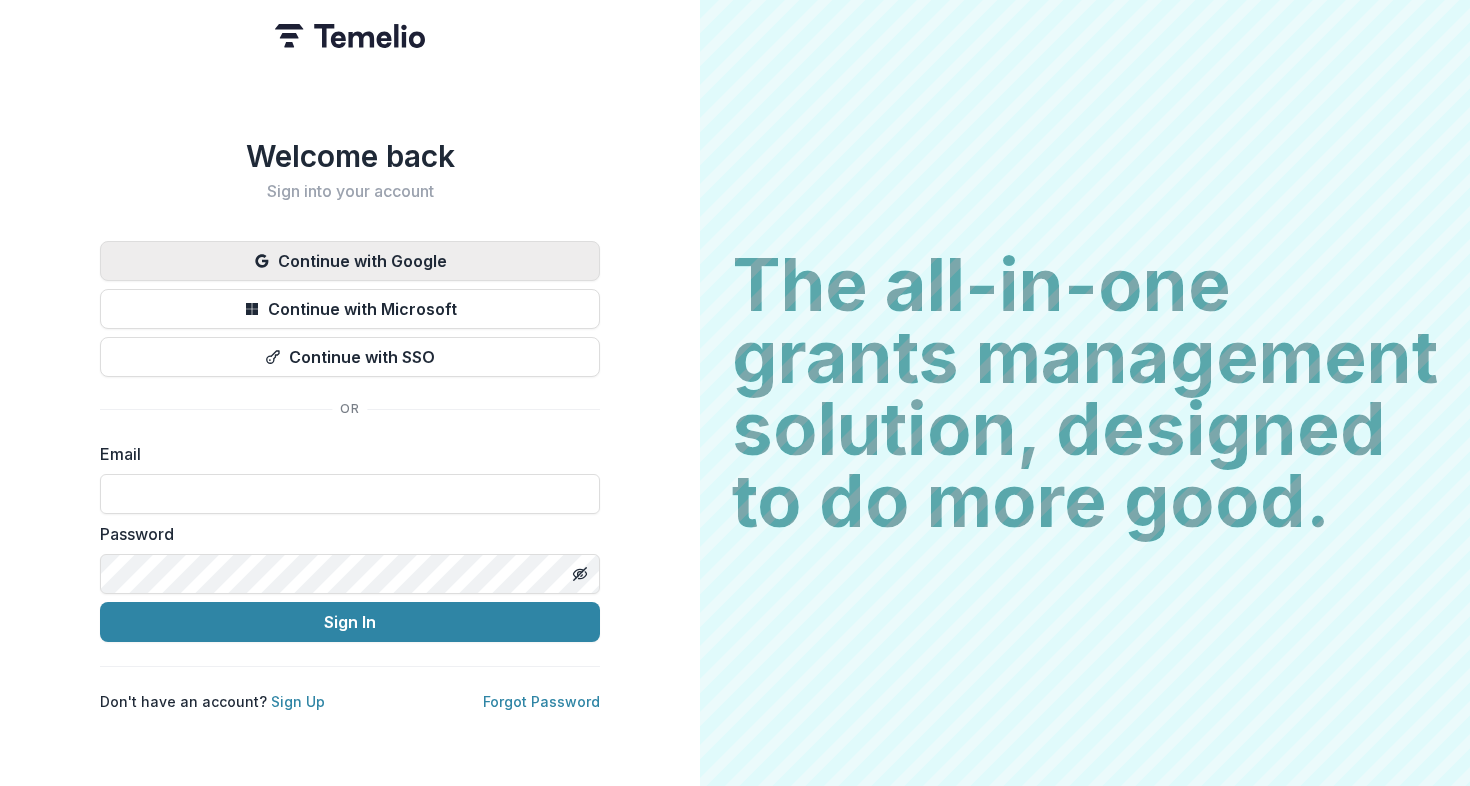 click on "Continue with Google" at bounding box center (350, 261) 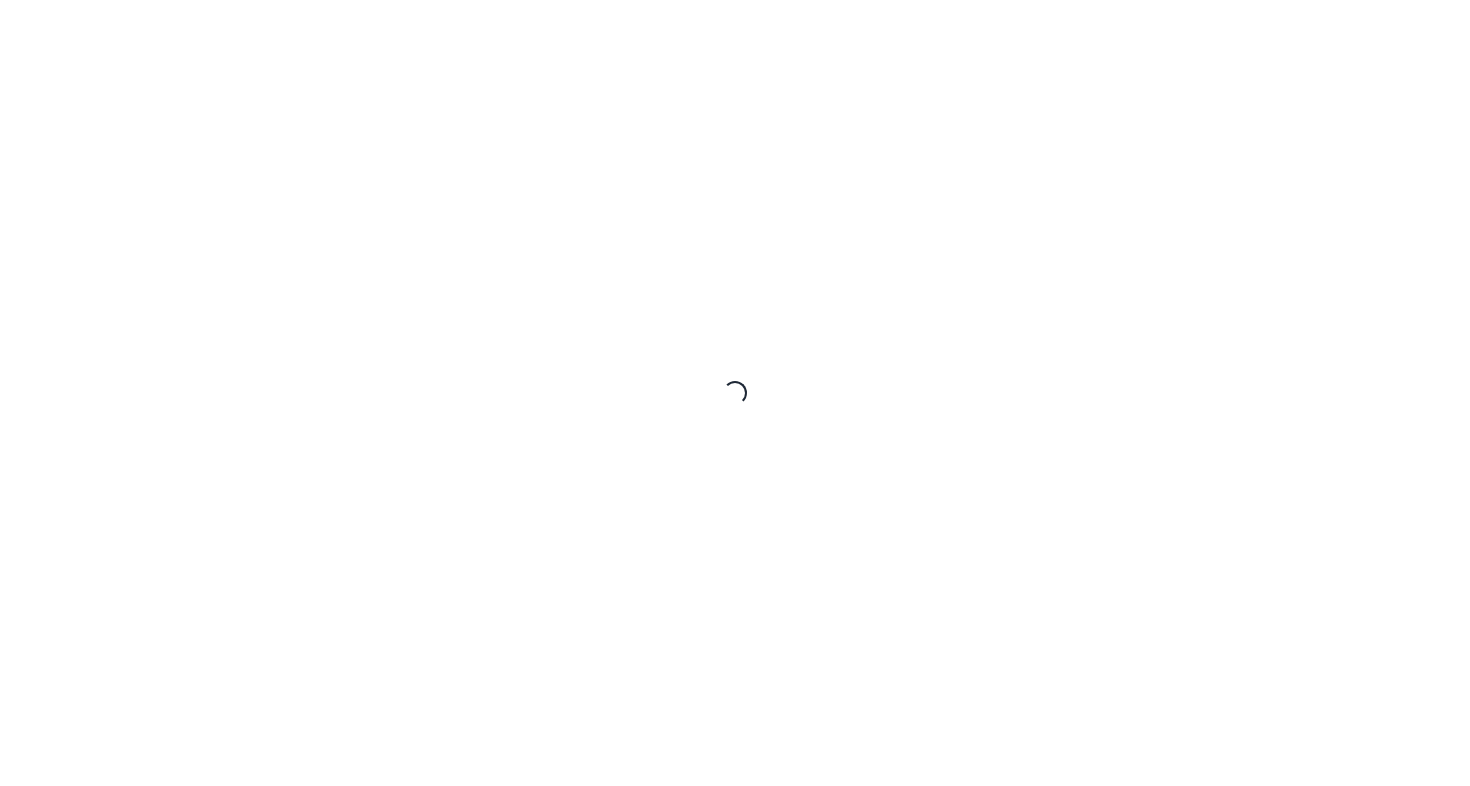 scroll, scrollTop: 0, scrollLeft: 0, axis: both 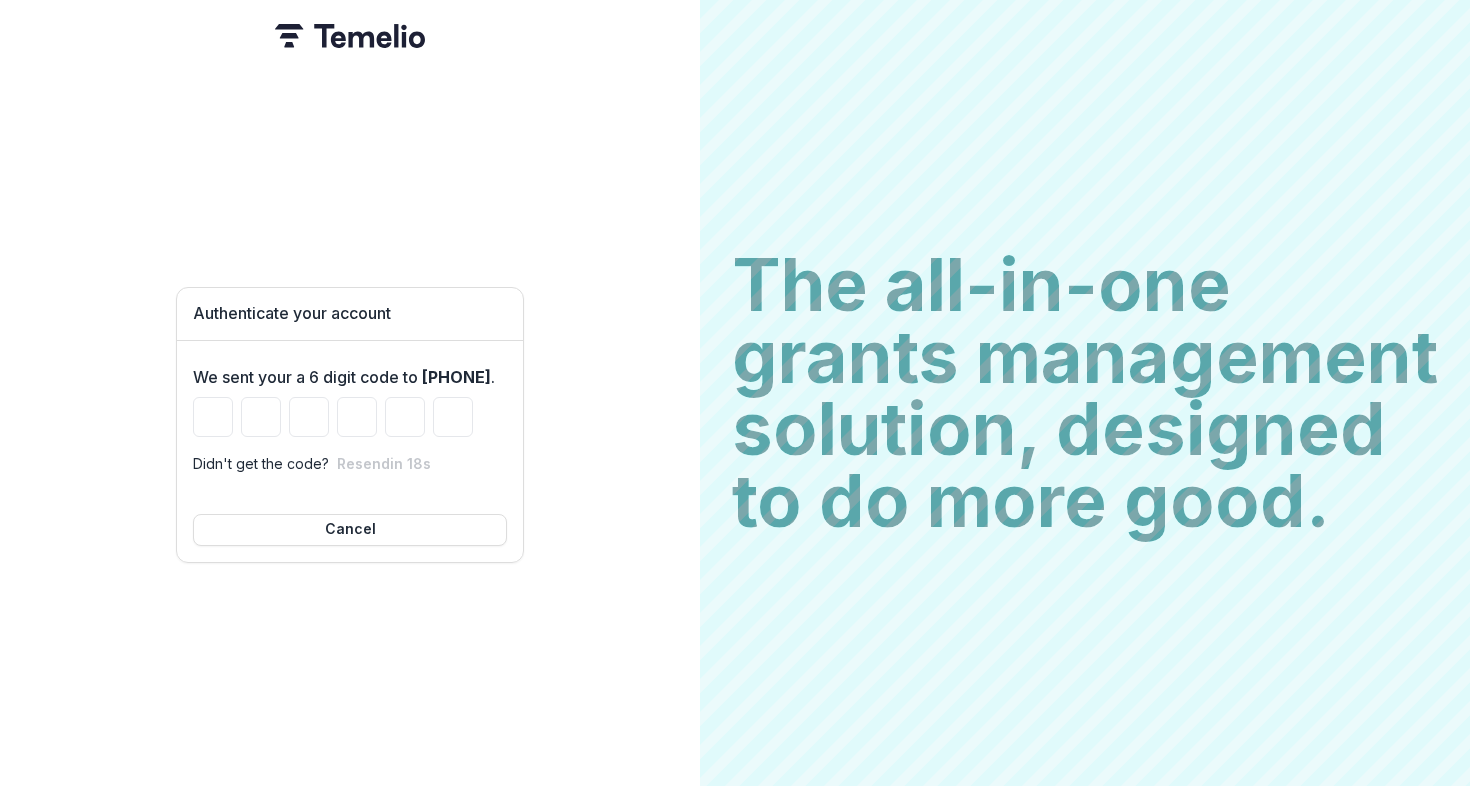 type on "*" 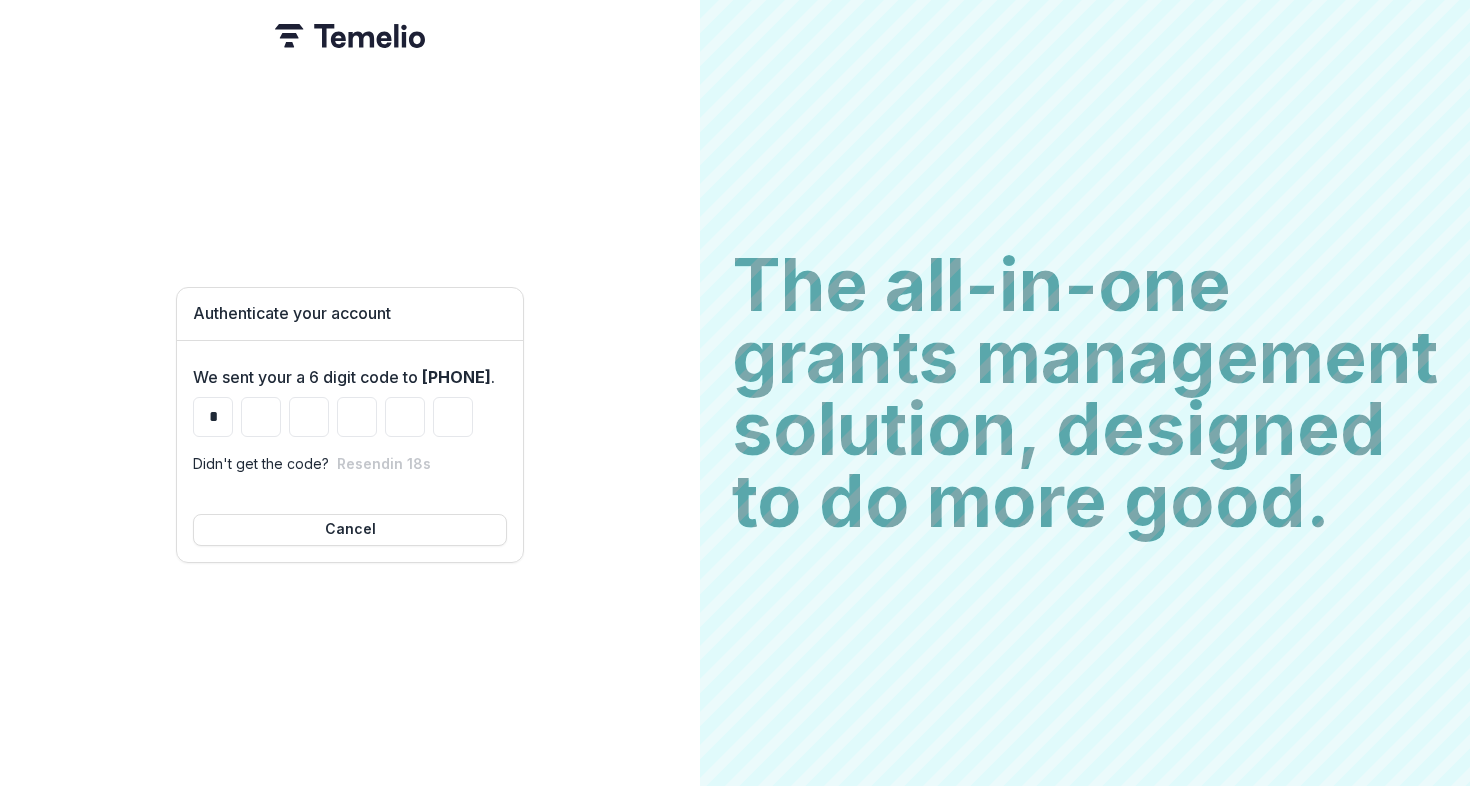 type on "*" 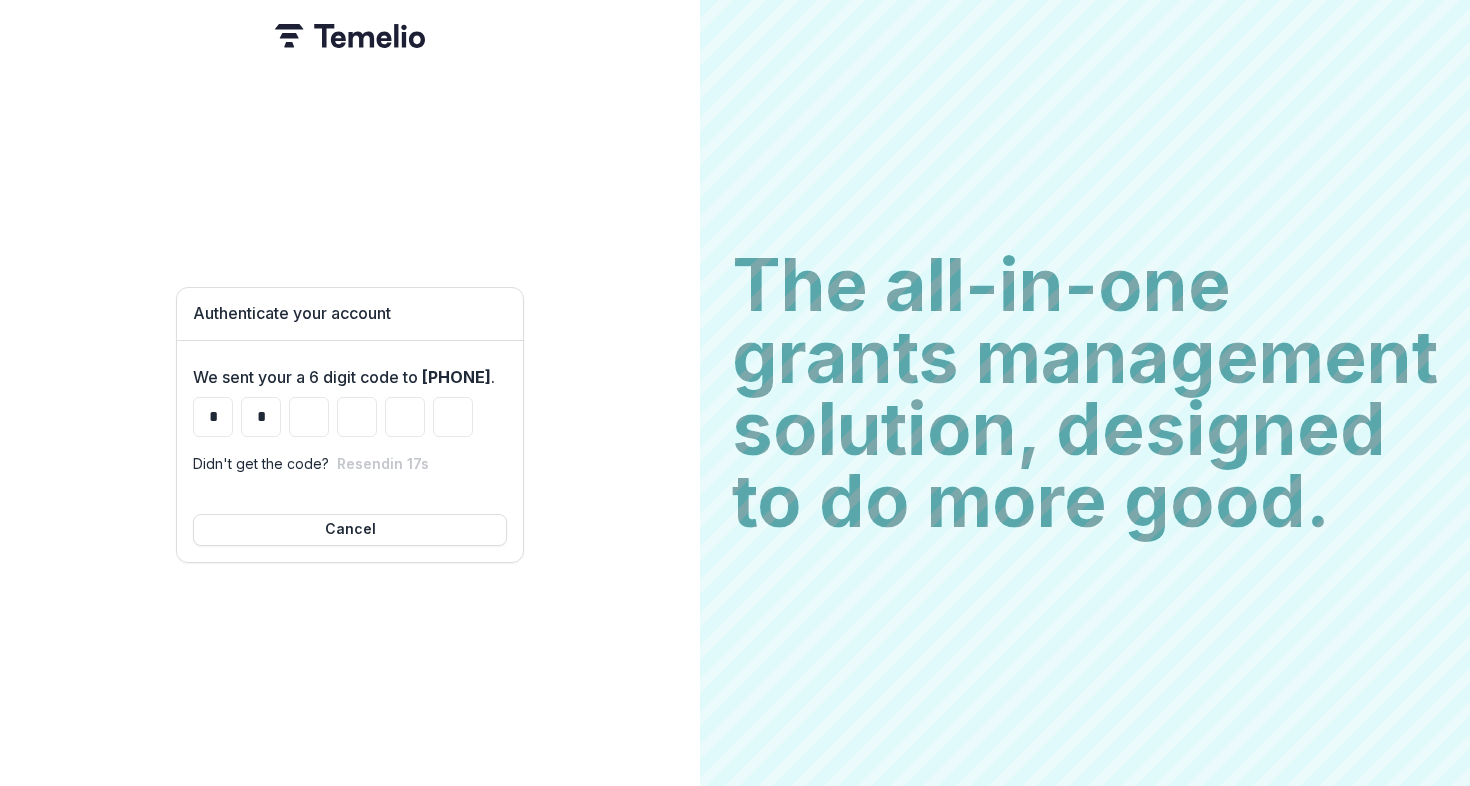 type on "*" 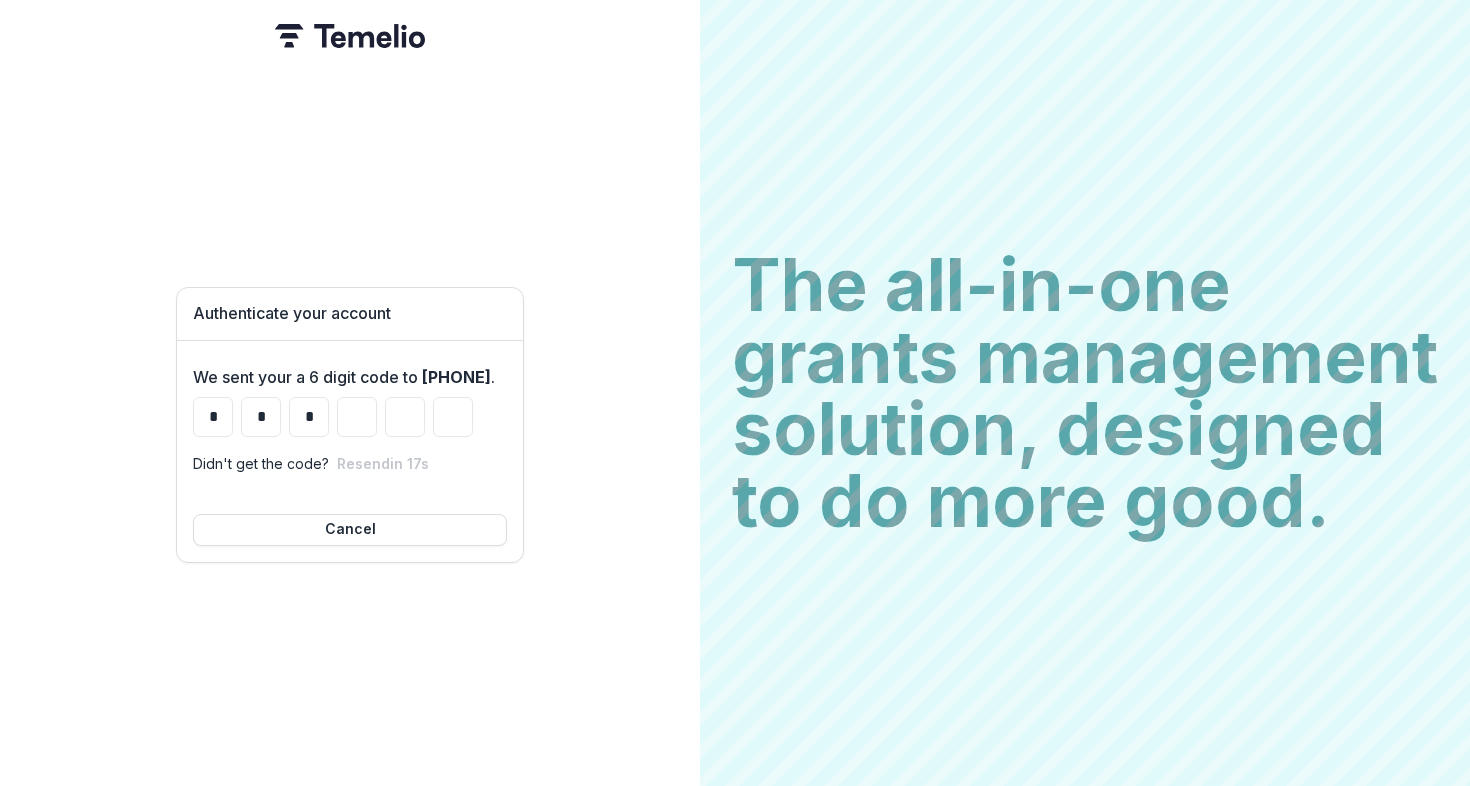 type on "*" 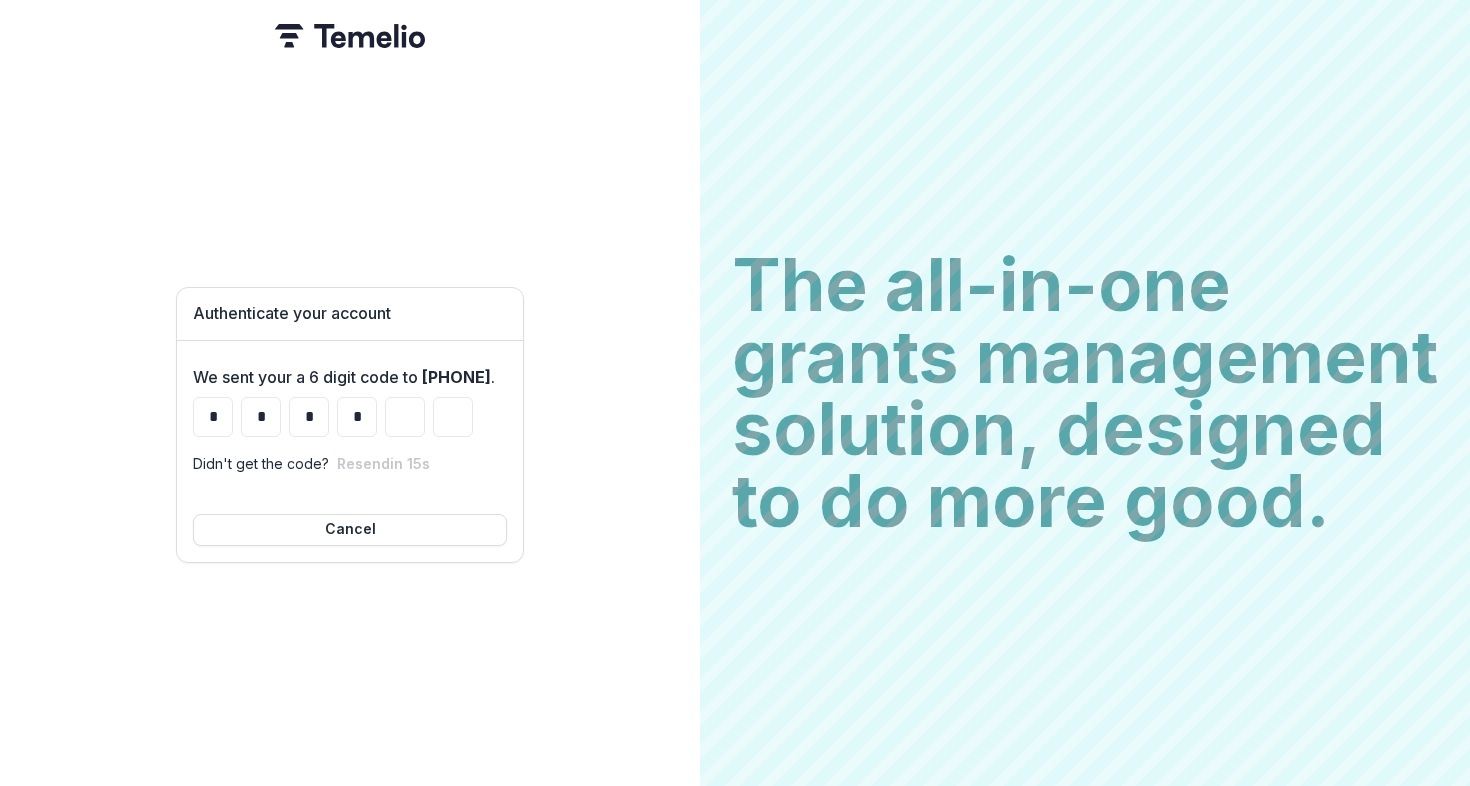 type on "*" 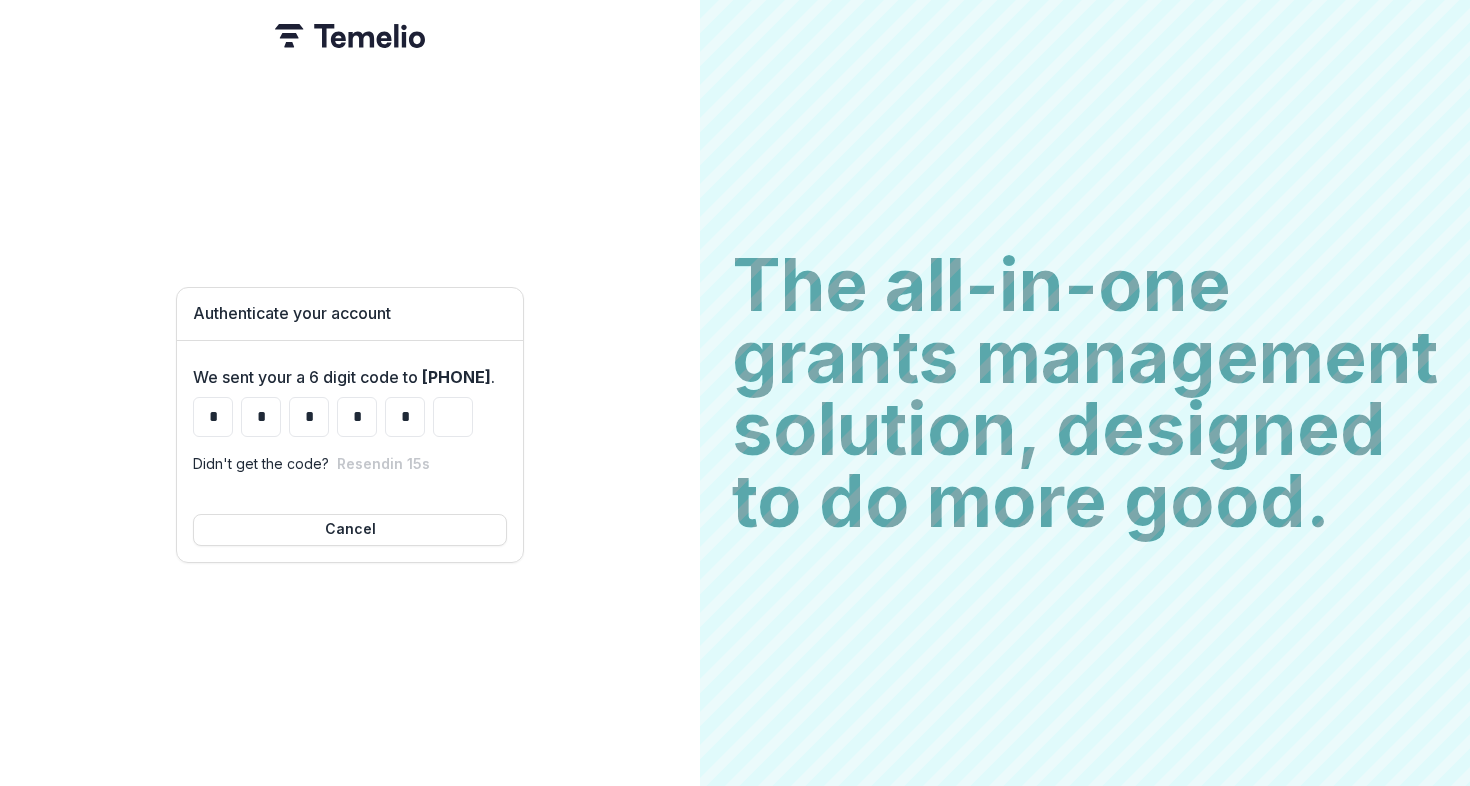 type on "*" 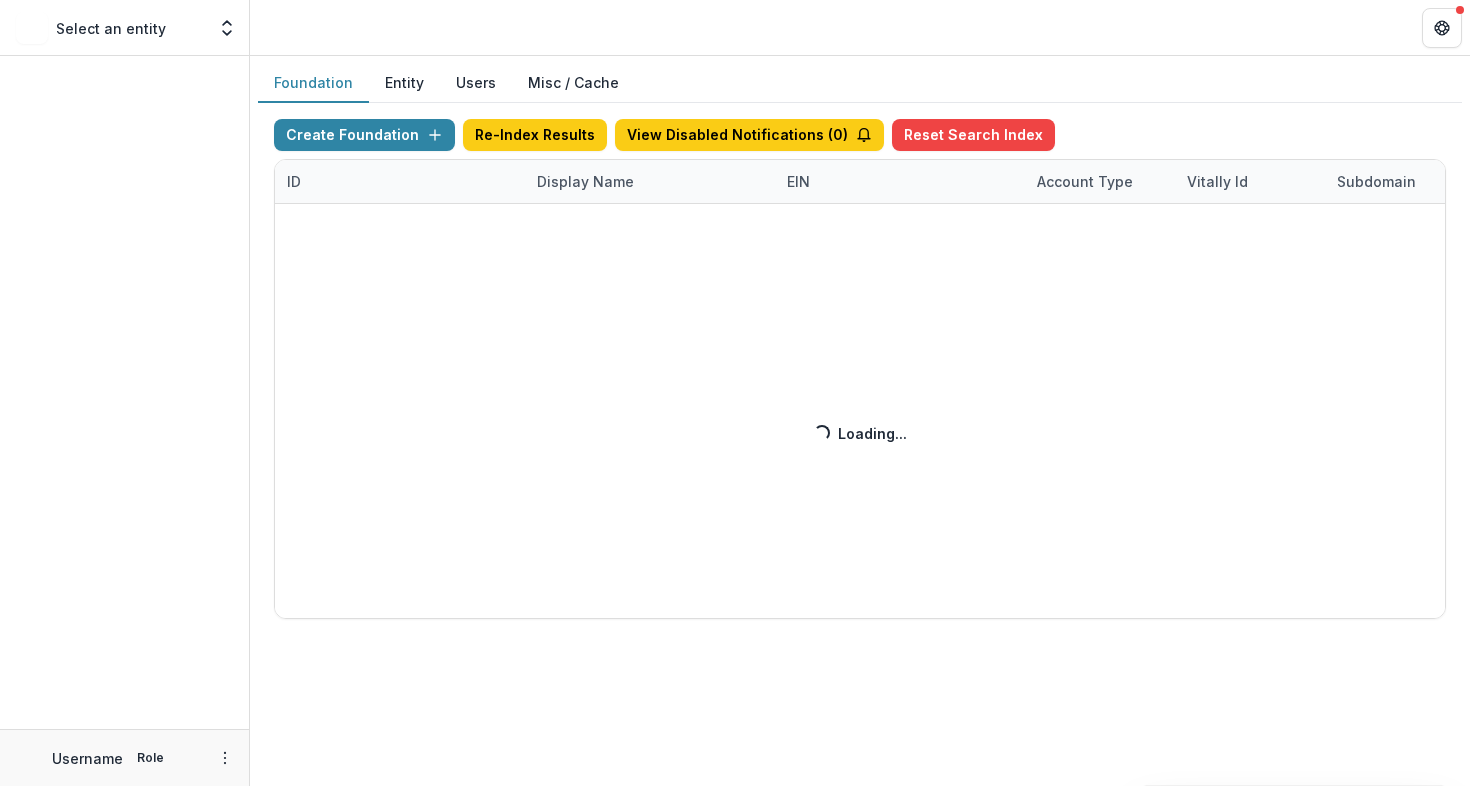 scroll, scrollTop: 0, scrollLeft: 0, axis: both 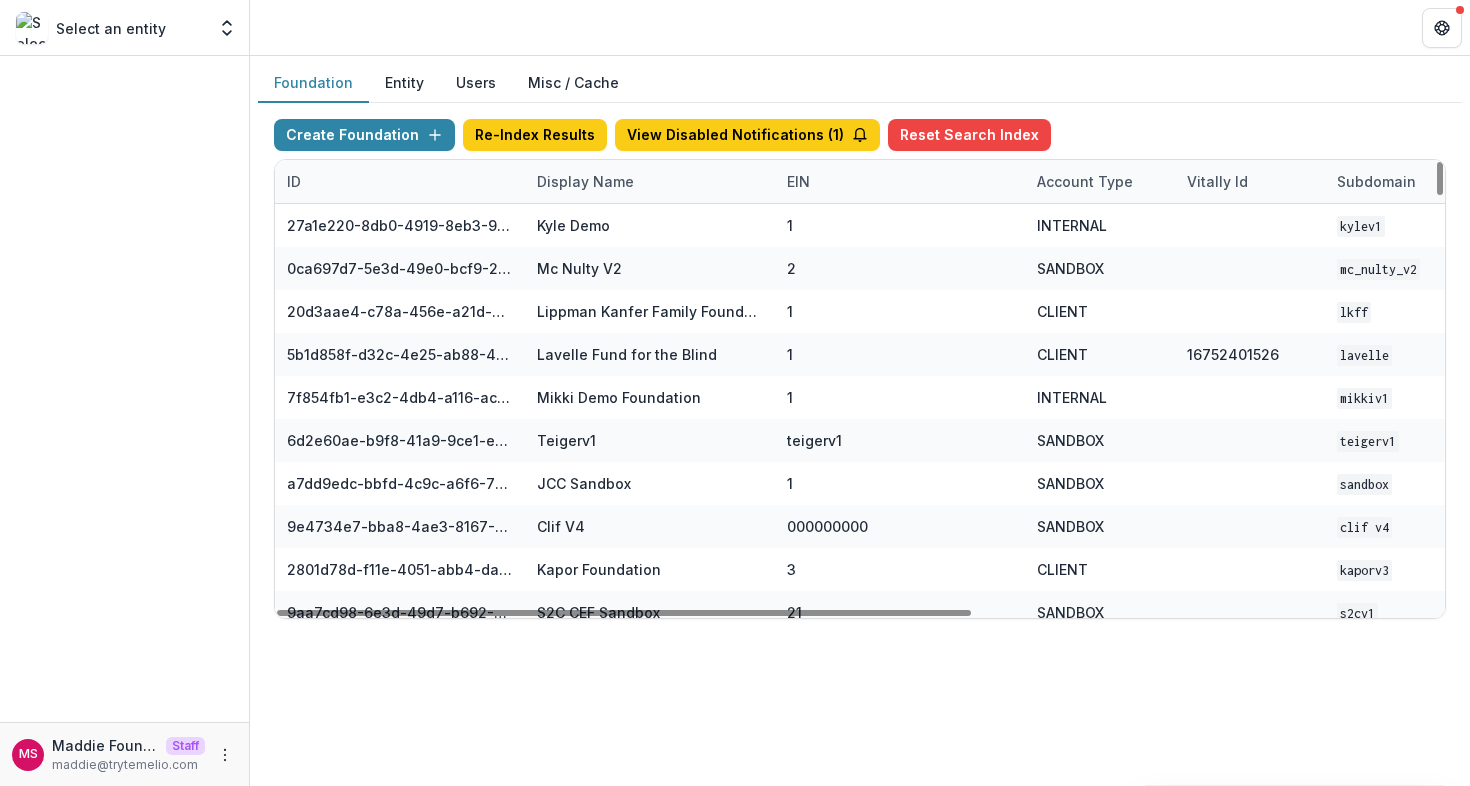 click on "Display Name" at bounding box center [585, 181] 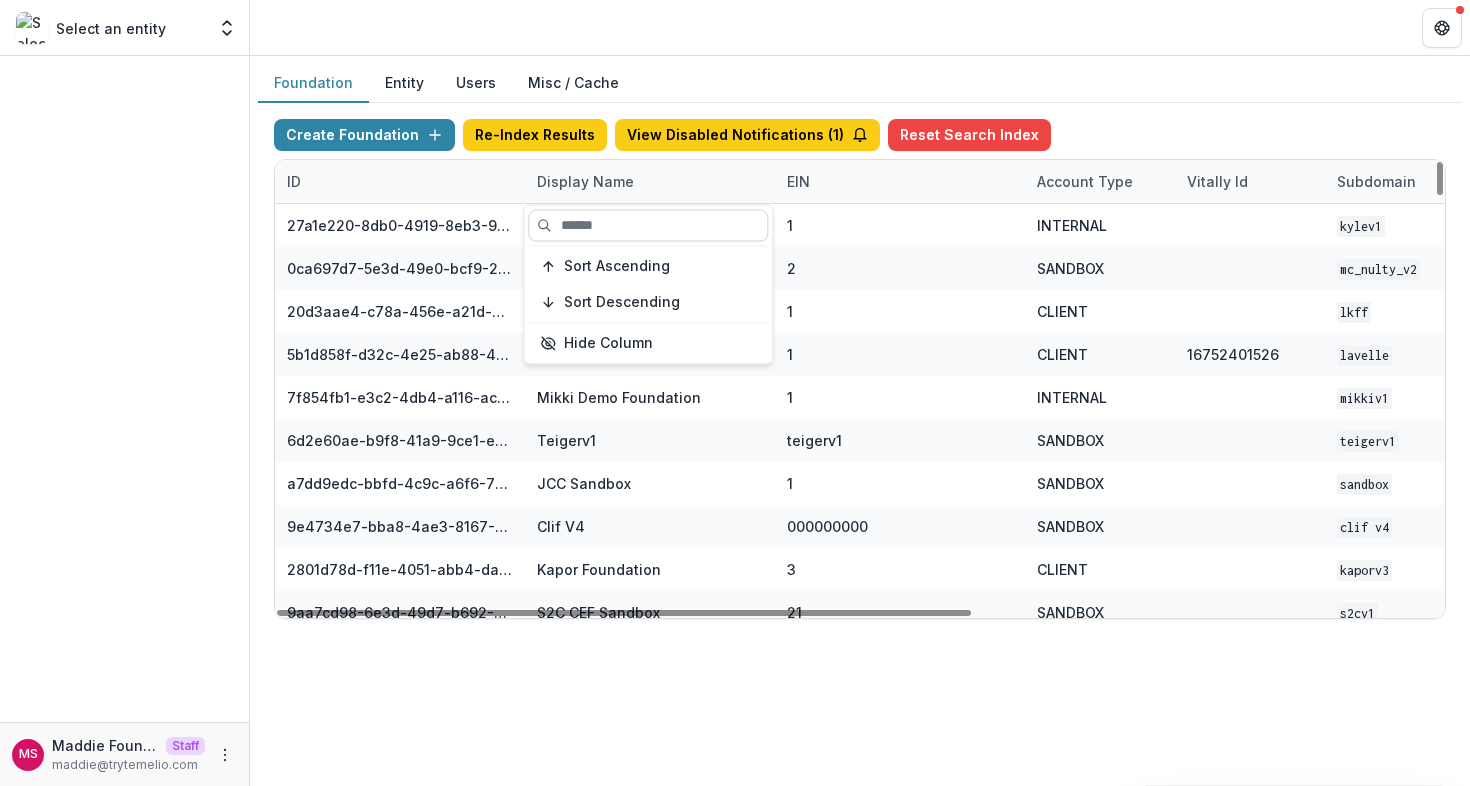 click at bounding box center [648, 225] 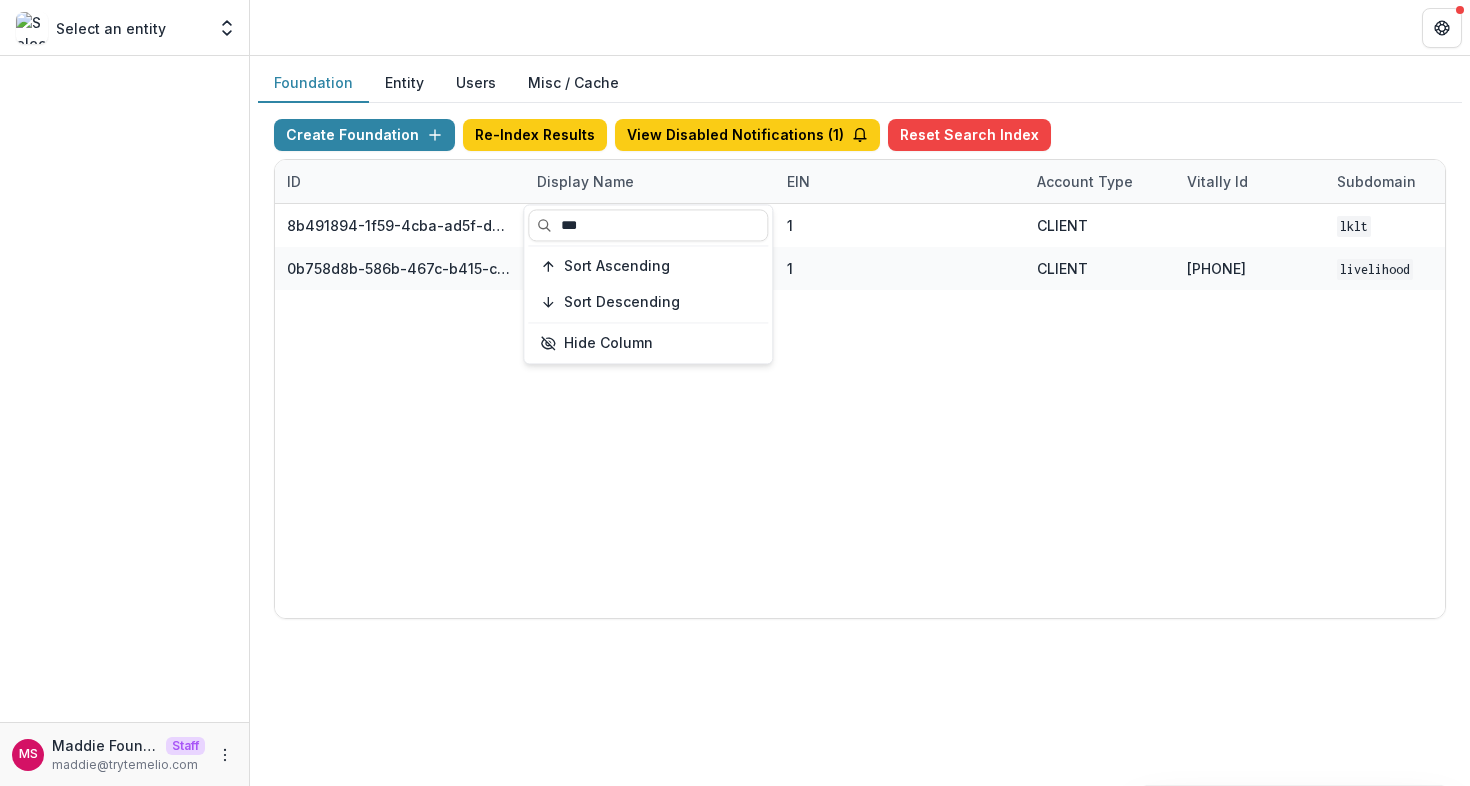 type on "***" 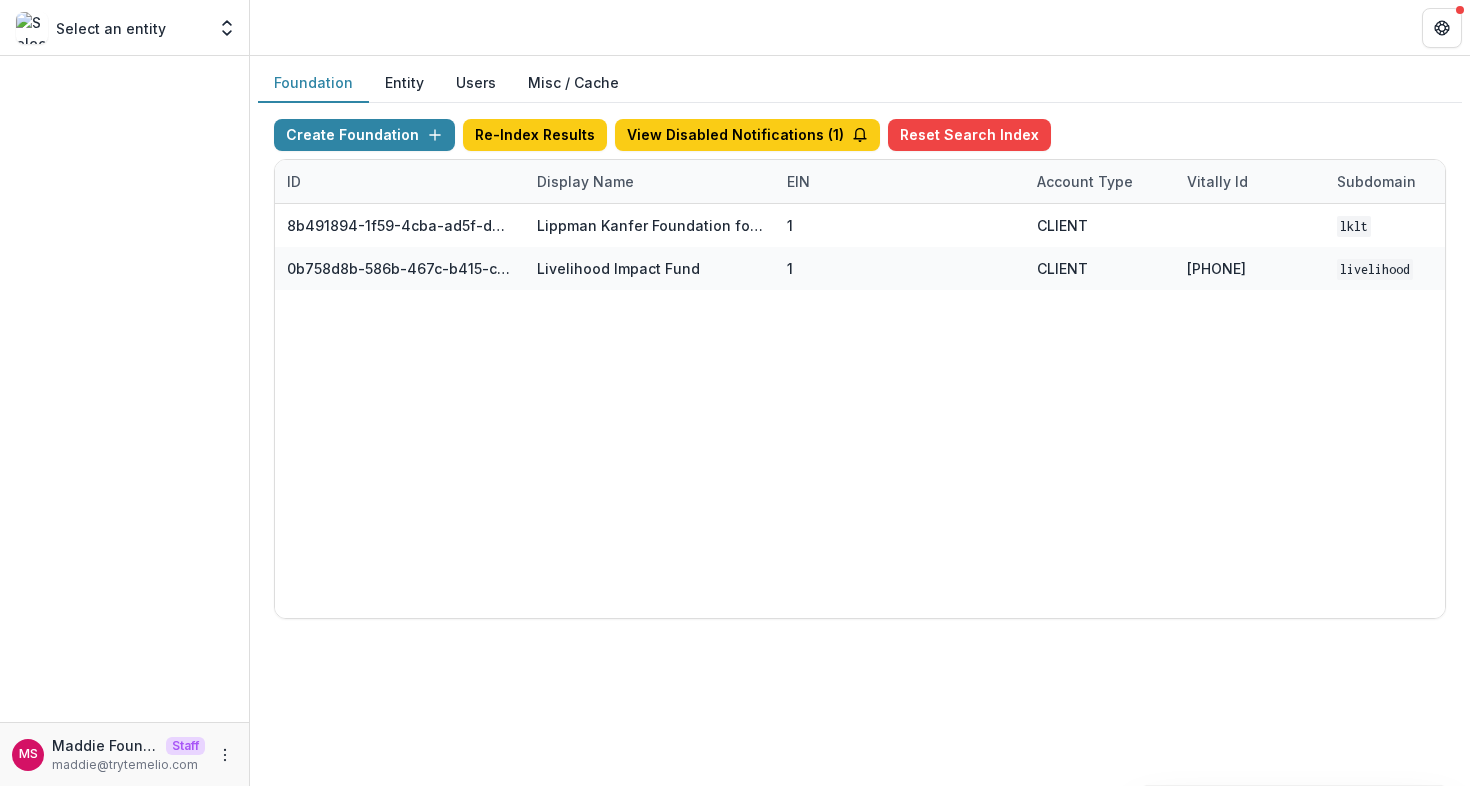 click at bounding box center [860, 27] 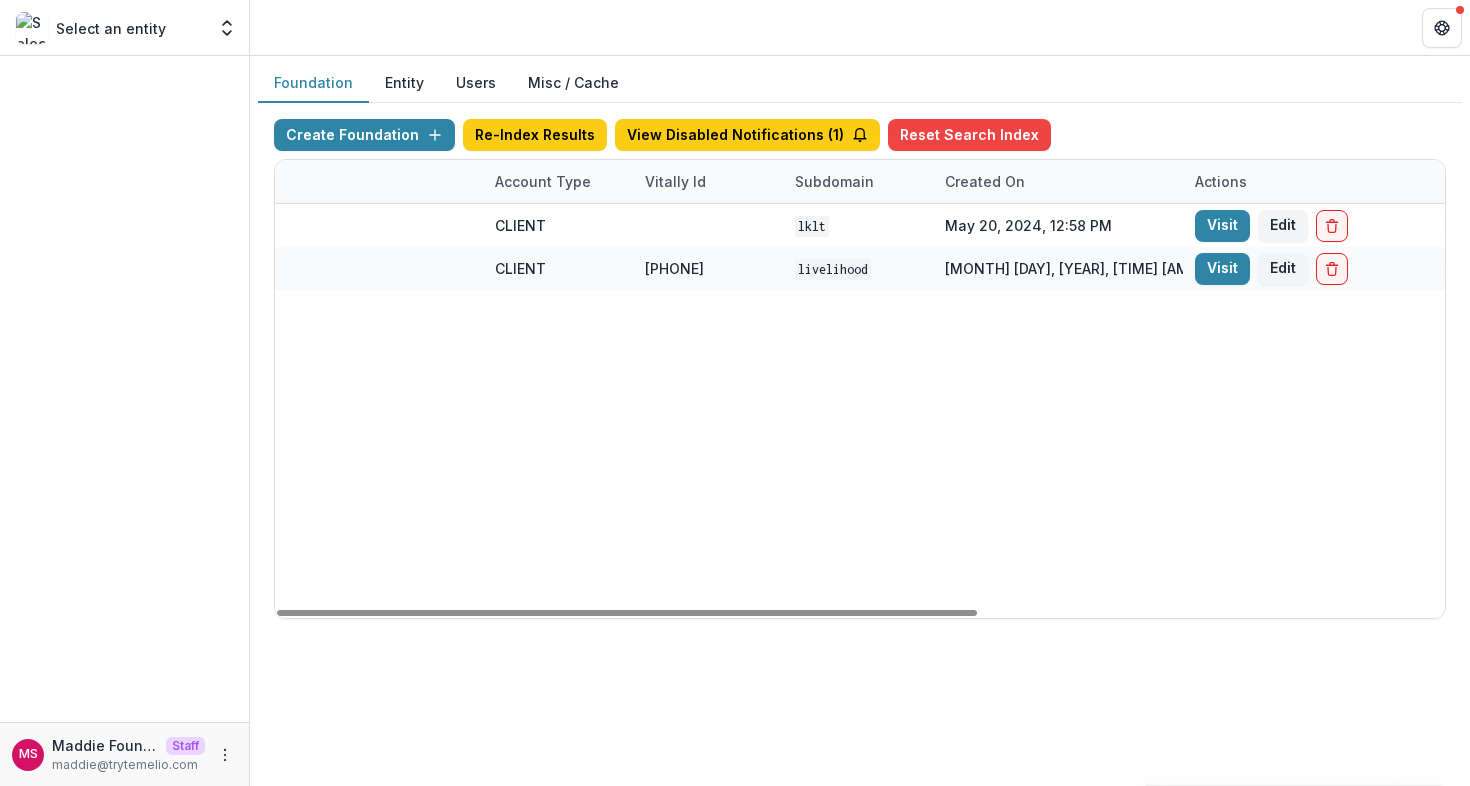 scroll, scrollTop: 0, scrollLeft: 588, axis: horizontal 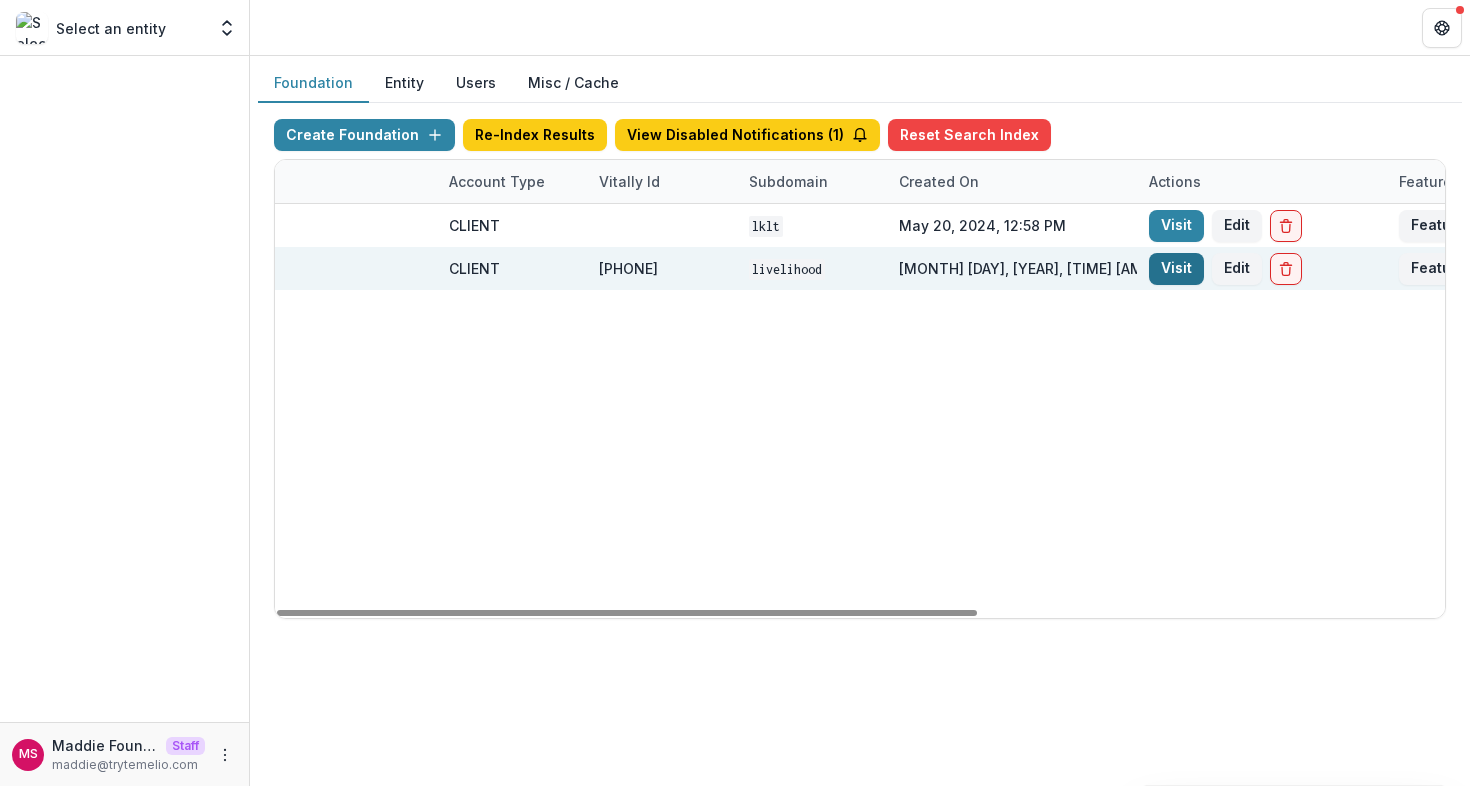 click on "Visit" at bounding box center [1176, 269] 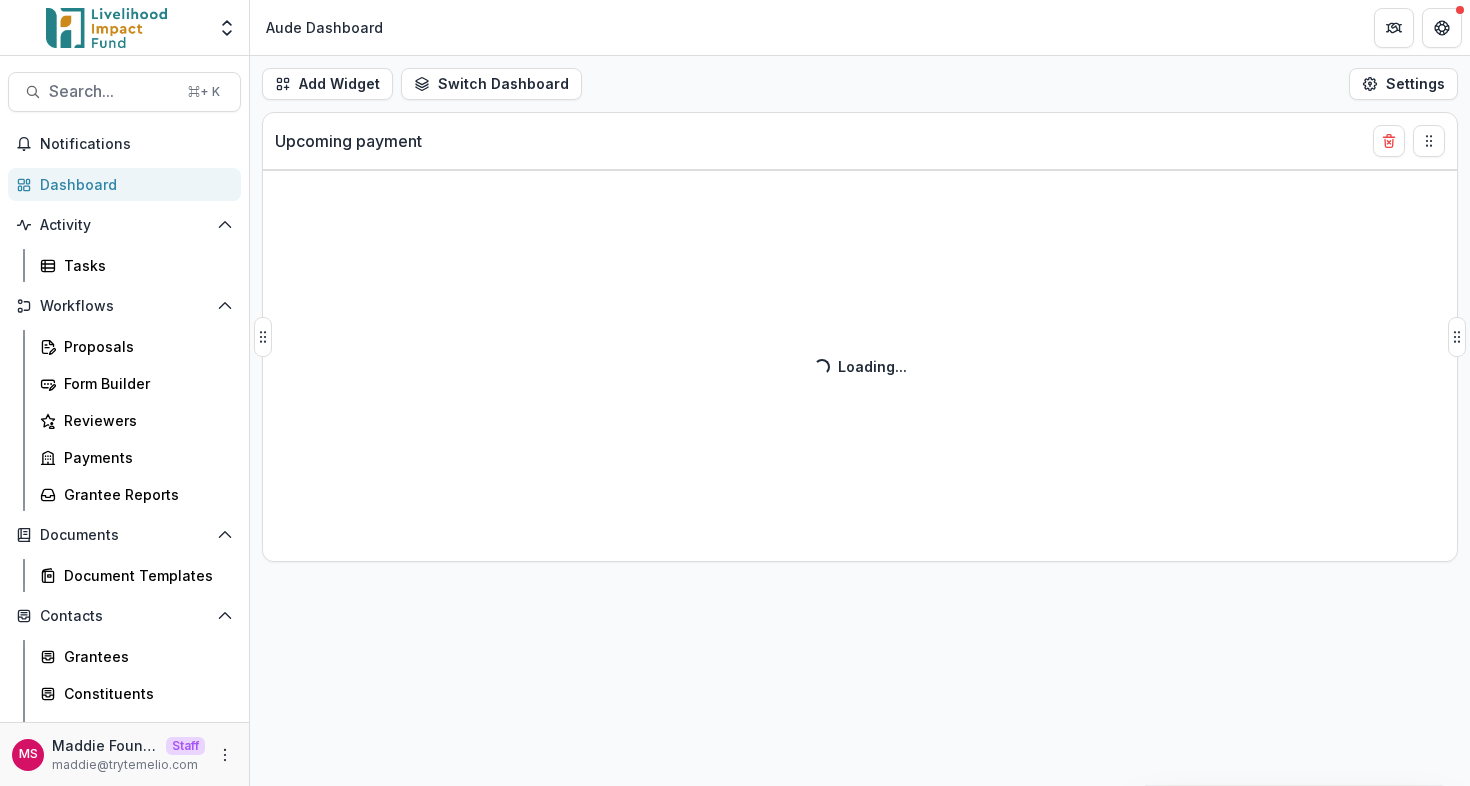 select on "******" 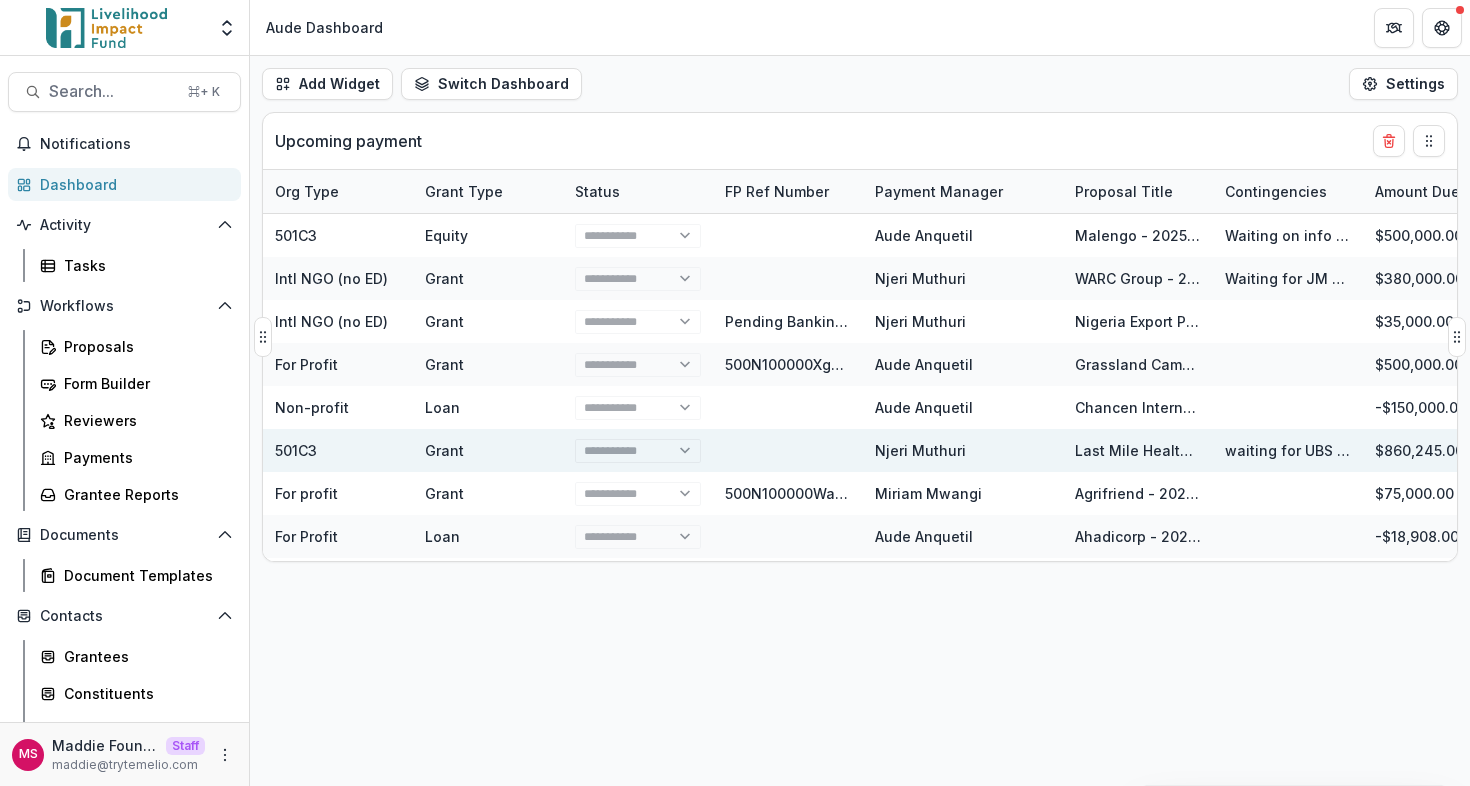 select on "******" 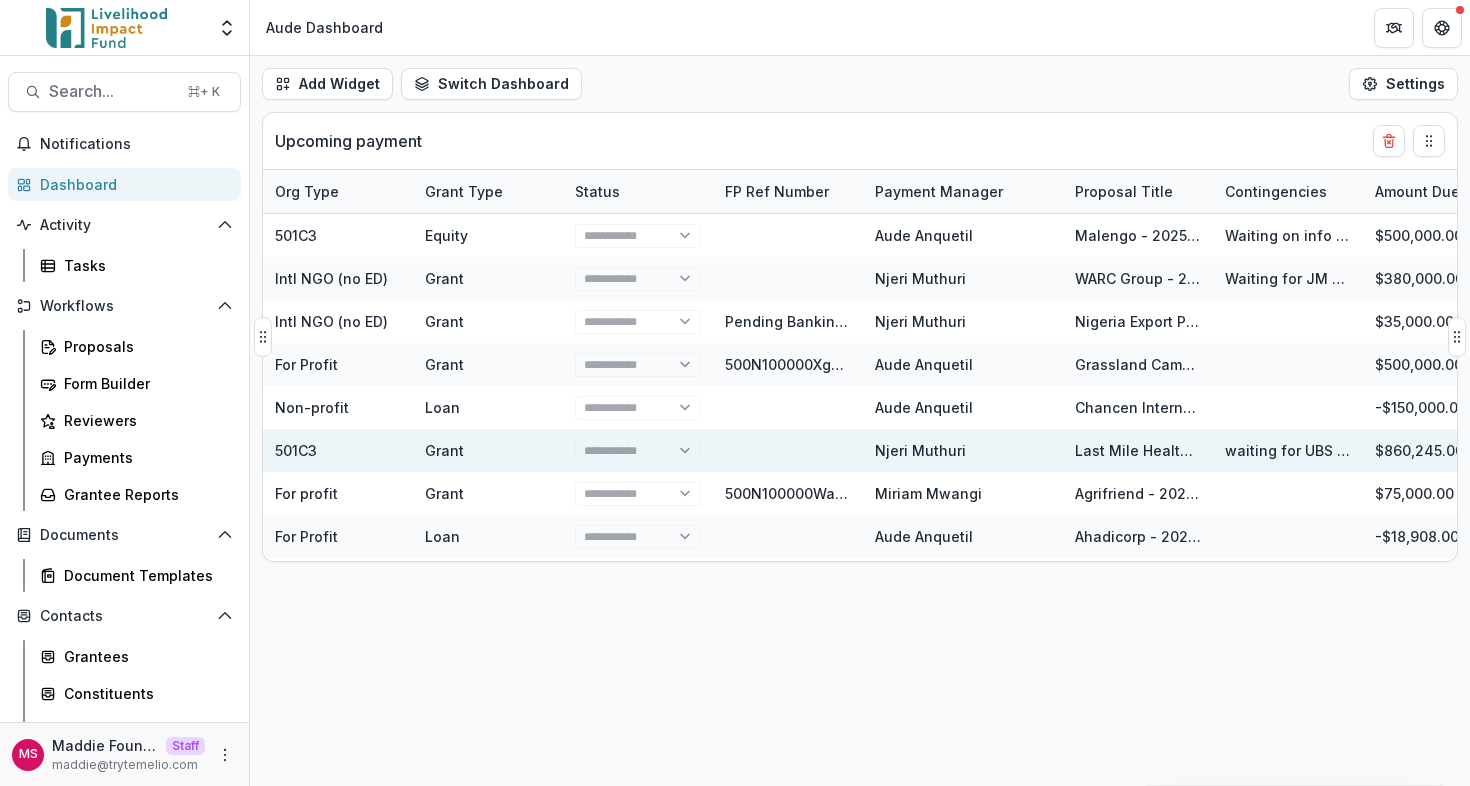 select on "******" 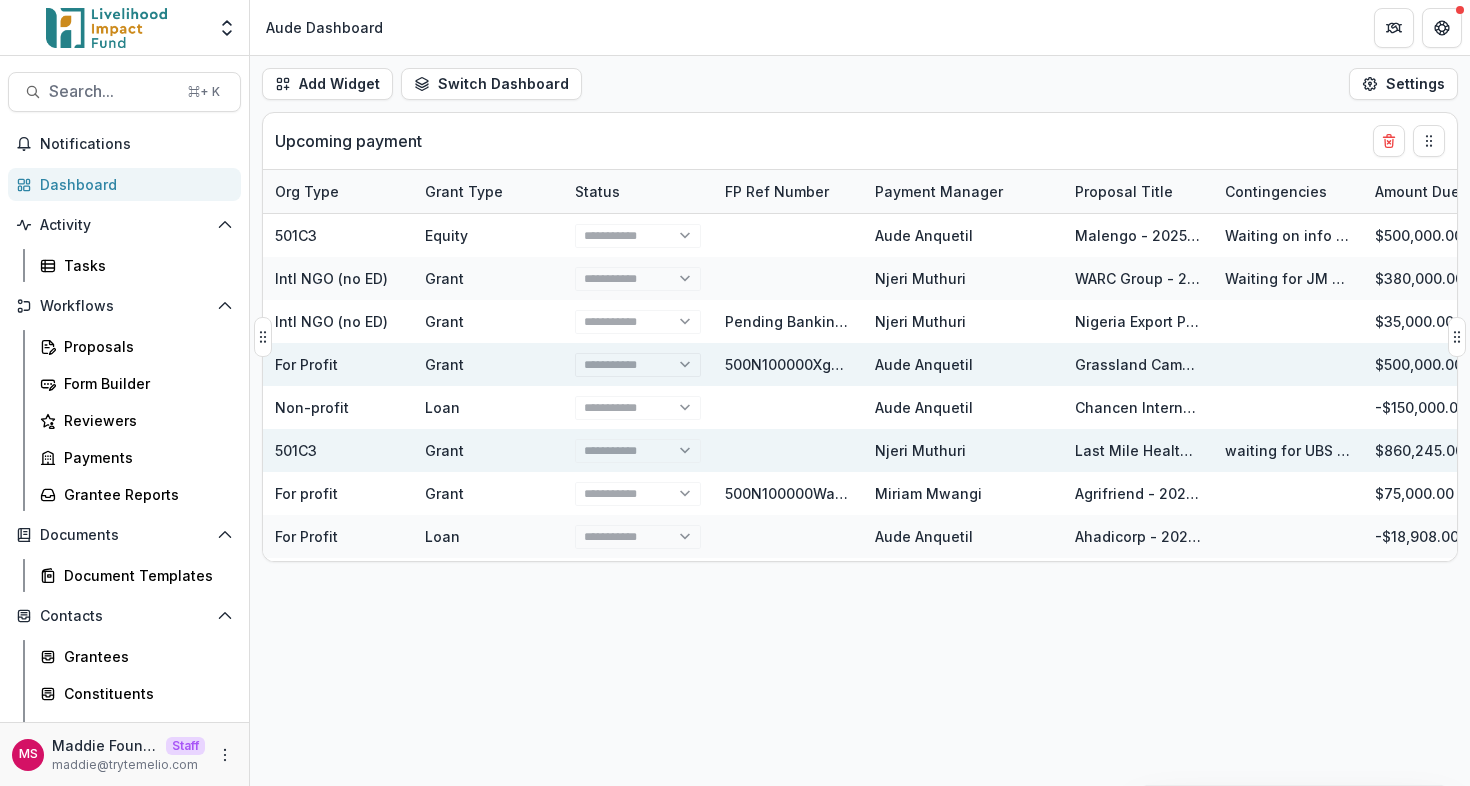 select on "******" 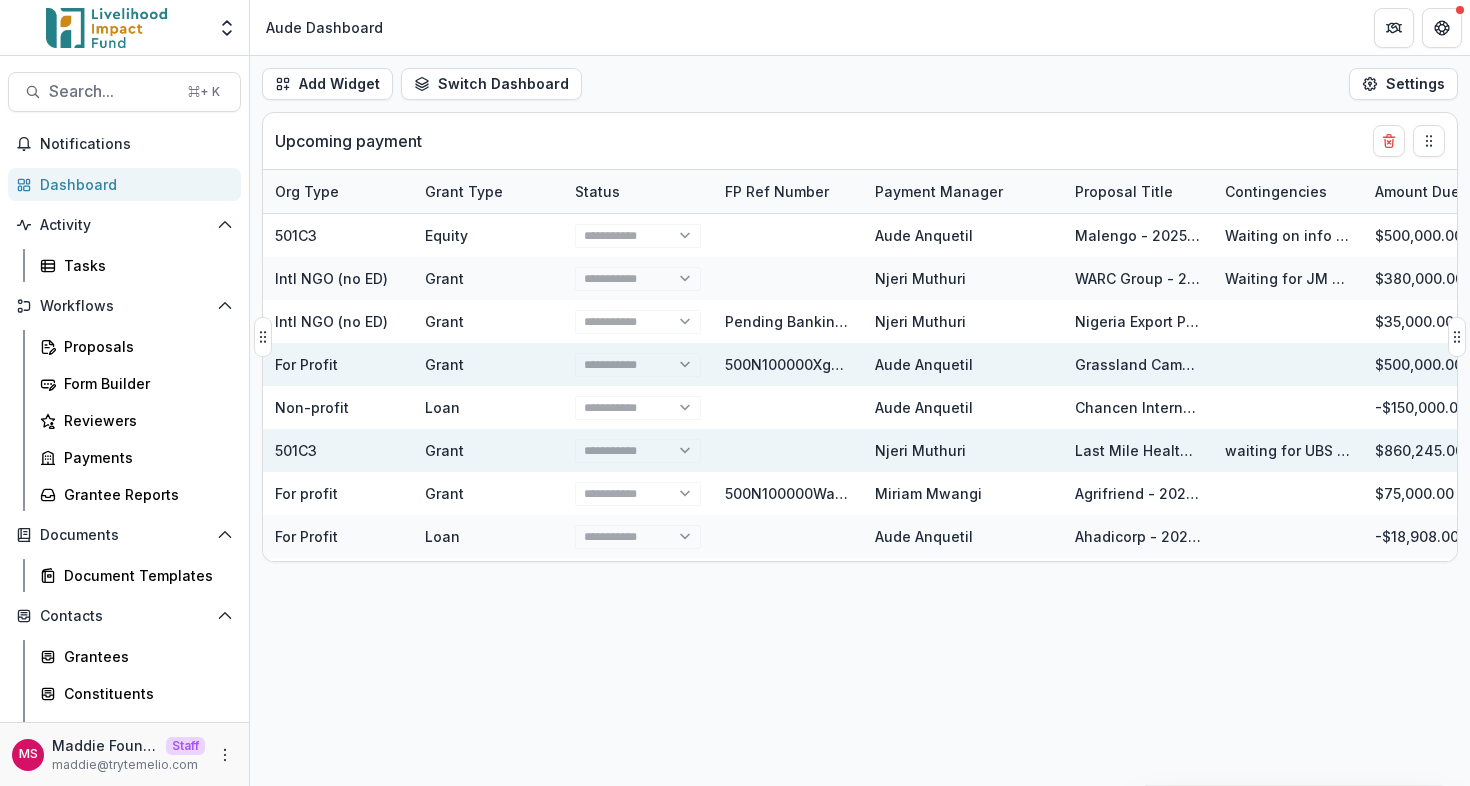 select on "******" 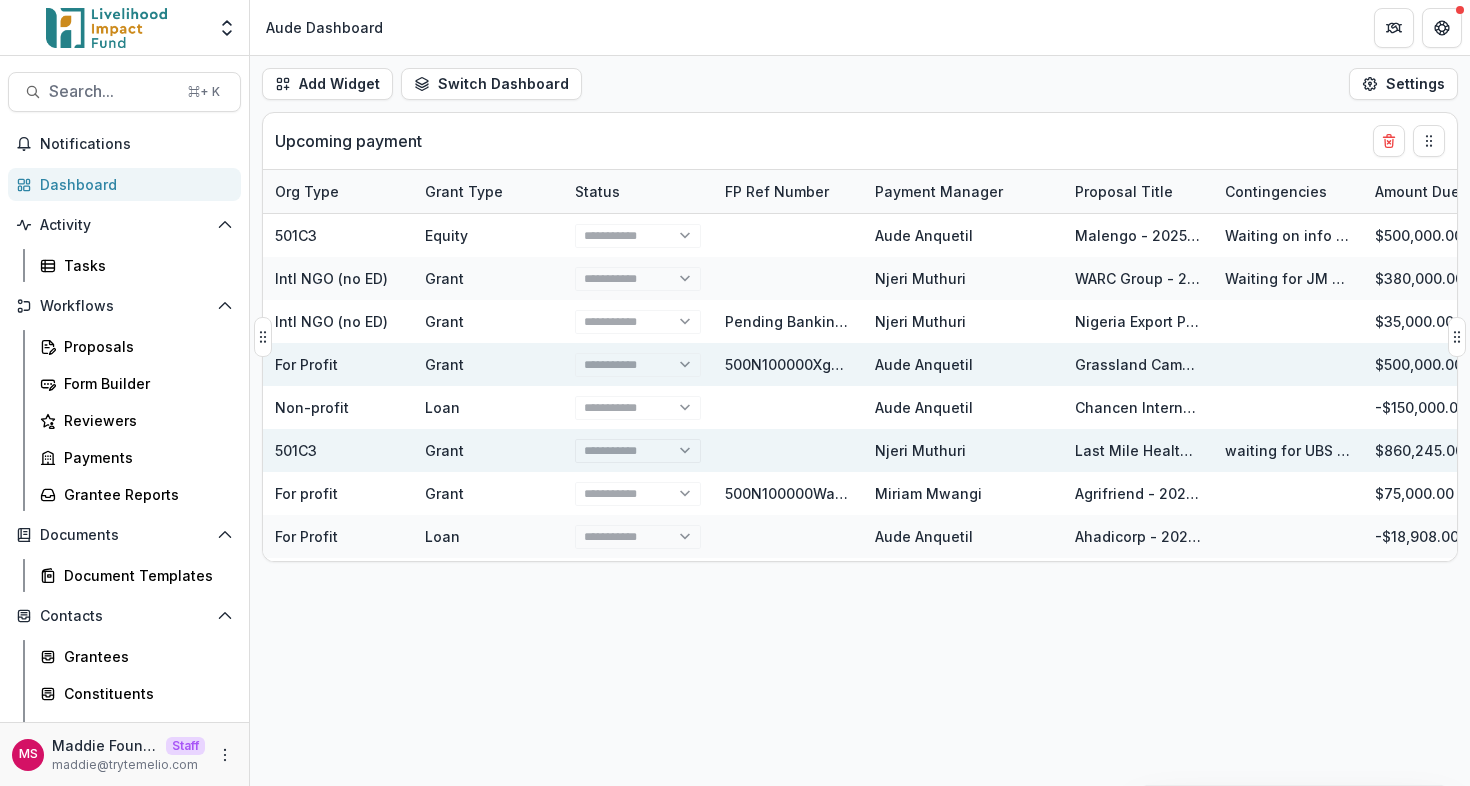 select on "******" 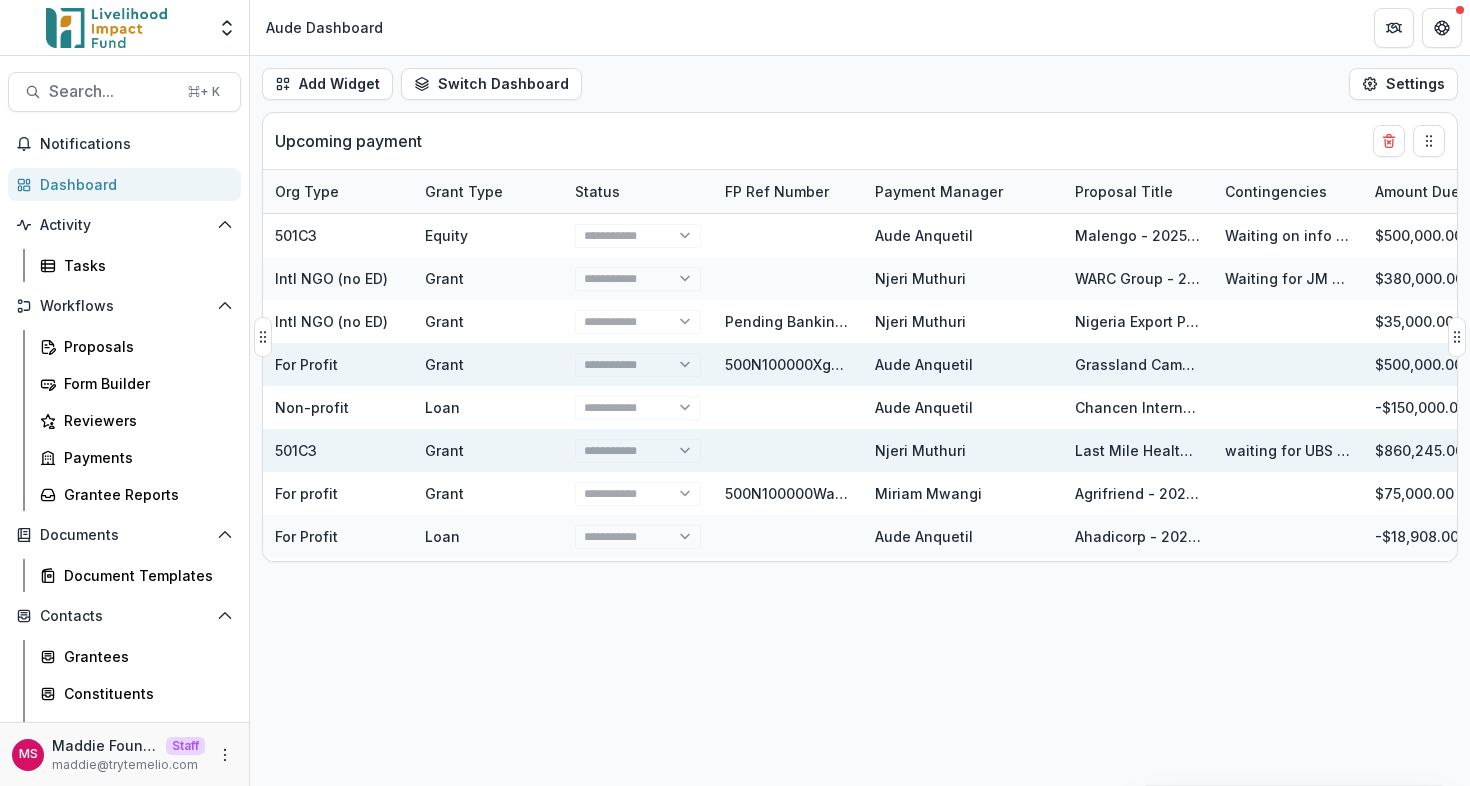 select on "******" 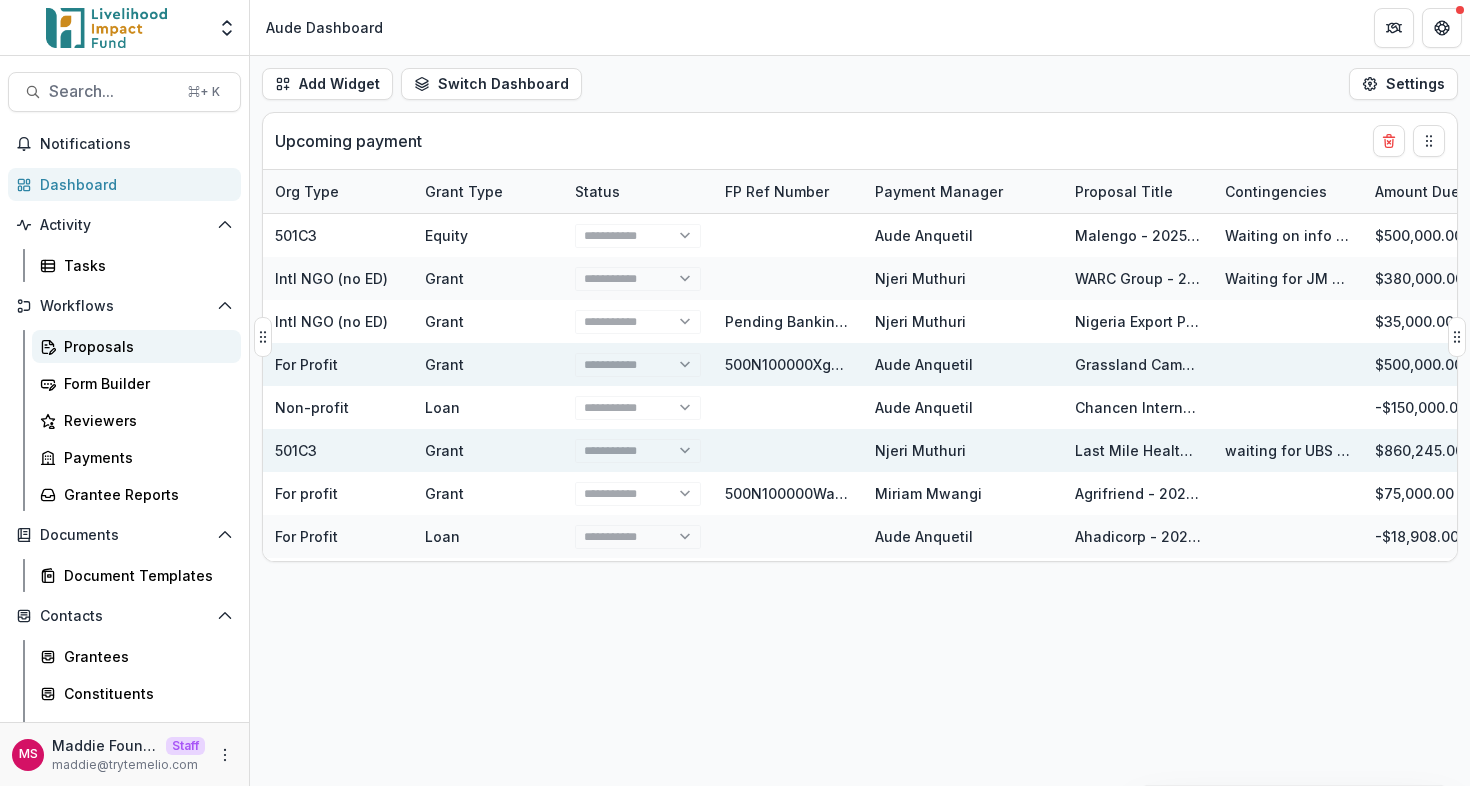 click on "Proposals" at bounding box center [144, 346] 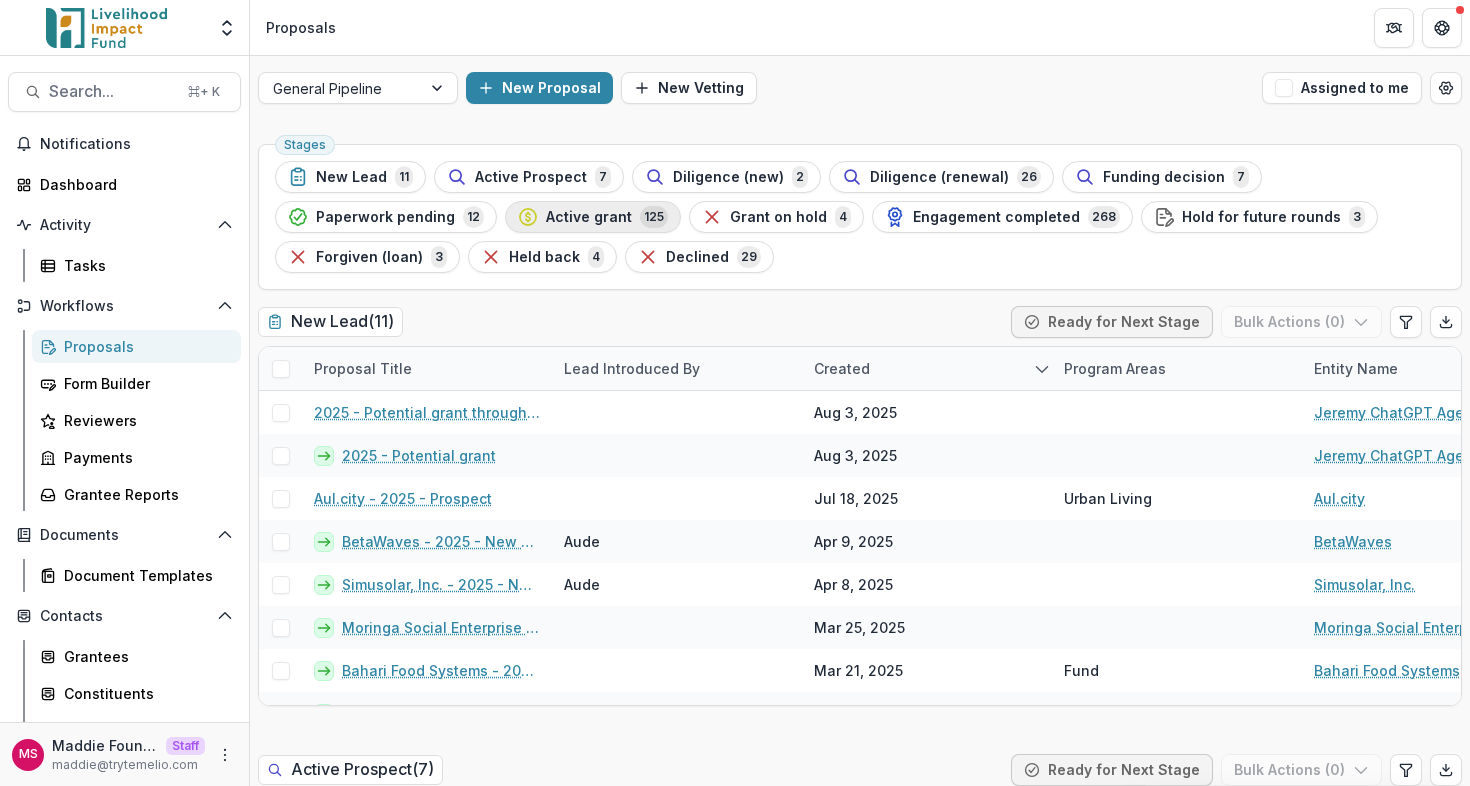 click on "Active grant 125" at bounding box center [593, 217] 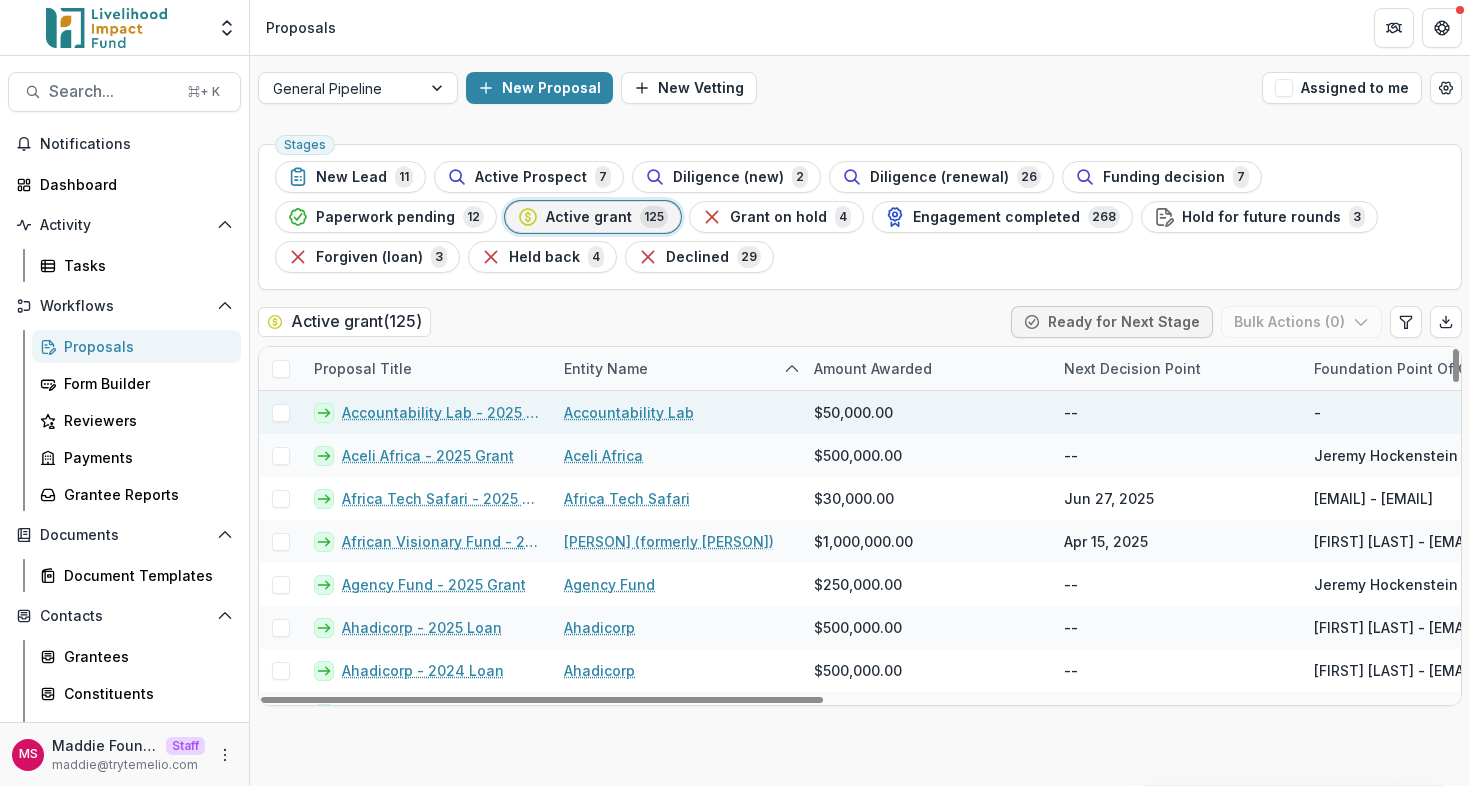 click at bounding box center (281, 413) 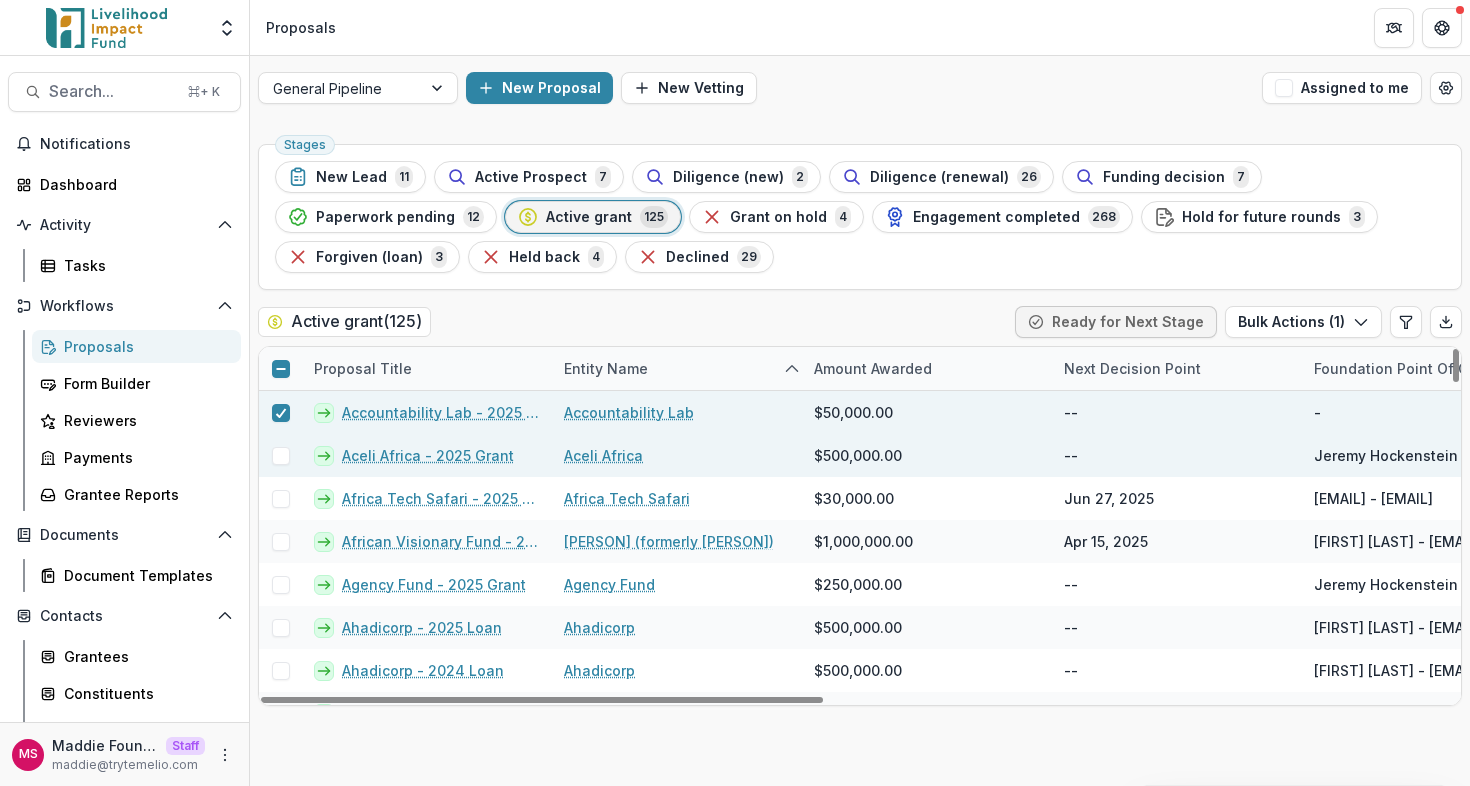 click at bounding box center [281, 456] 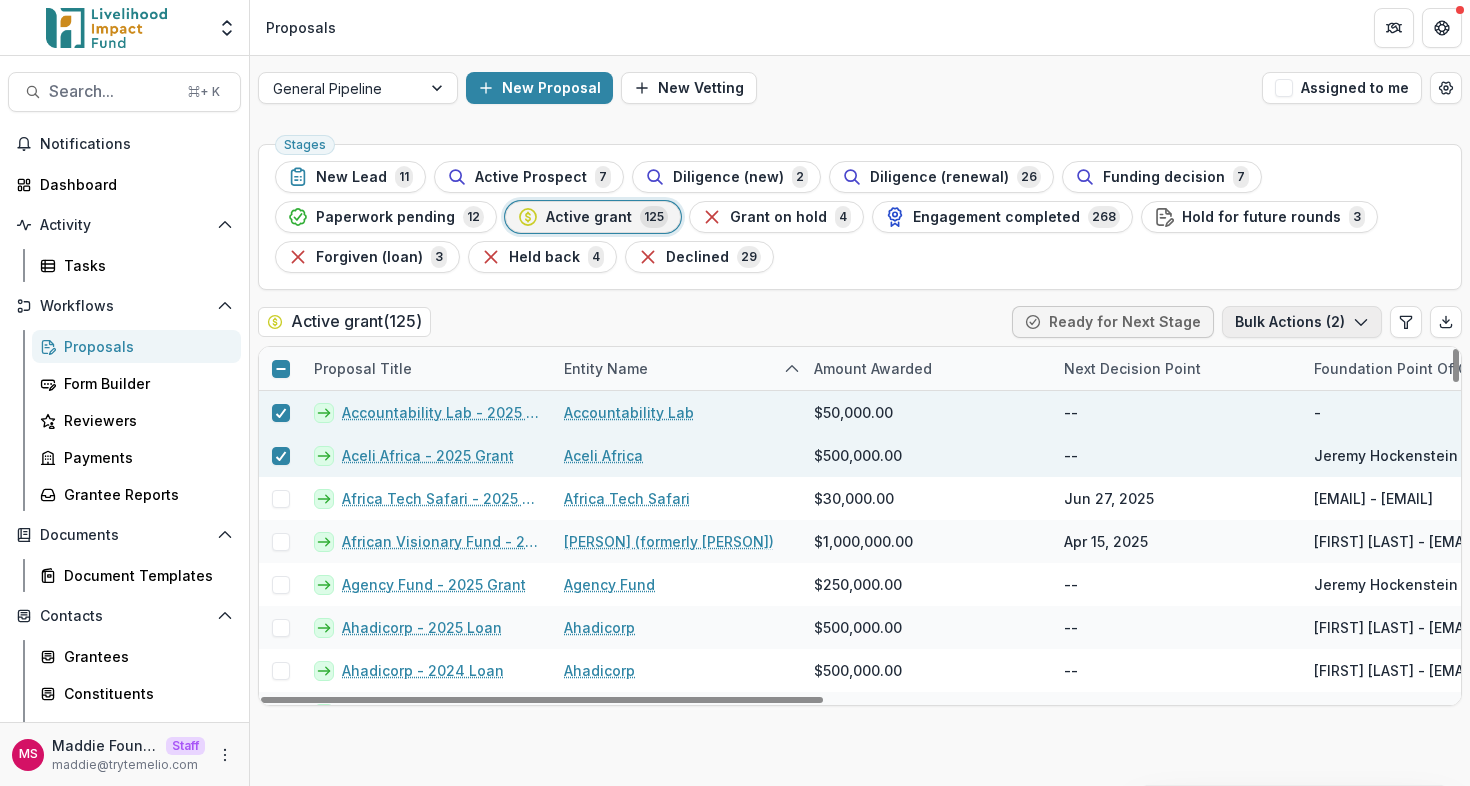 click on "Bulk Actions ( 2 )" at bounding box center [1302, 322] 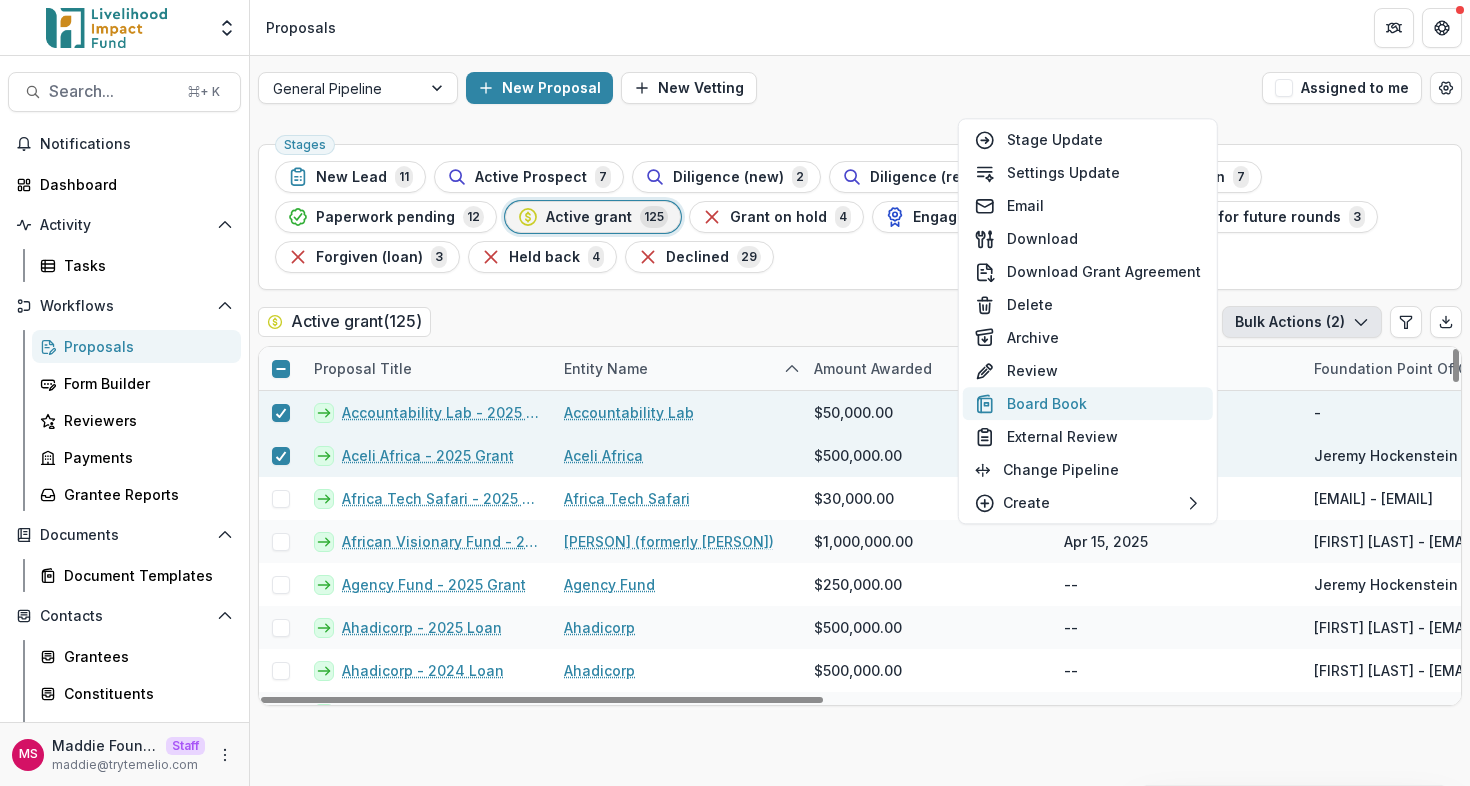 click on "Board Book" at bounding box center (1088, 403) 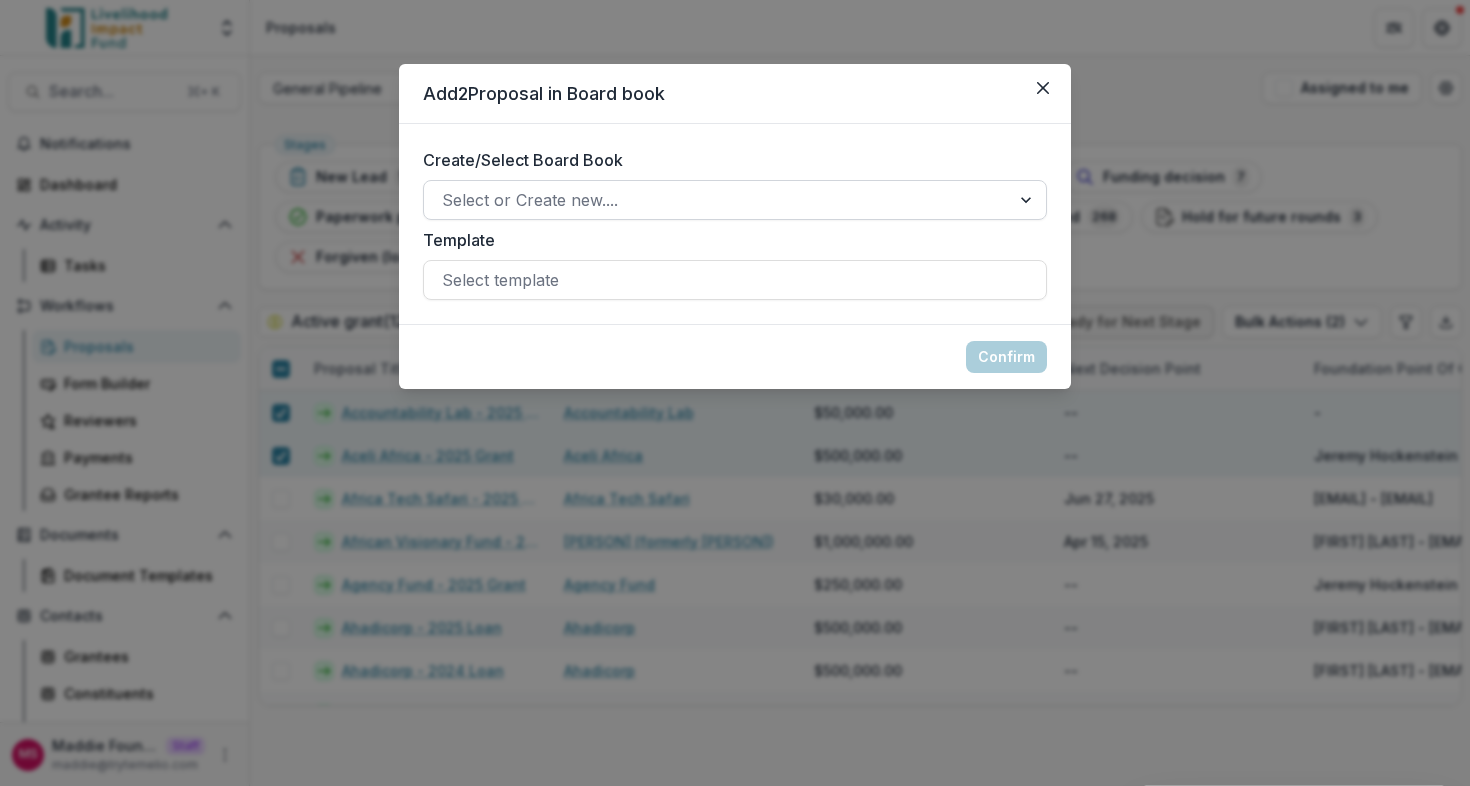click at bounding box center [717, 200] 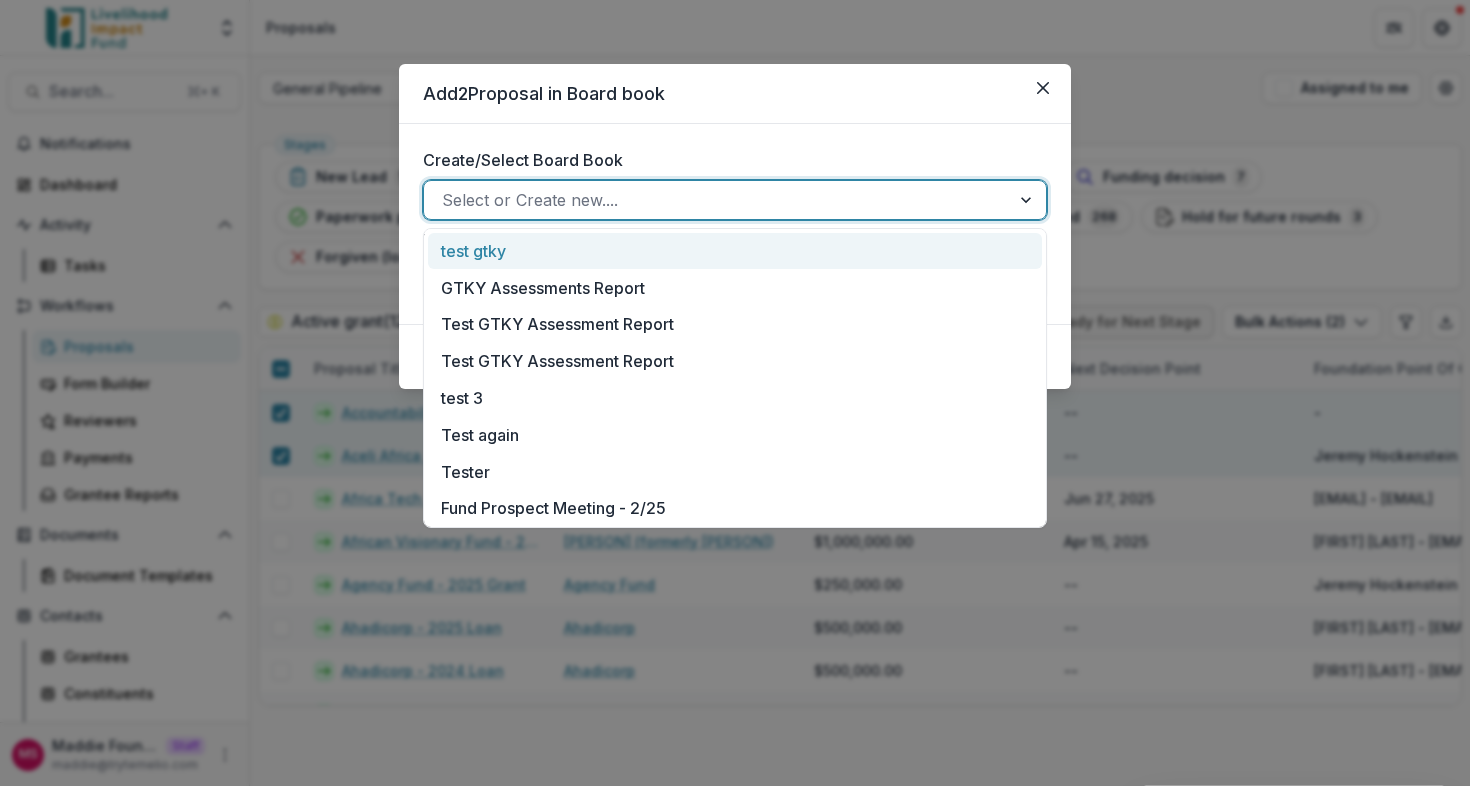 click on "test gtky" at bounding box center [735, 251] 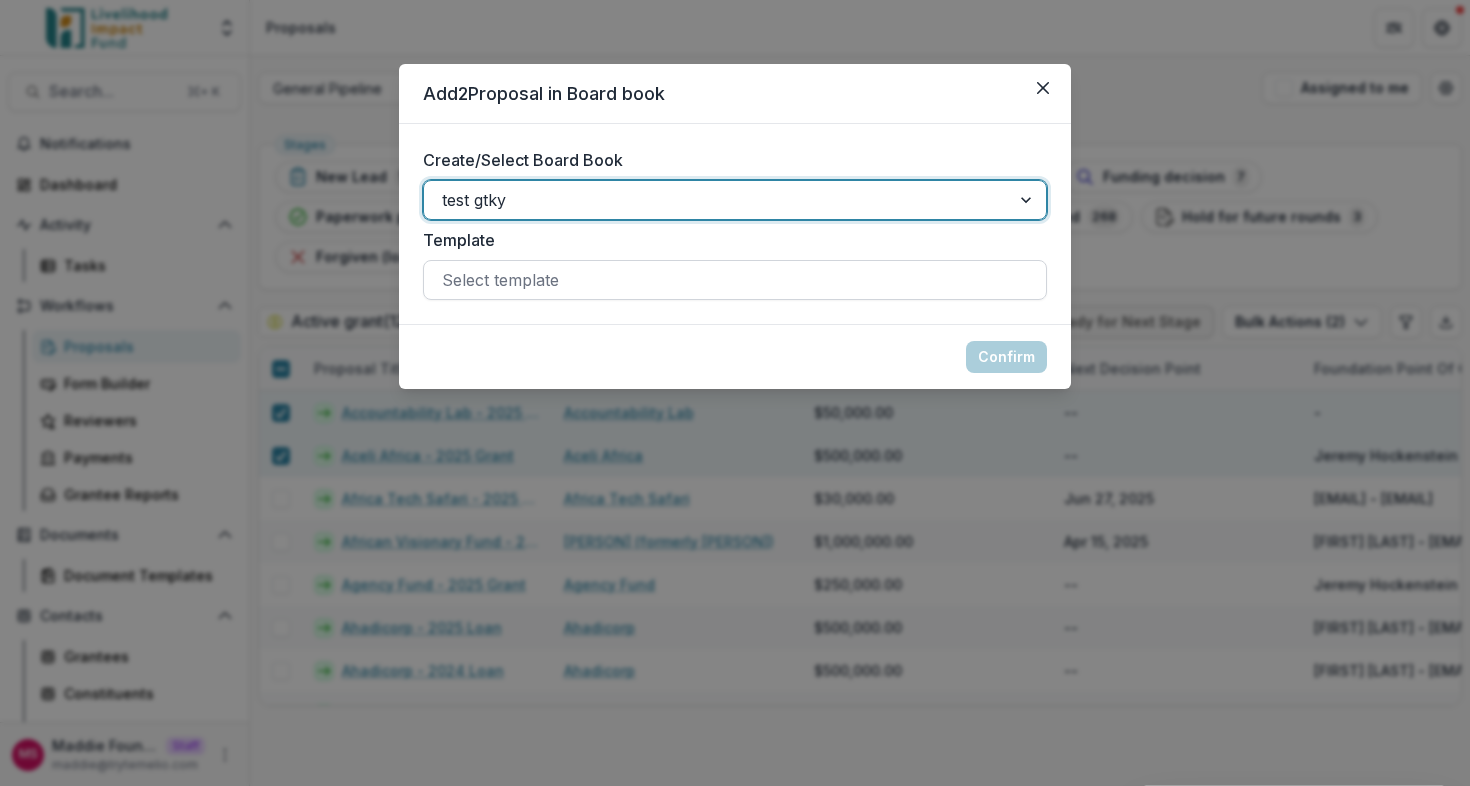 click at bounding box center [735, 280] 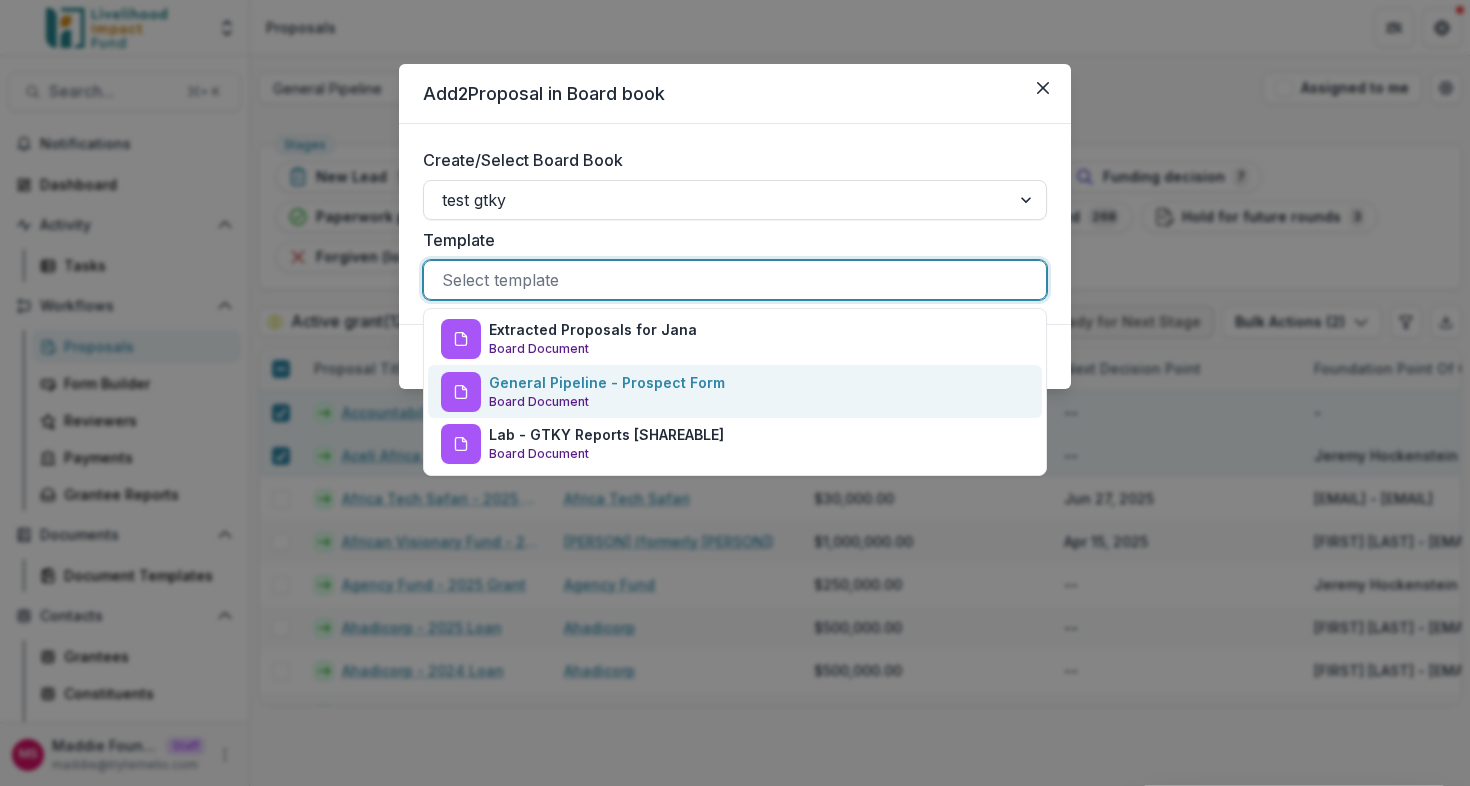 click on "General Pipeline - Prospect Form" at bounding box center [607, 382] 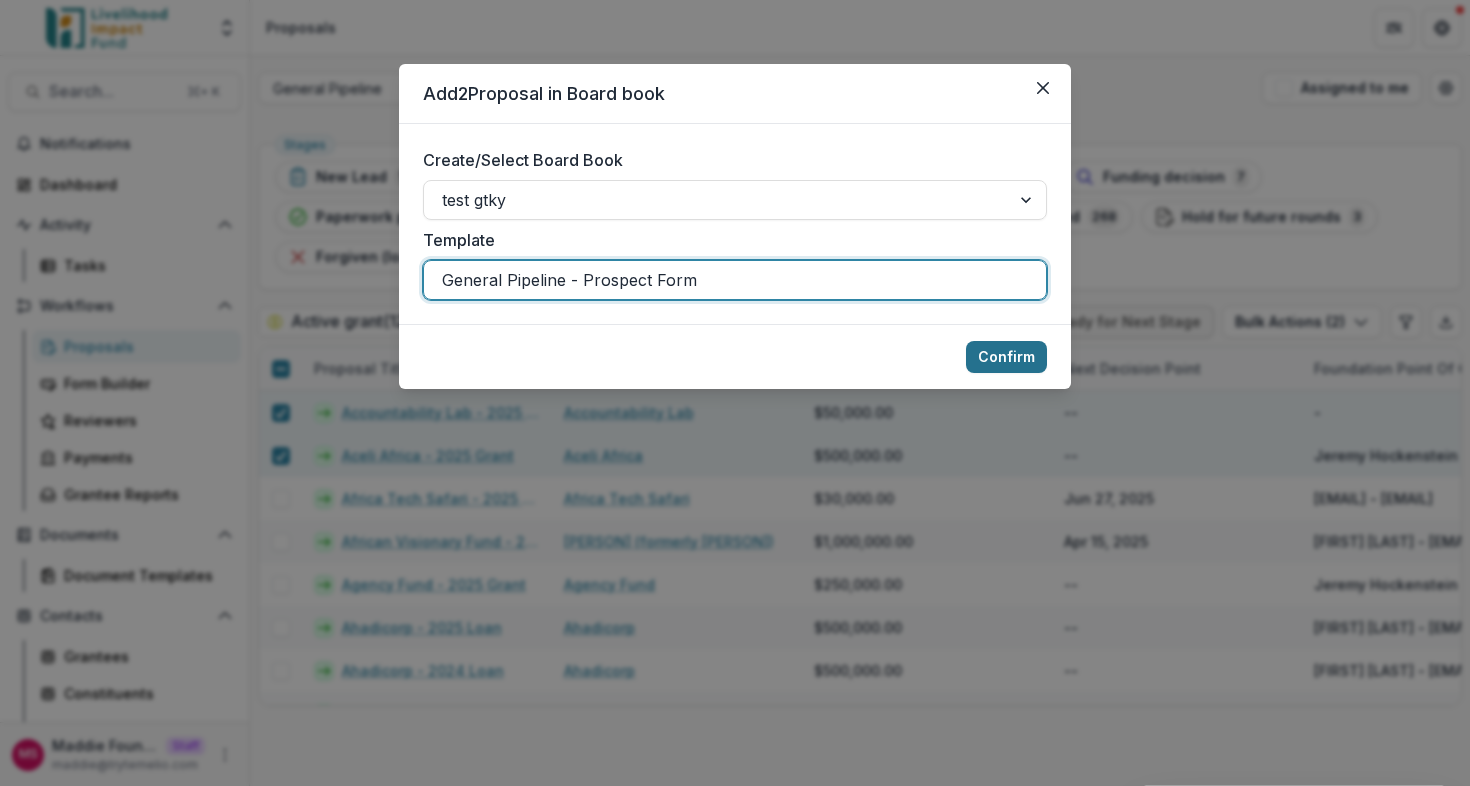 click on "Confirm" at bounding box center (1006, 357) 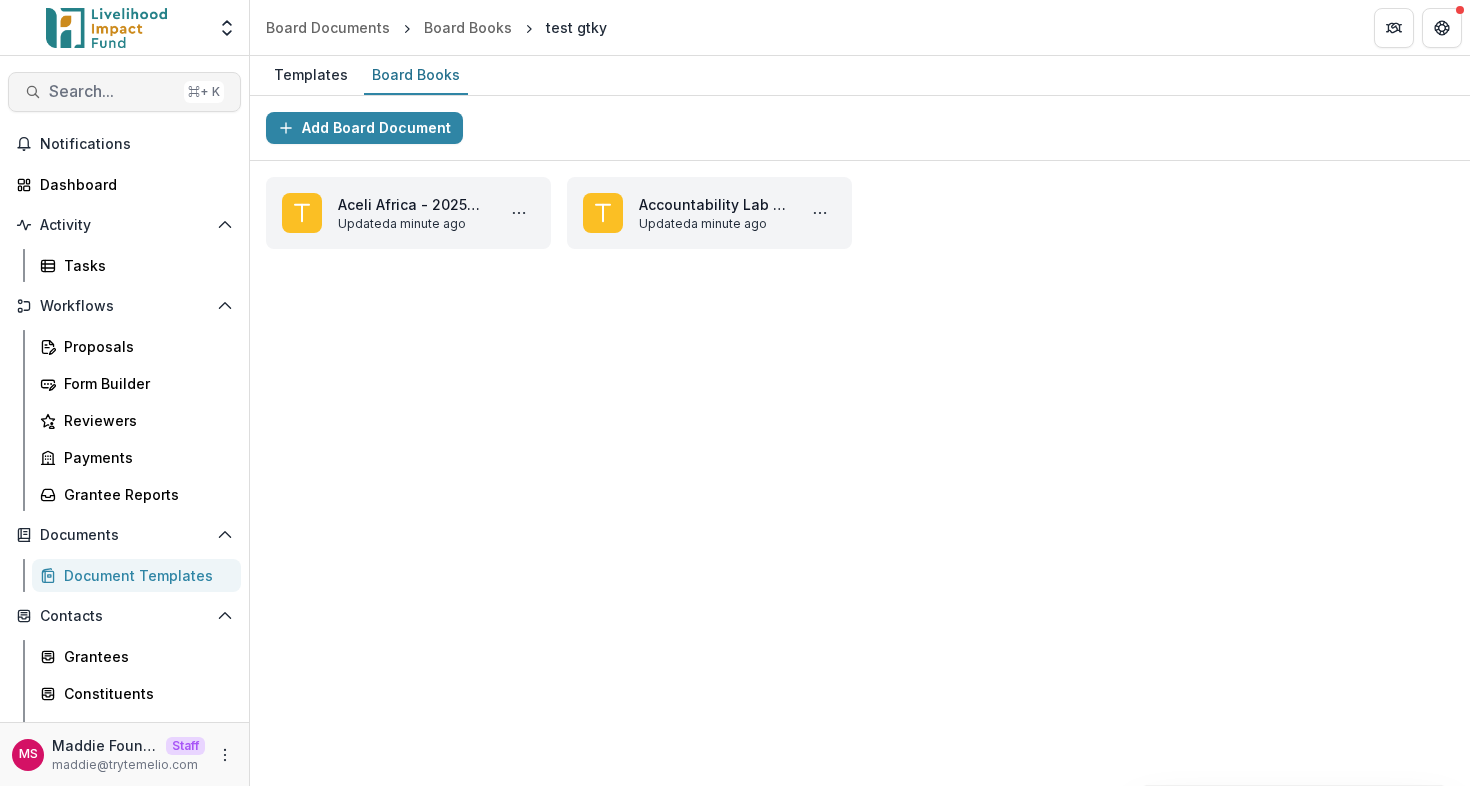 click on "Search..." at bounding box center (112, 91) 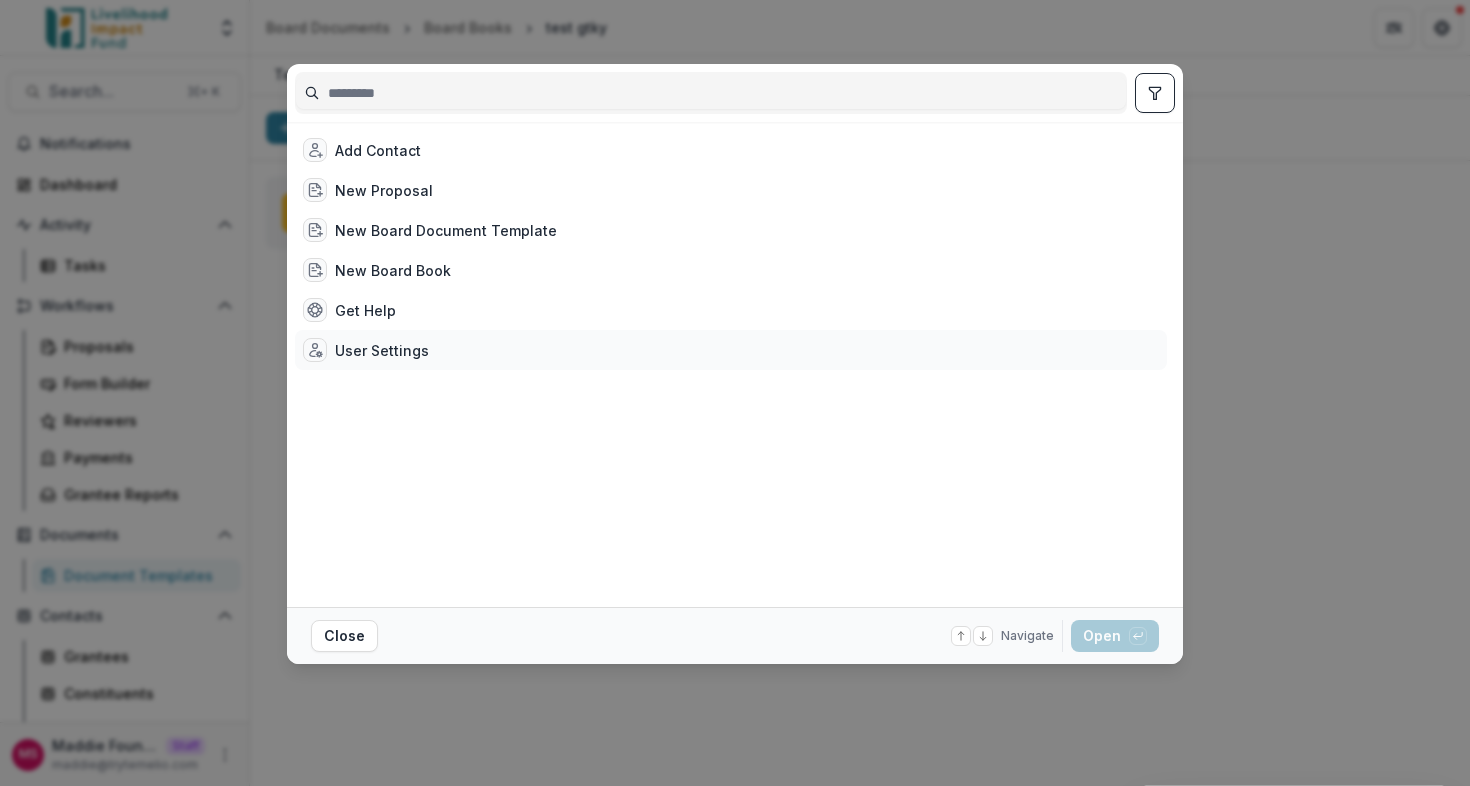 click on "User Settings" at bounding box center (382, 350) 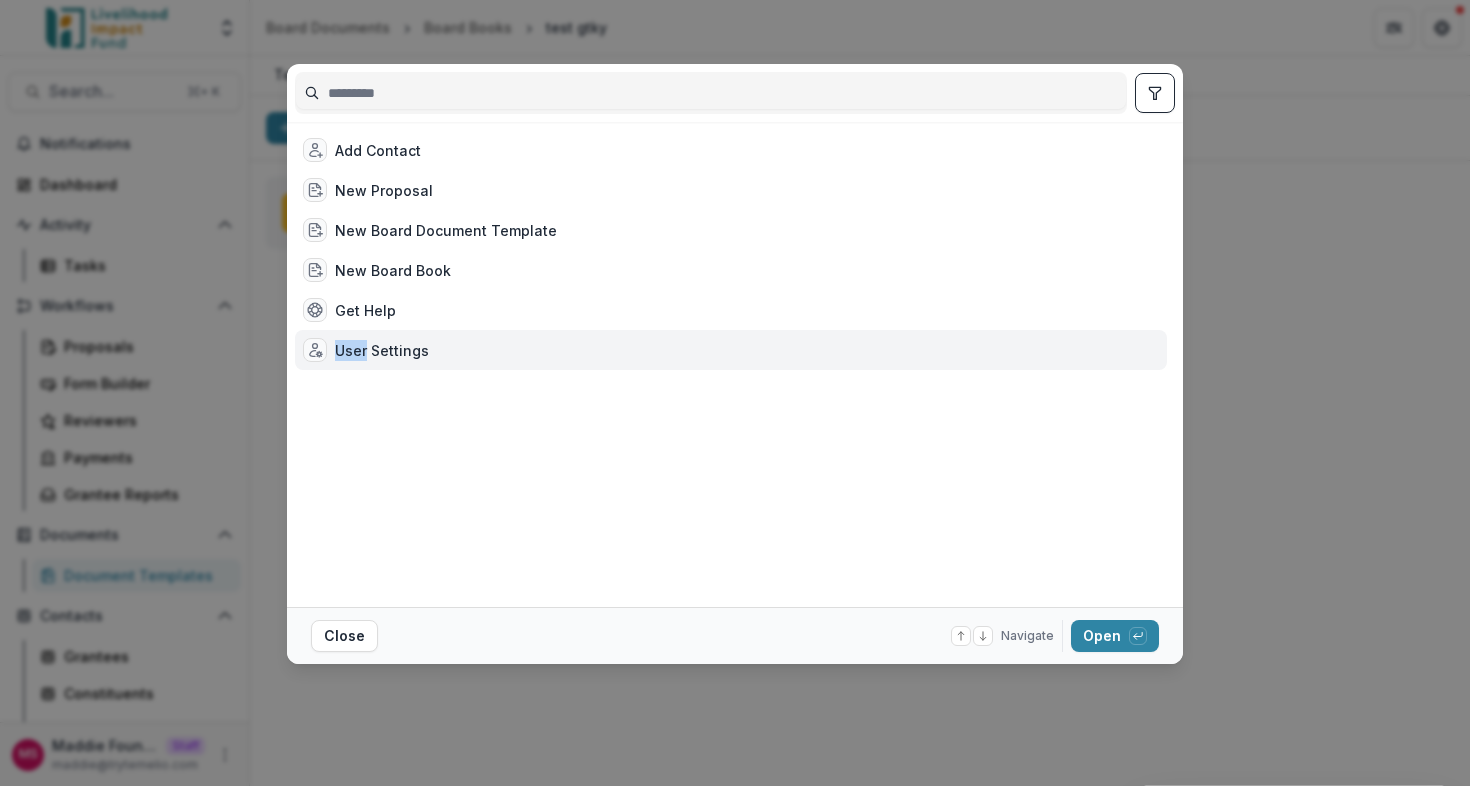 click on "User Settings" at bounding box center [382, 350] 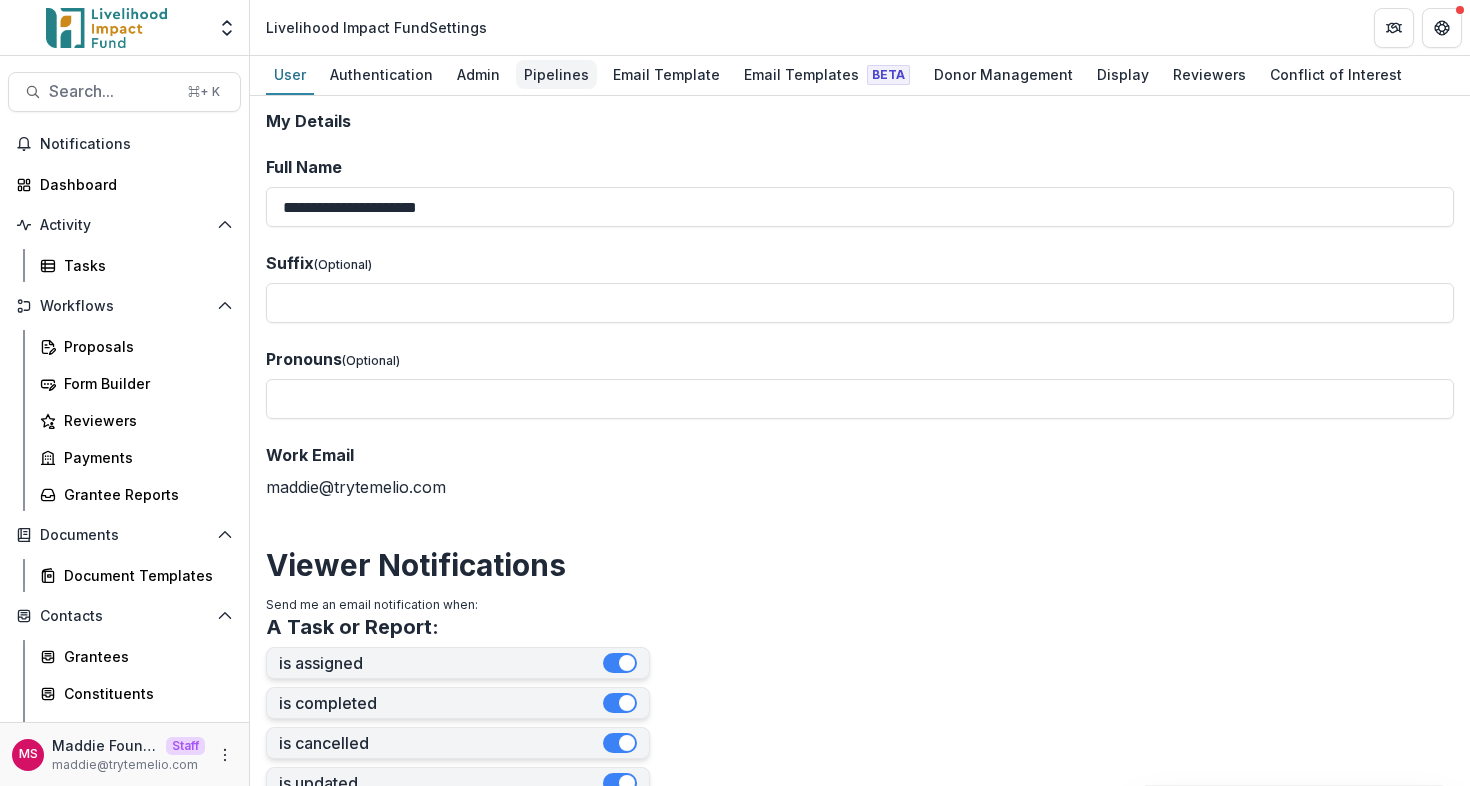 click on "Pipelines" at bounding box center (556, 74) 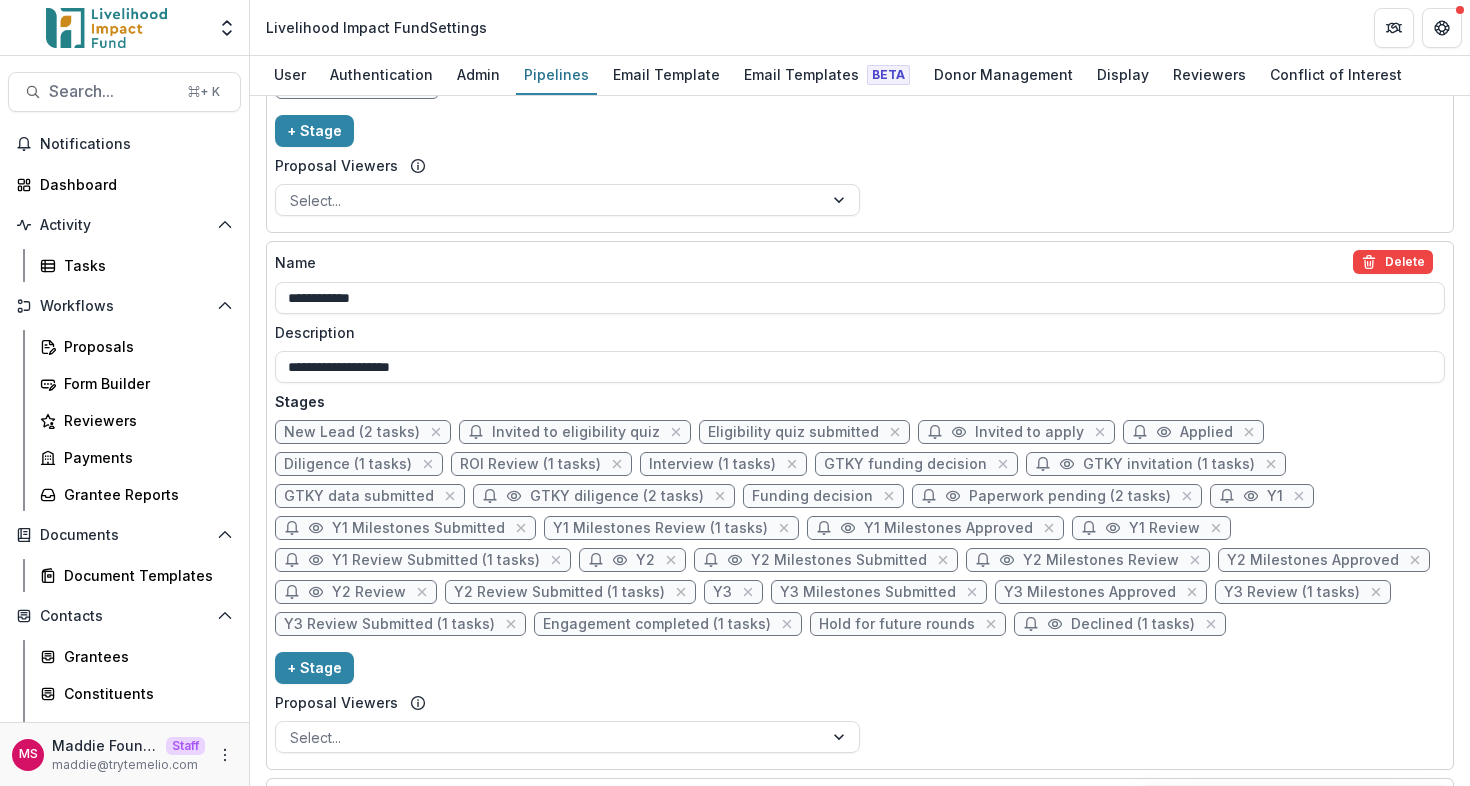 scroll, scrollTop: 673, scrollLeft: 0, axis: vertical 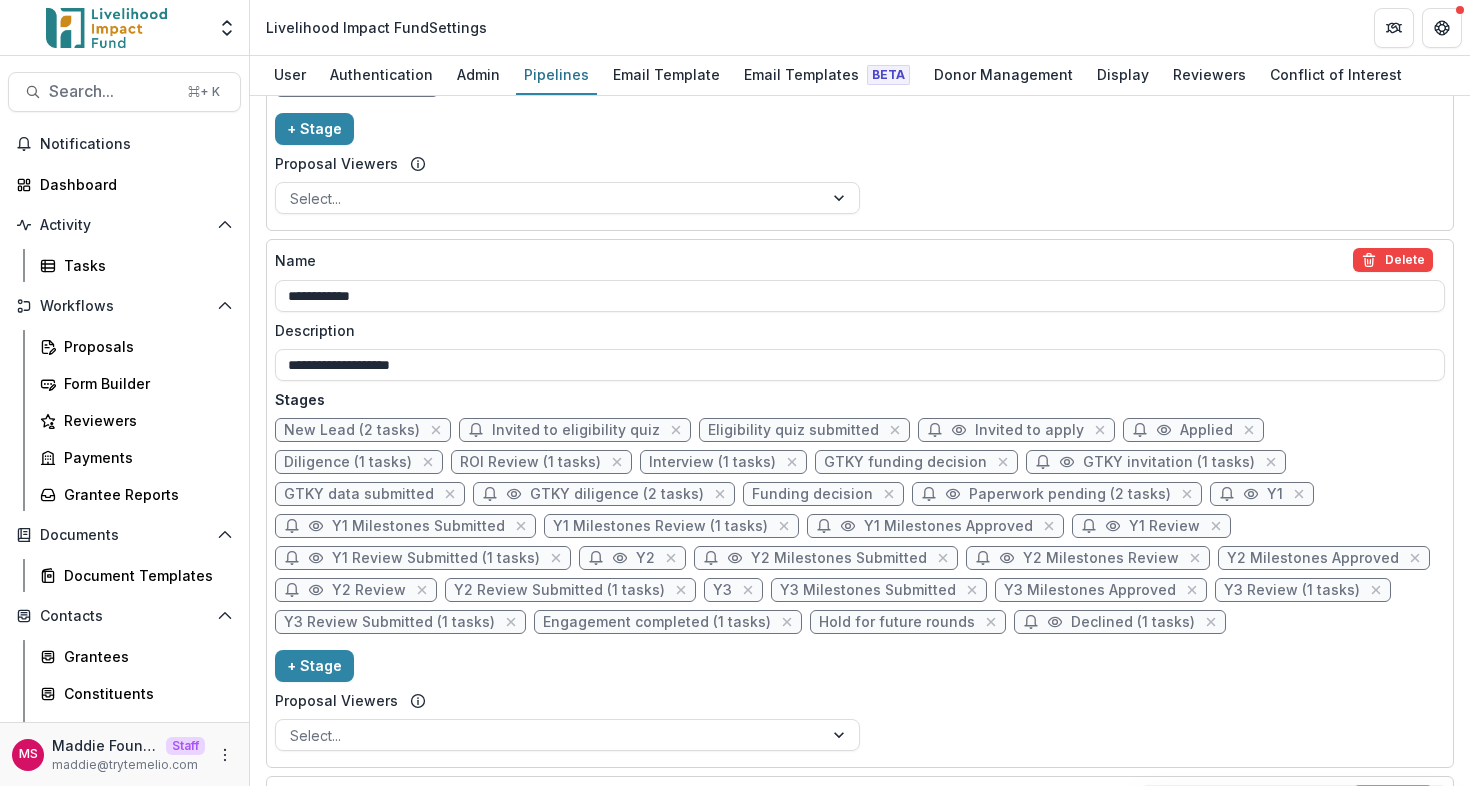 click on "Paperwork pending (2 tasks)" at bounding box center [1070, 494] 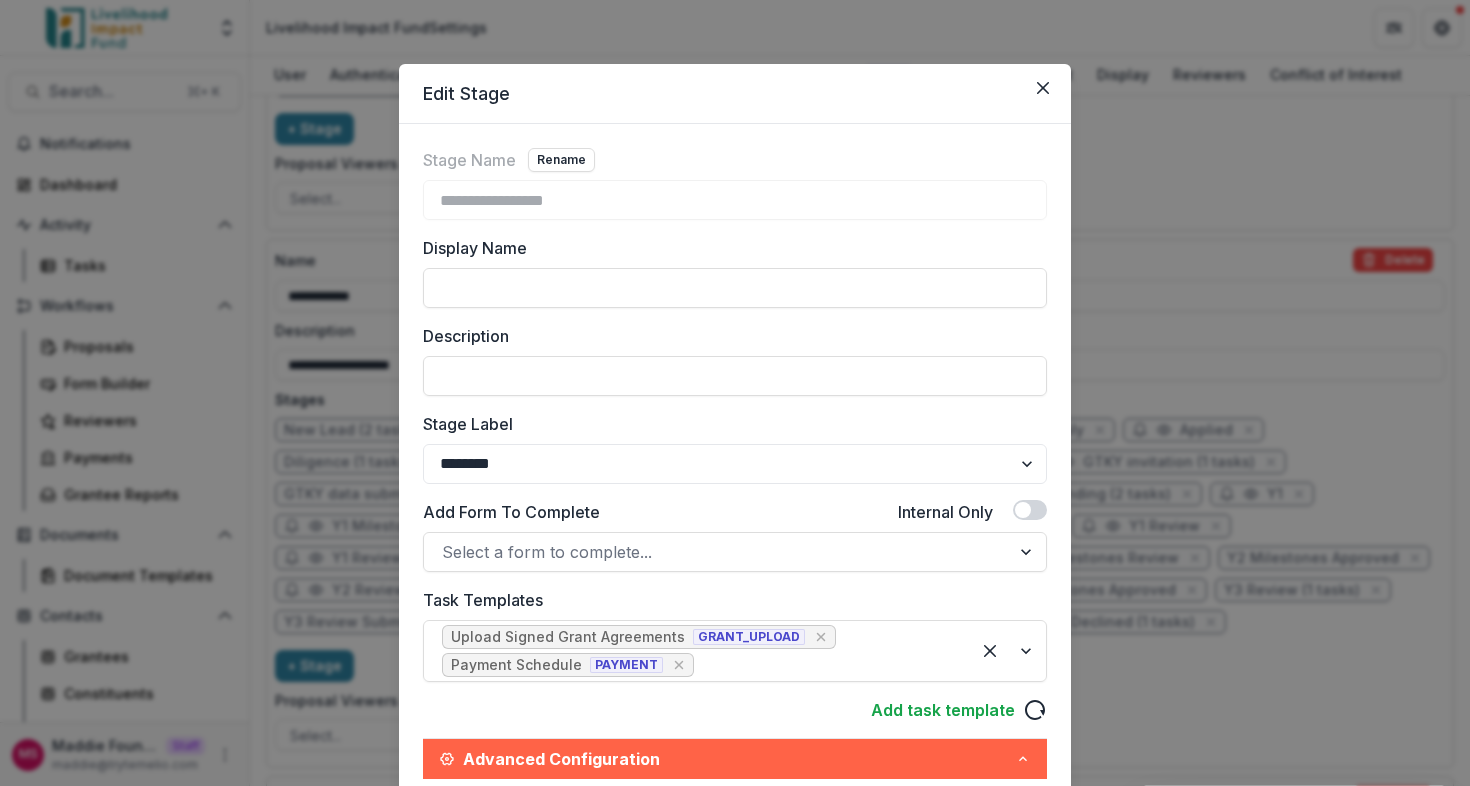 click on "**********" at bounding box center (735, 393) 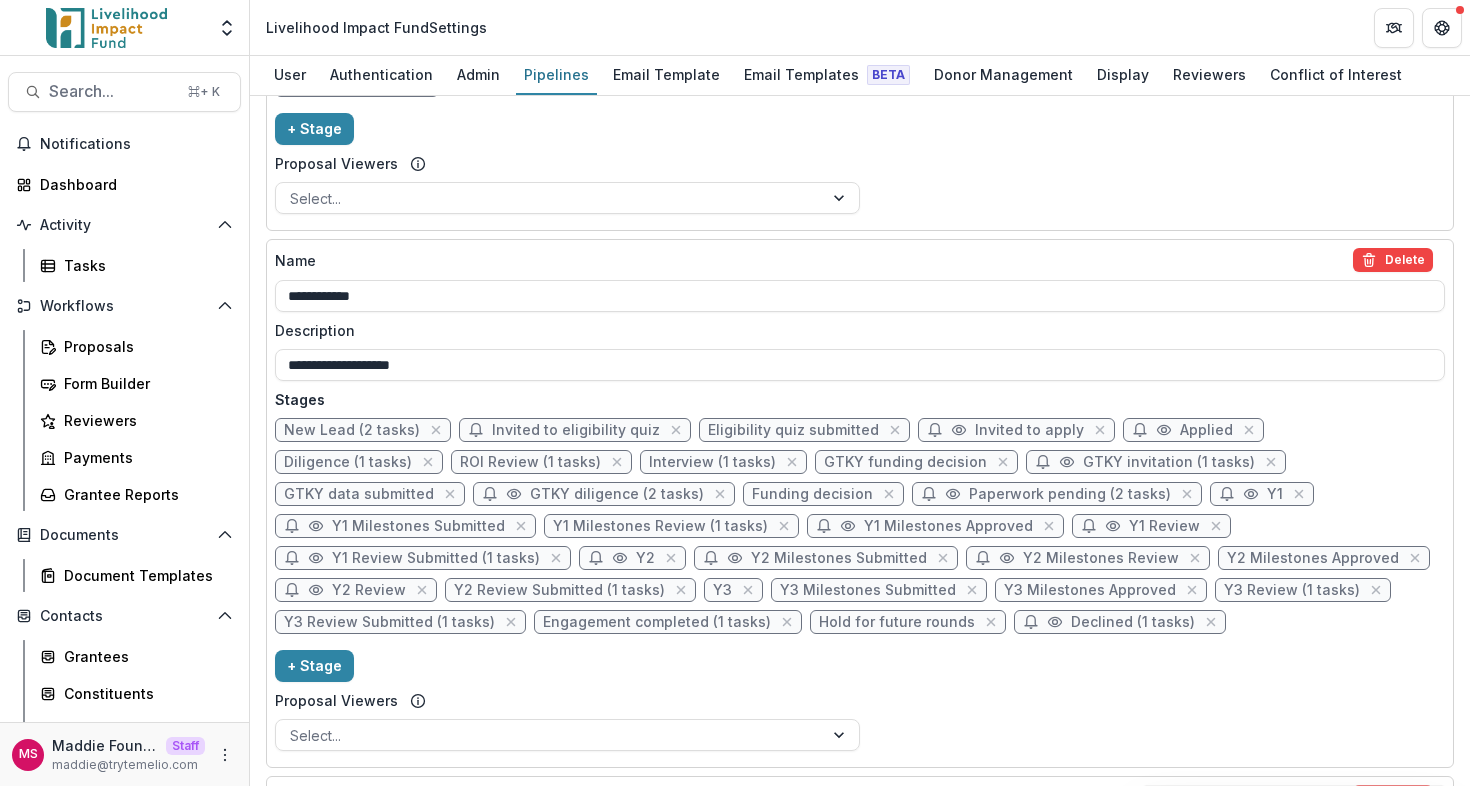 click on "Y1 Review Submitted (1 tasks)" at bounding box center (436, 558) 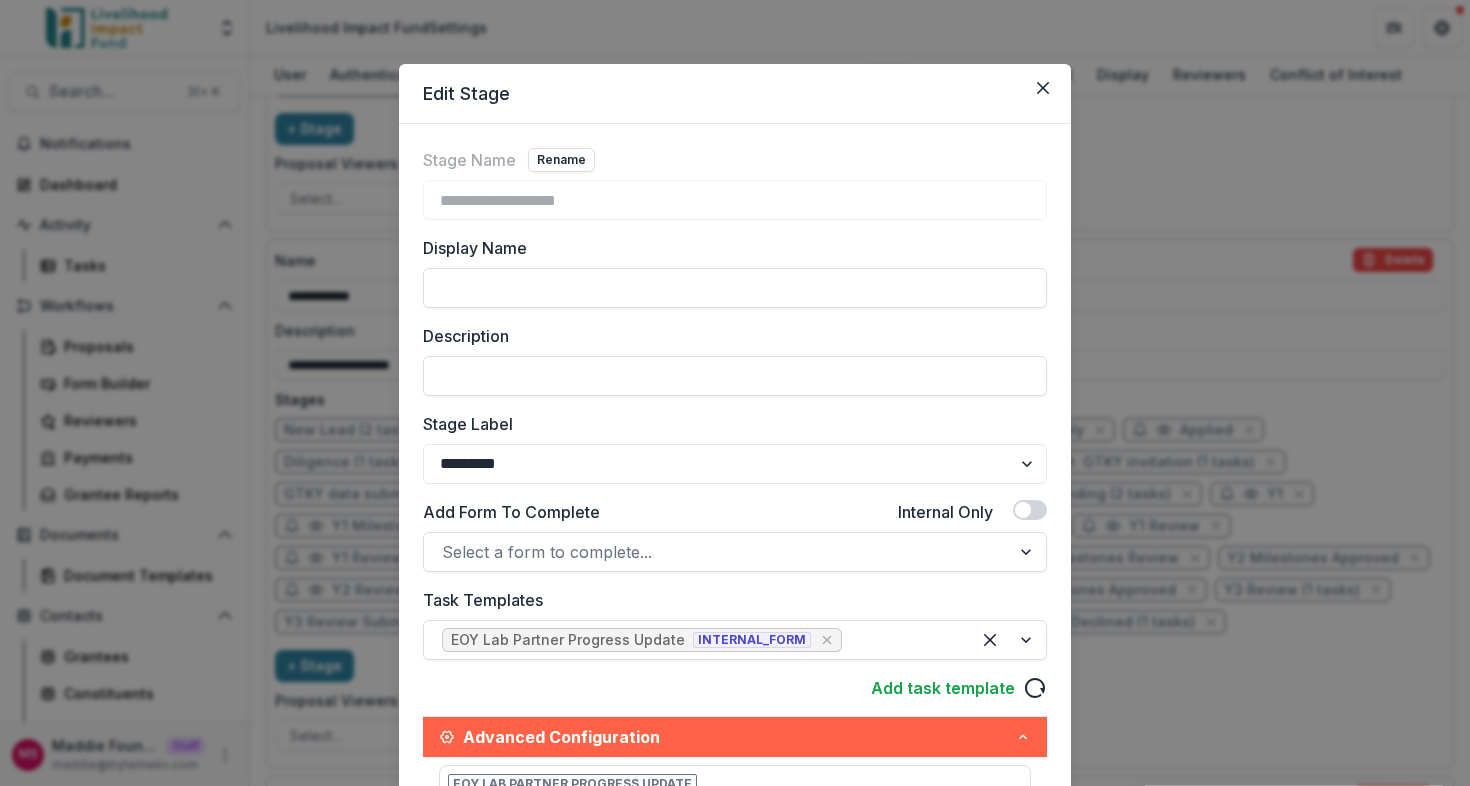 click on "**********" at bounding box center [735, 393] 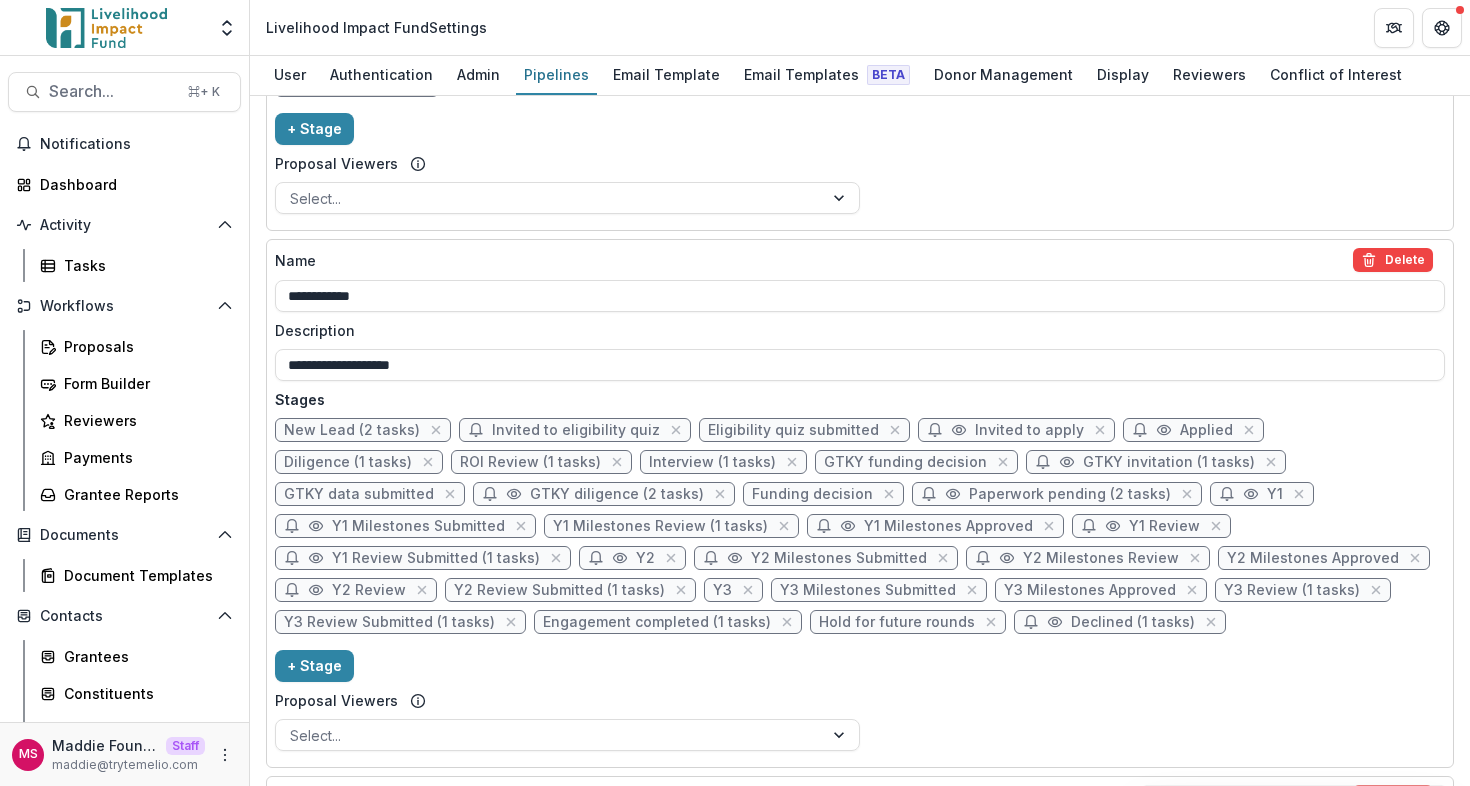 click on "Diligence (1 tasks)" at bounding box center (348, 462) 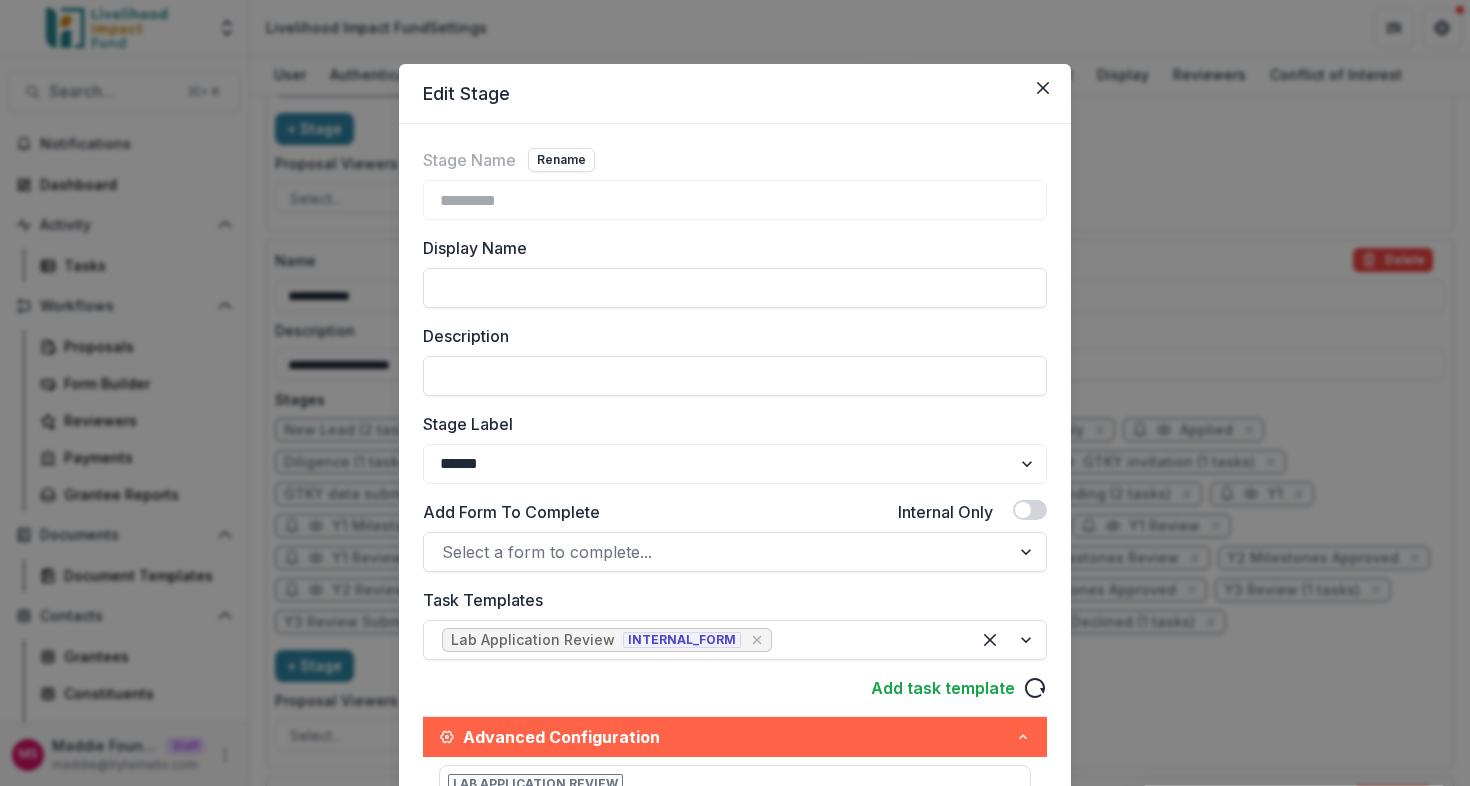 click on "Edit Stage Stage Name Rename ********* Display Name Description Stage Label ******* ***** ********* ****** ******* ******** ******** ******* ********* ******* ****** Add Form To Complete Internal Only Select a form to complete... Task Templates Lab Application Review INTERNAL_FORM Add task template Advanced Configuration Lab Application Review Default Assignees Select... Default Deadline (Quantity & Time Unit) * **** ***** ****** ***** Embed Task In Stage Change Enable document generation in email notification? Notify entity of change to this stage? Show stage on grantee side Save" at bounding box center [735, 393] 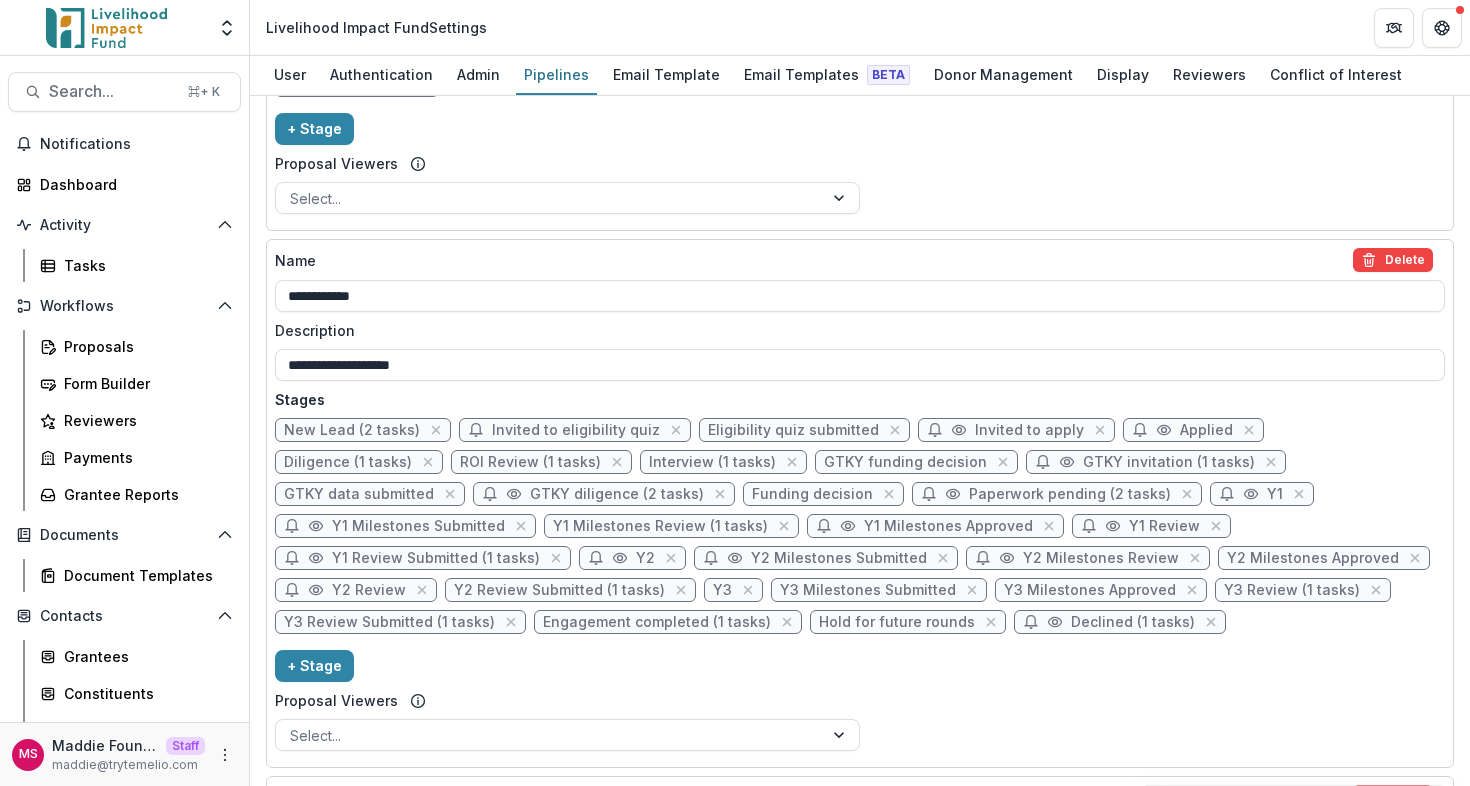 click on "ROI Review (1 tasks)" at bounding box center [530, 462] 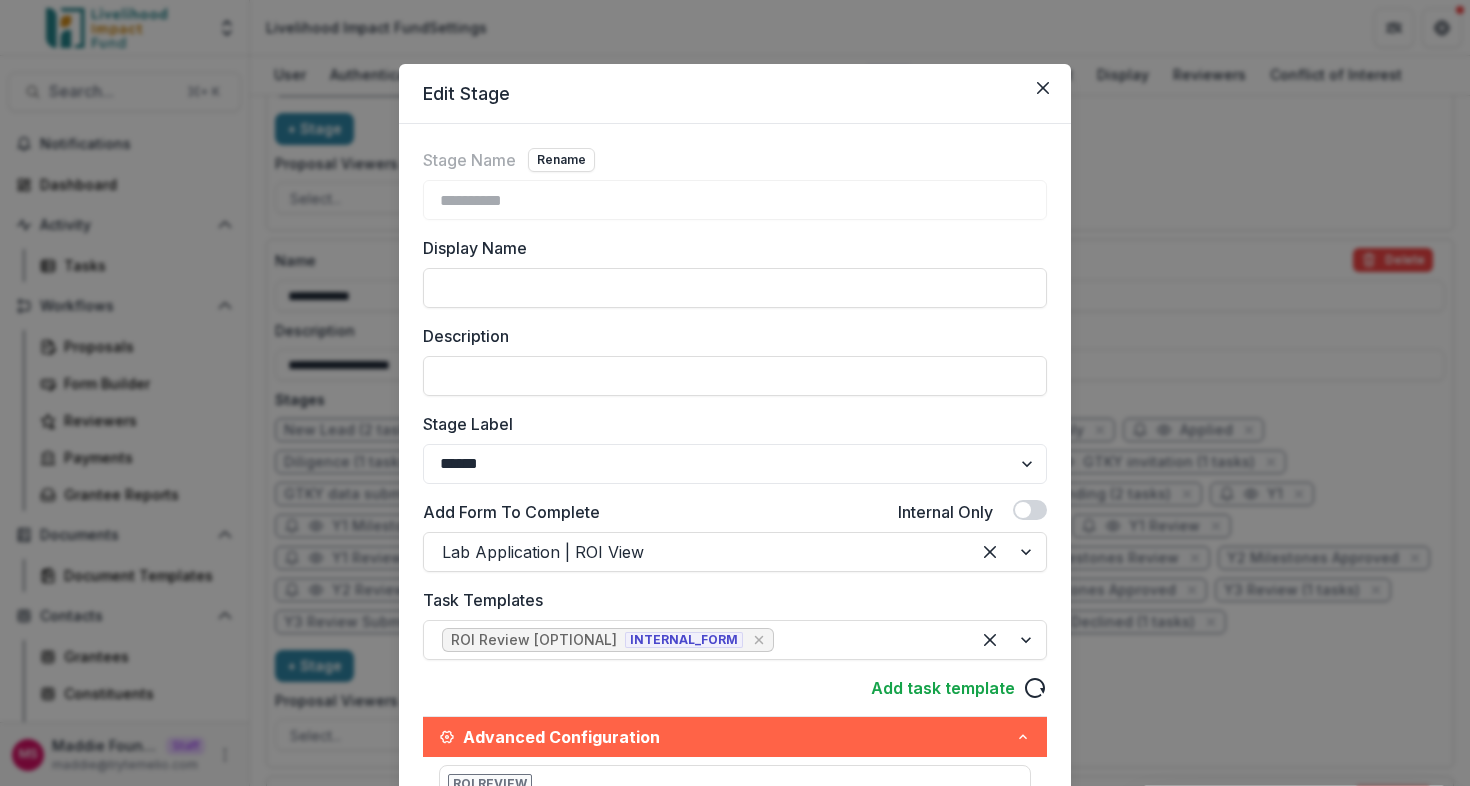click on "**********" at bounding box center [735, 393] 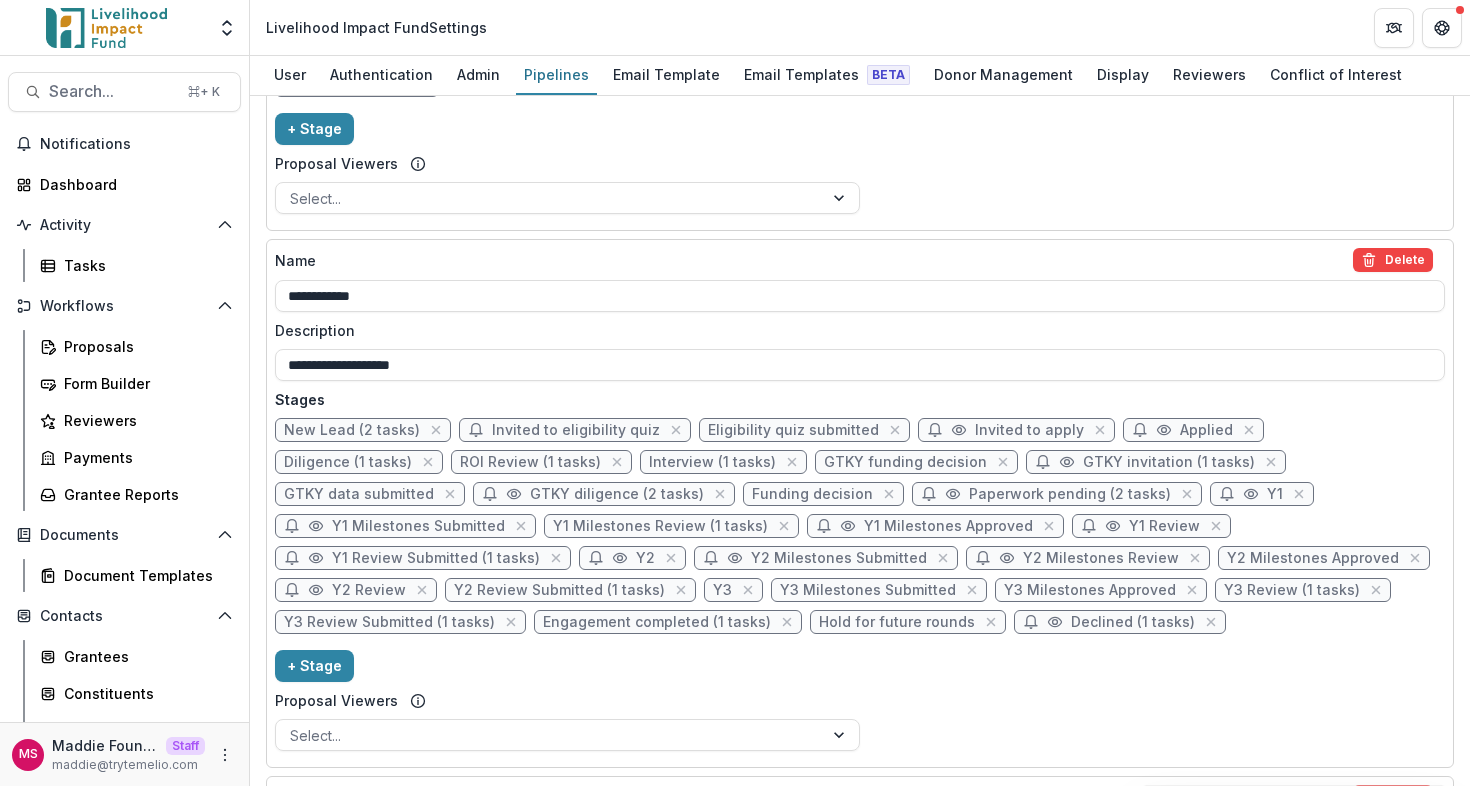 click on "Interview (1 tasks)" at bounding box center (712, 462) 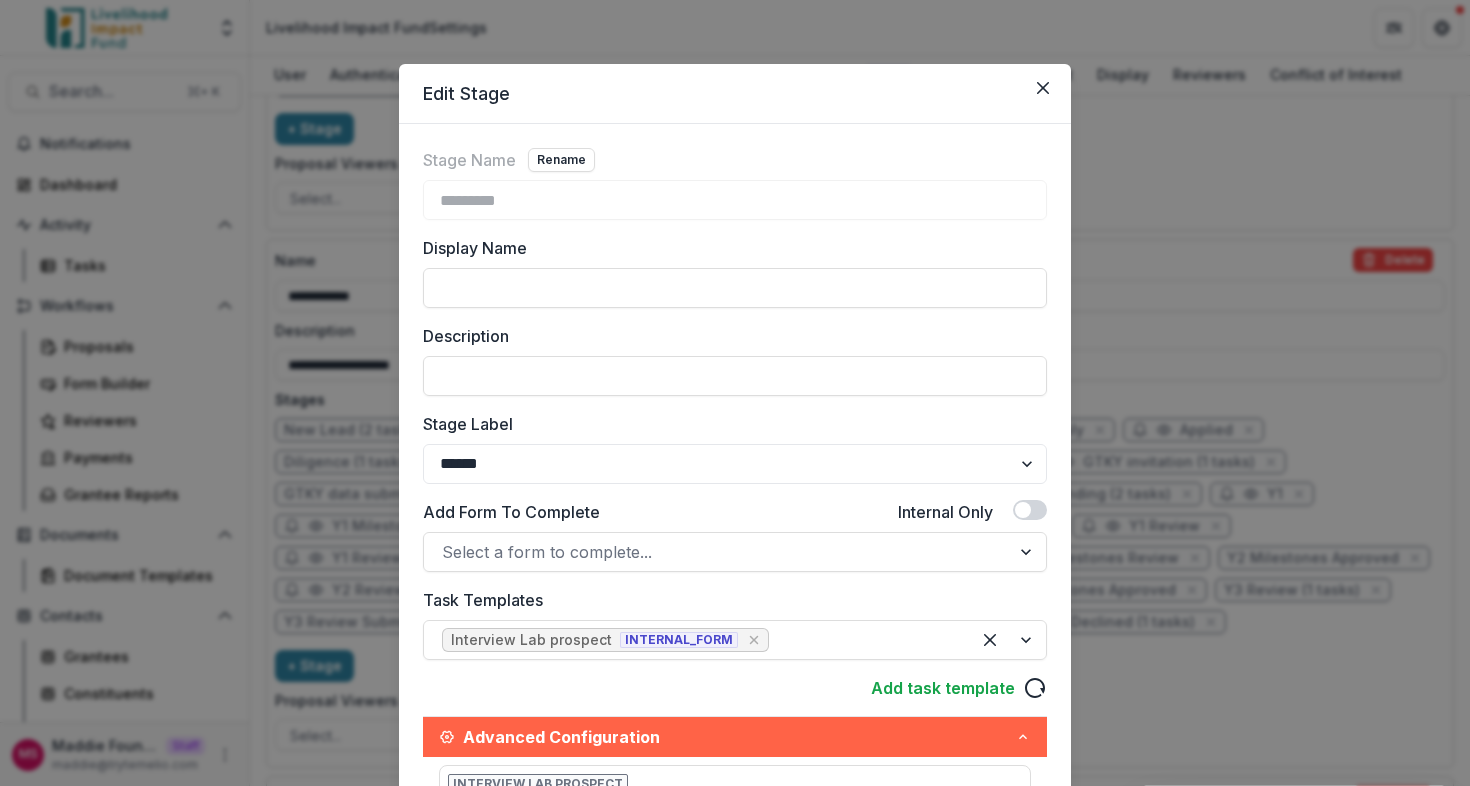click on "Edit Stage Stage Name Rename ********* Display Name Description Stage Label ******* ***** ********* ****** ******* ******** ******** ******* ********* ******* ****** Add Form To Complete Internal Only Select a form to complete... Task Templates Interview Lab prospect INTERNAL_FORM Add task template Advanced Configuration Interview Lab prospect Default Assignees [FIRST] [LAST] - [EMAIL] Default Deadline (Quantity & Time Unit) * **** ***** ****** ***** Embed Task In Stage Change Enable document generation in email notification? Notify entity of change to this stage? Show stage on grantee side Save" at bounding box center [735, 393] 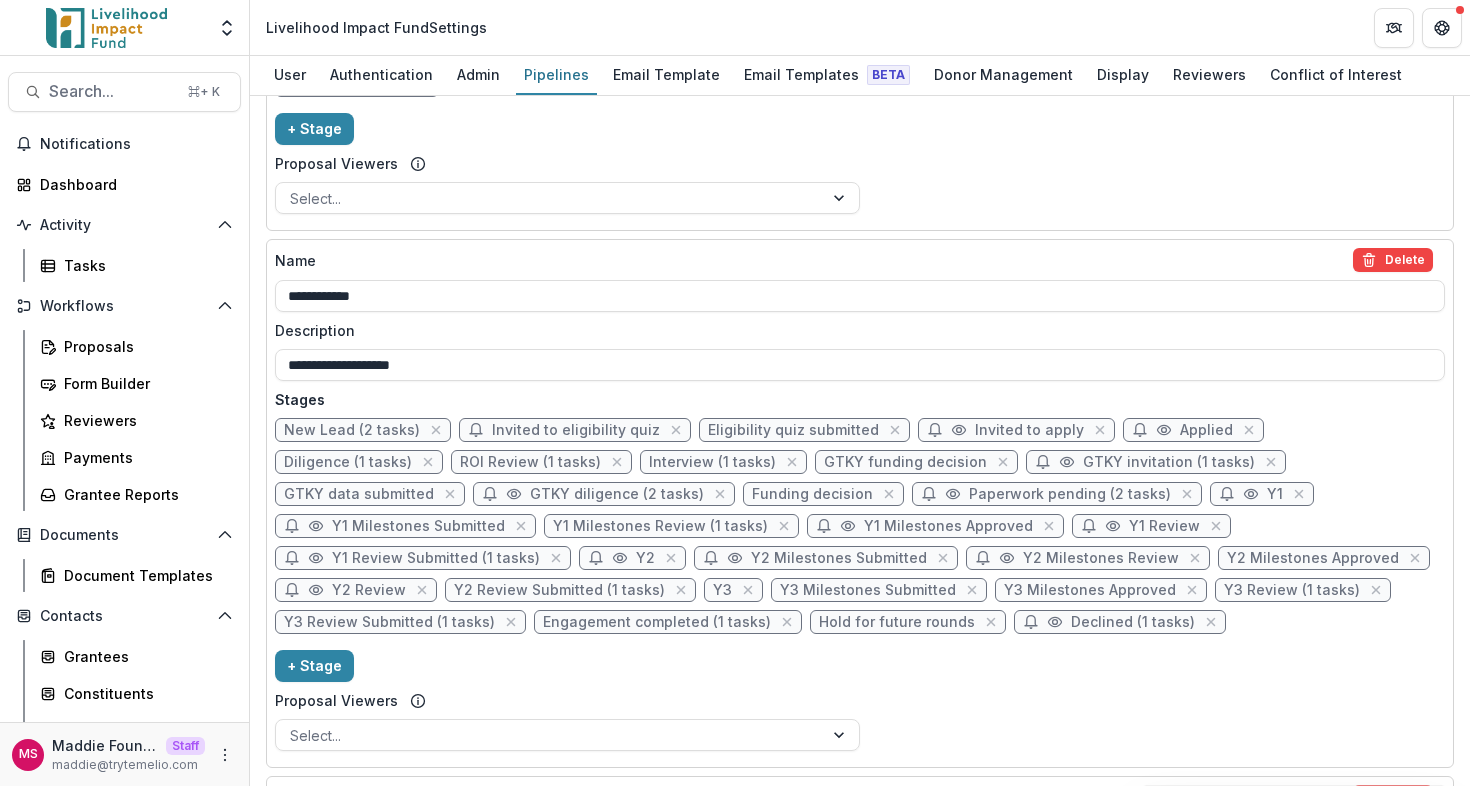 click on "GTKY invitation (1 tasks)" at bounding box center (1169, 462) 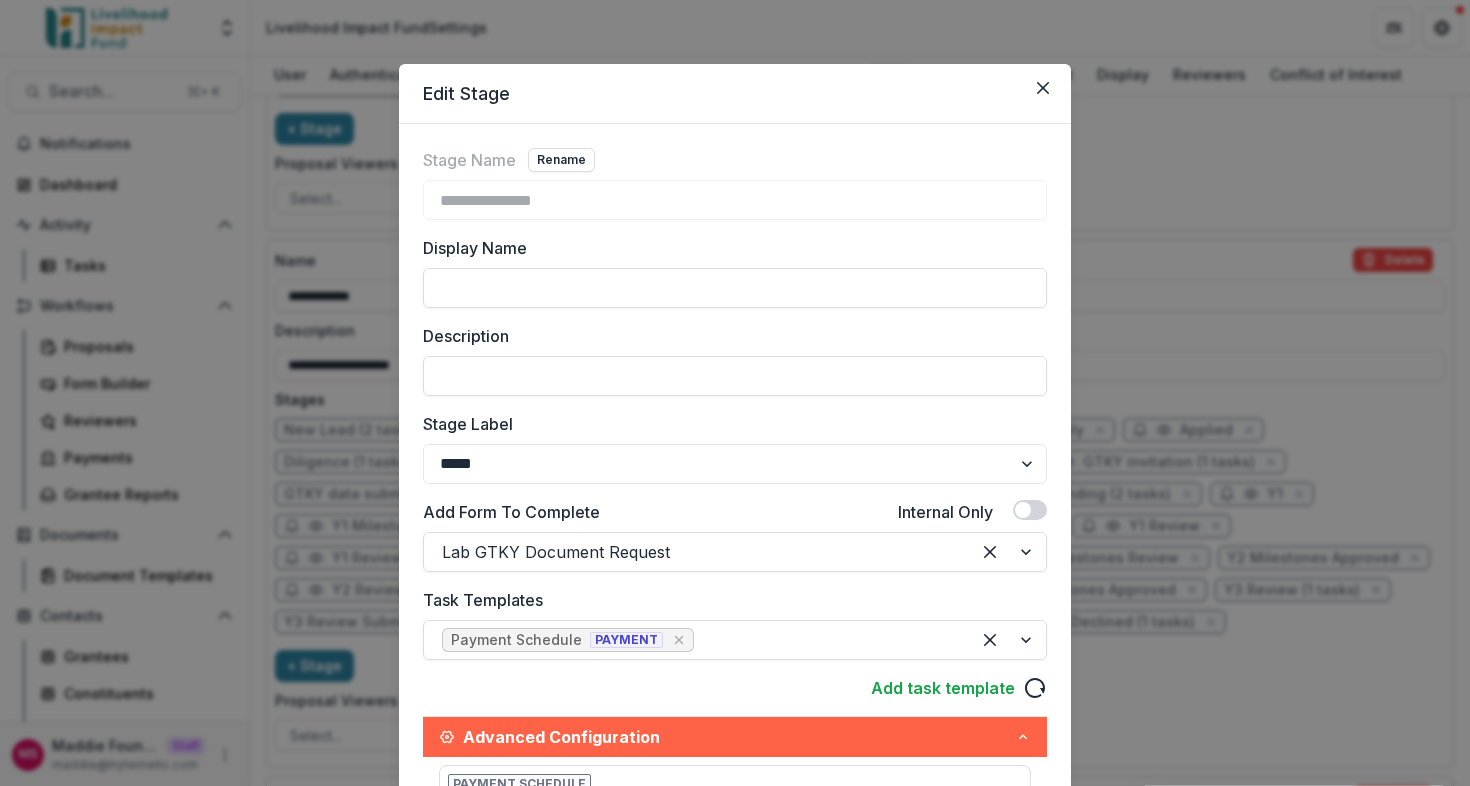 click on "**********" at bounding box center (735, 393) 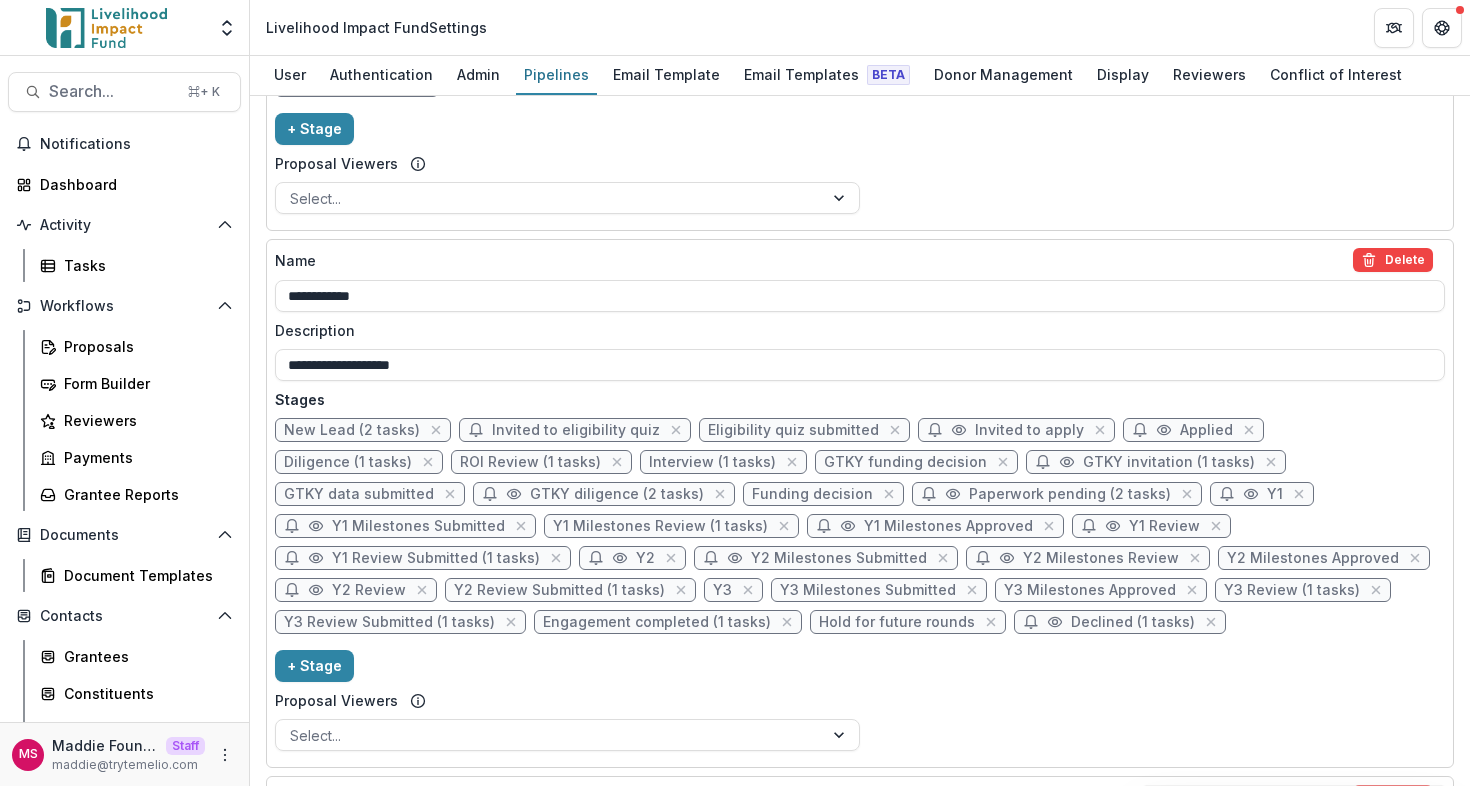 click on "GTKY diligence (2 tasks)" at bounding box center [617, 494] 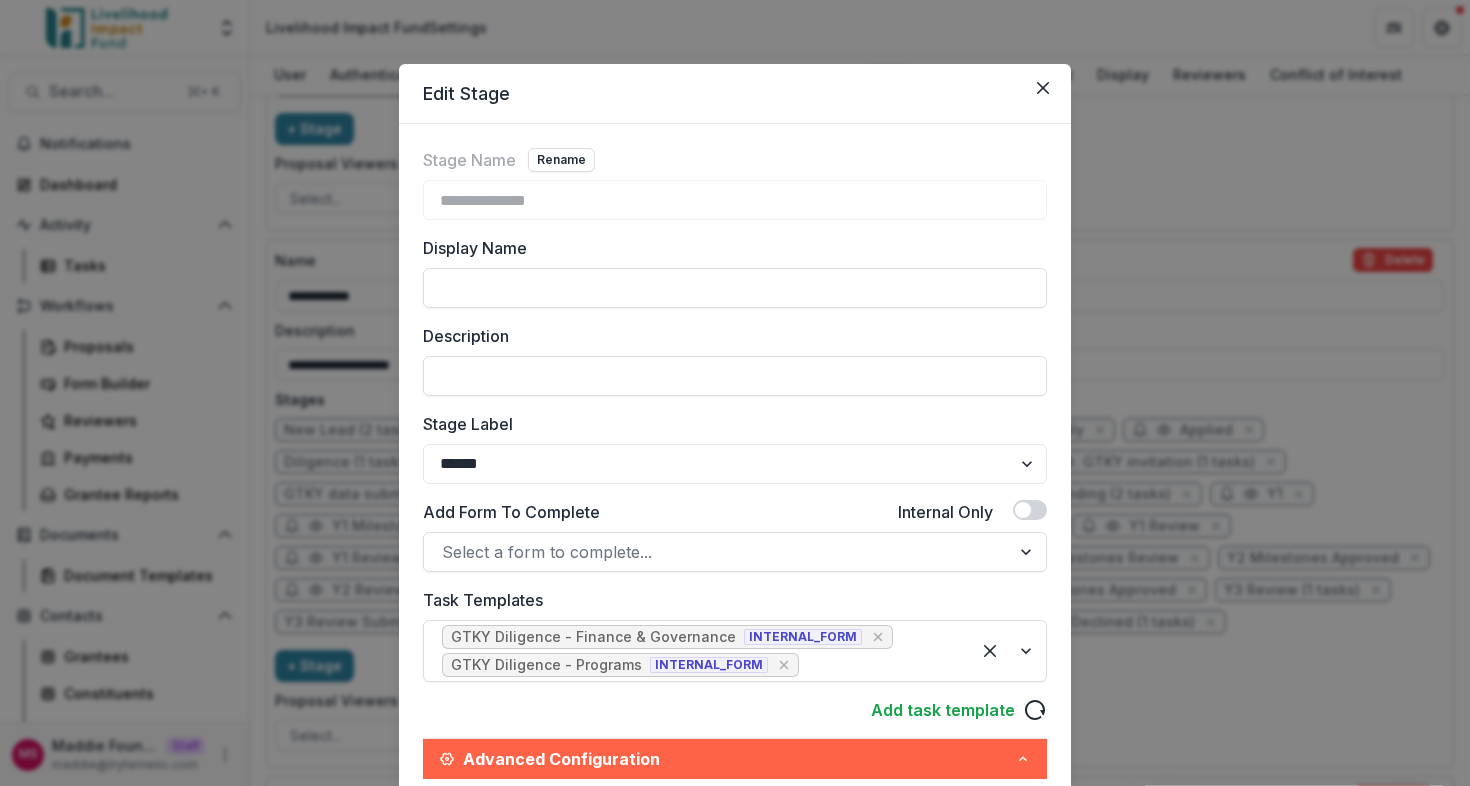 click on "**********" at bounding box center [735, 393] 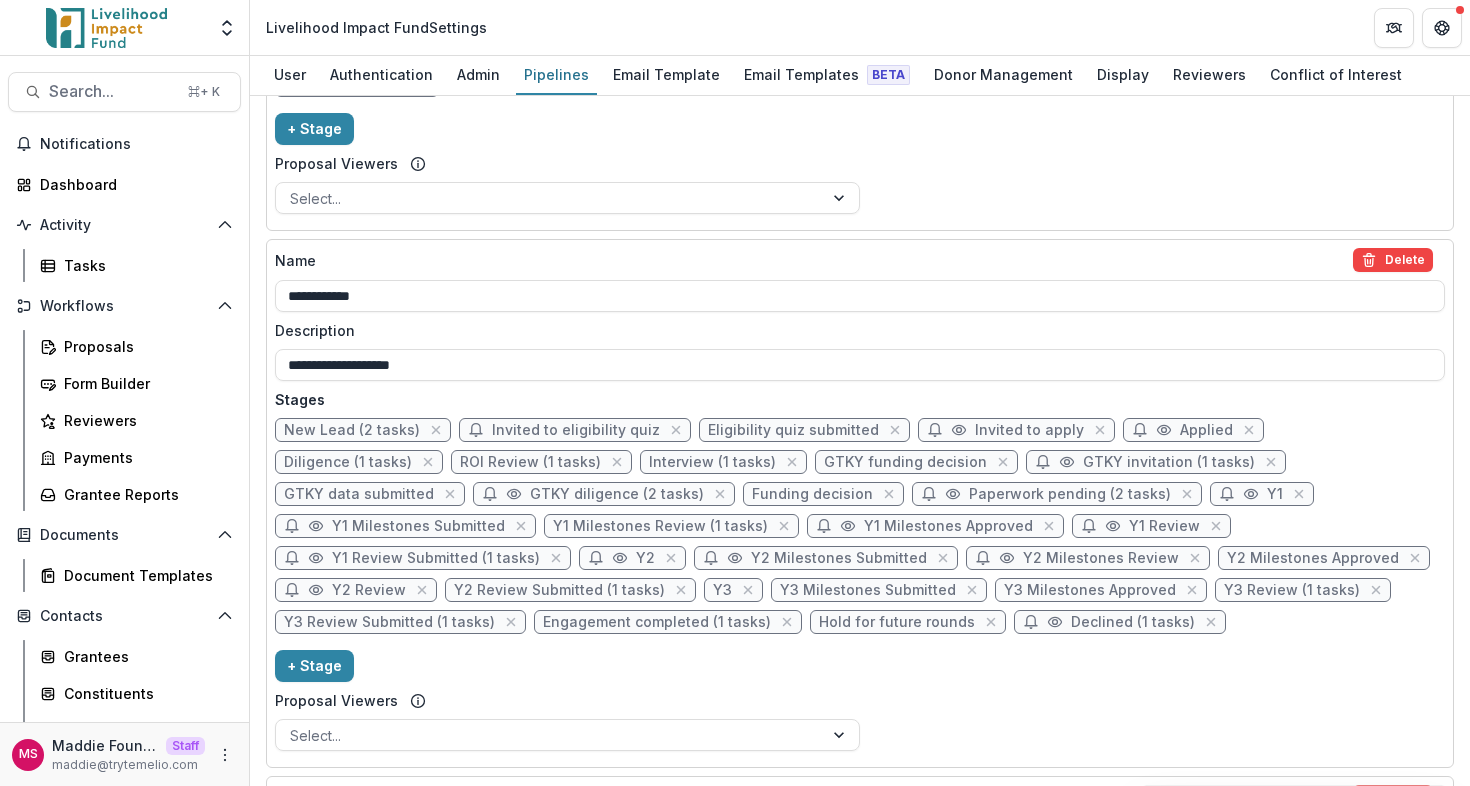 click on "Y1 Milestones Review (1 tasks)" at bounding box center [660, 526] 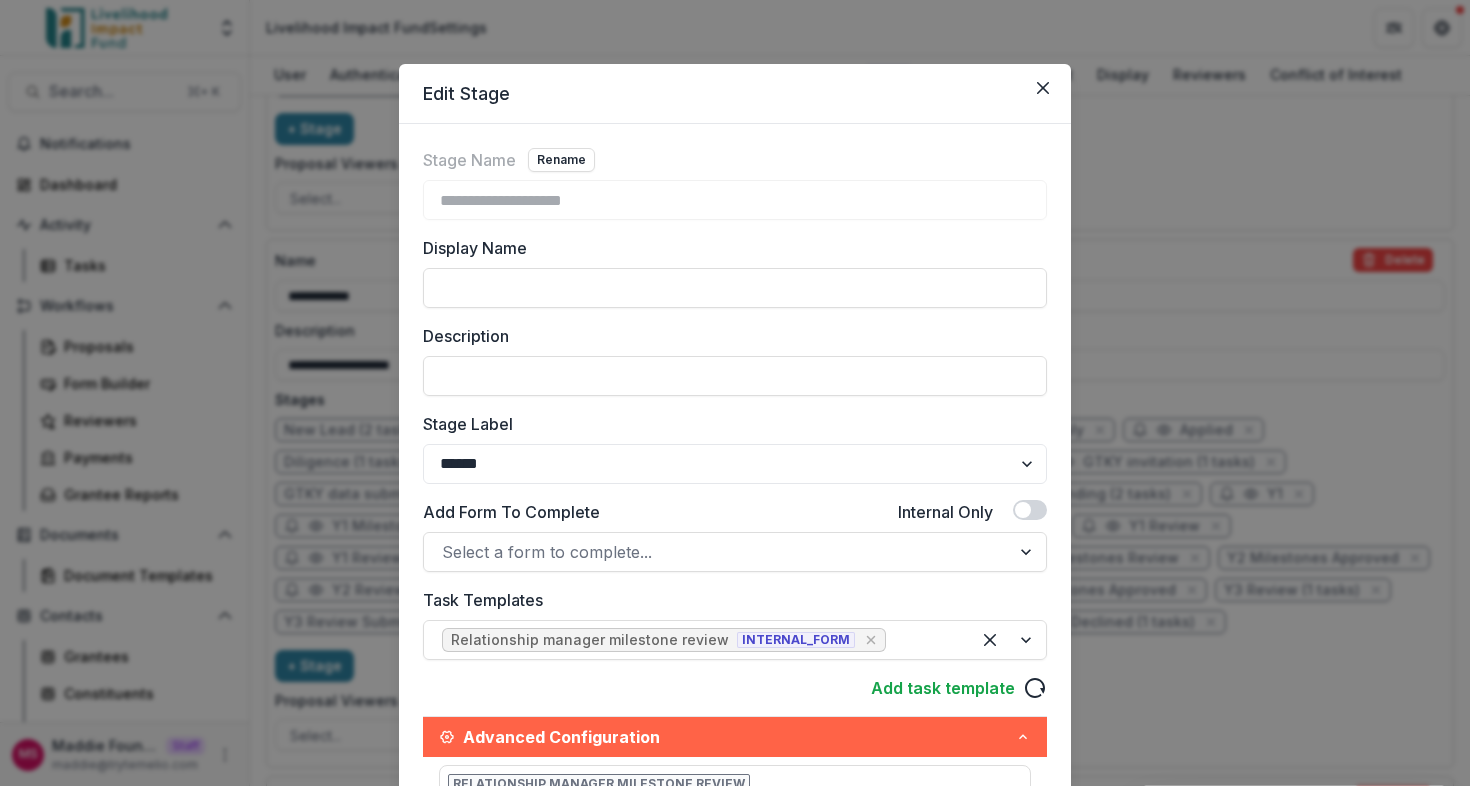 click on "**********" at bounding box center (735, 393) 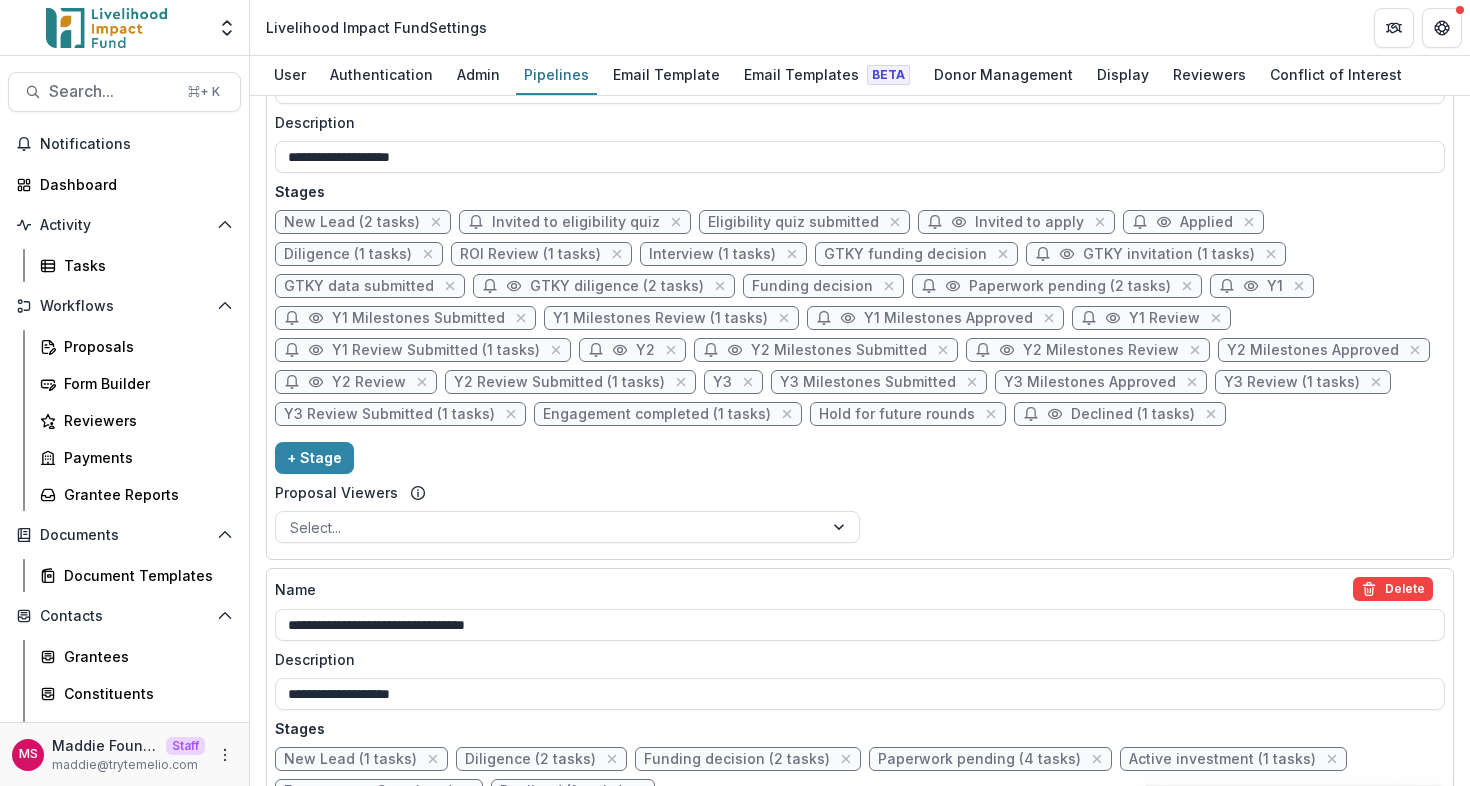 scroll, scrollTop: 984, scrollLeft: 0, axis: vertical 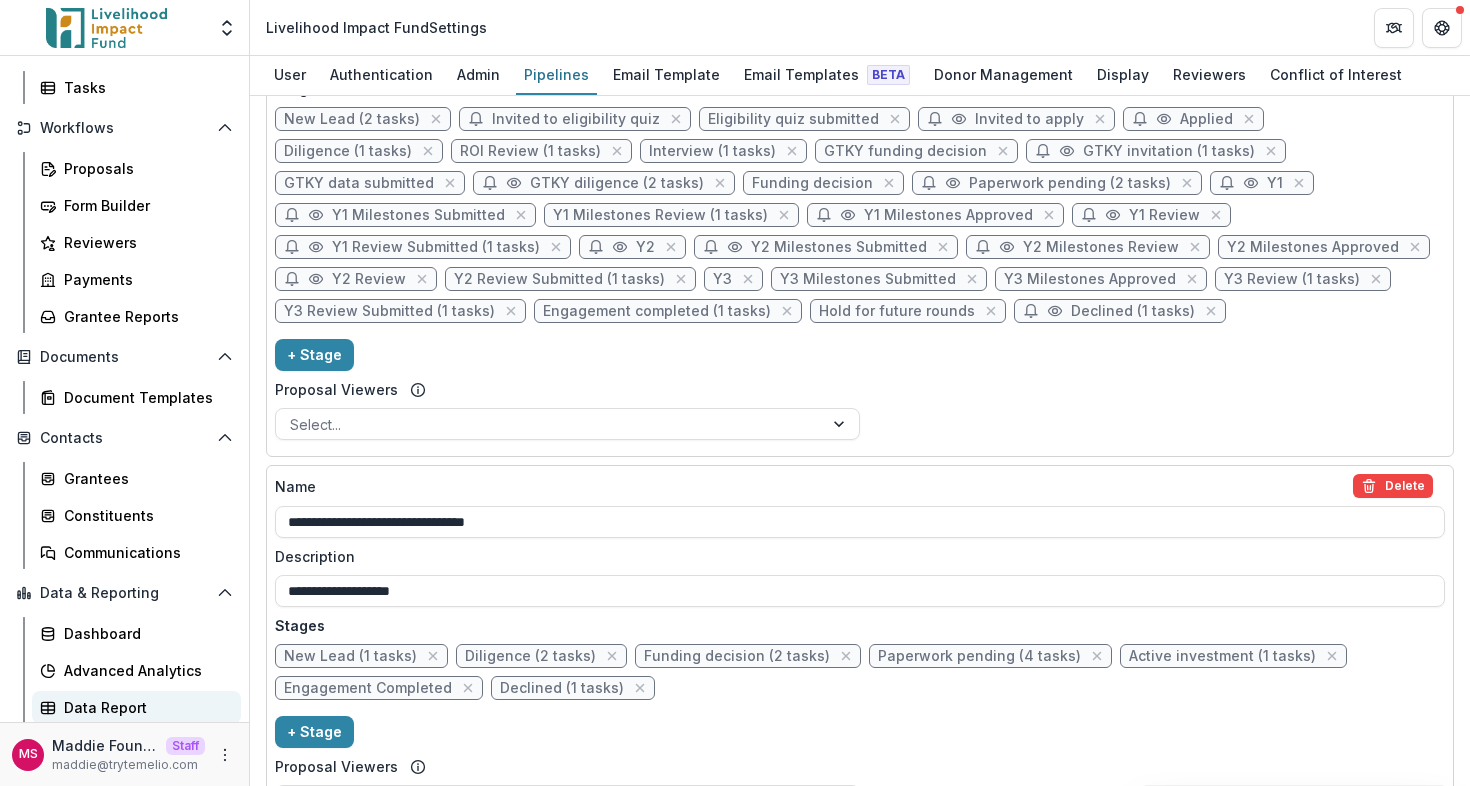 click on "Data Report" at bounding box center [136, 707] 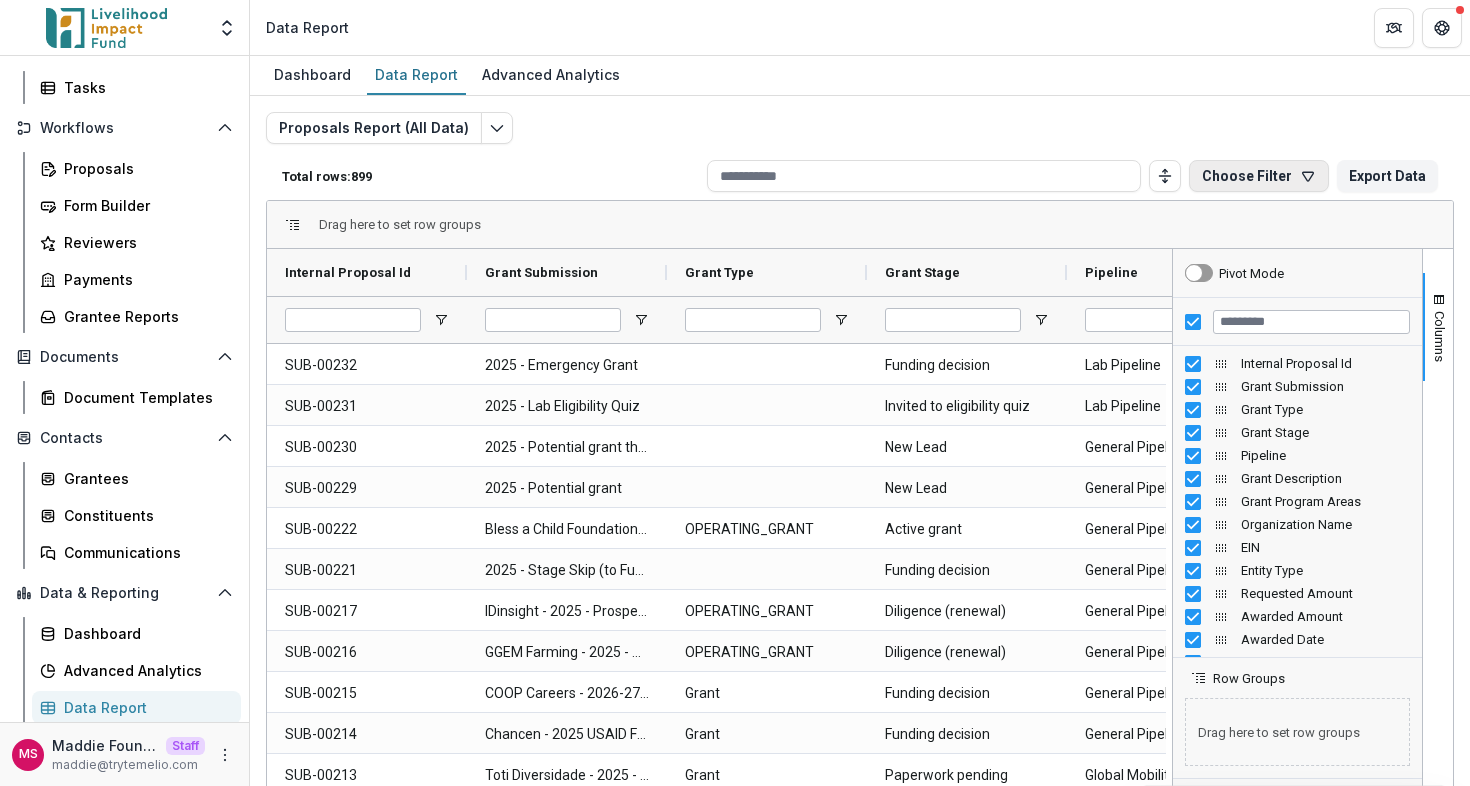 click on "Choose Filter" at bounding box center (1259, 176) 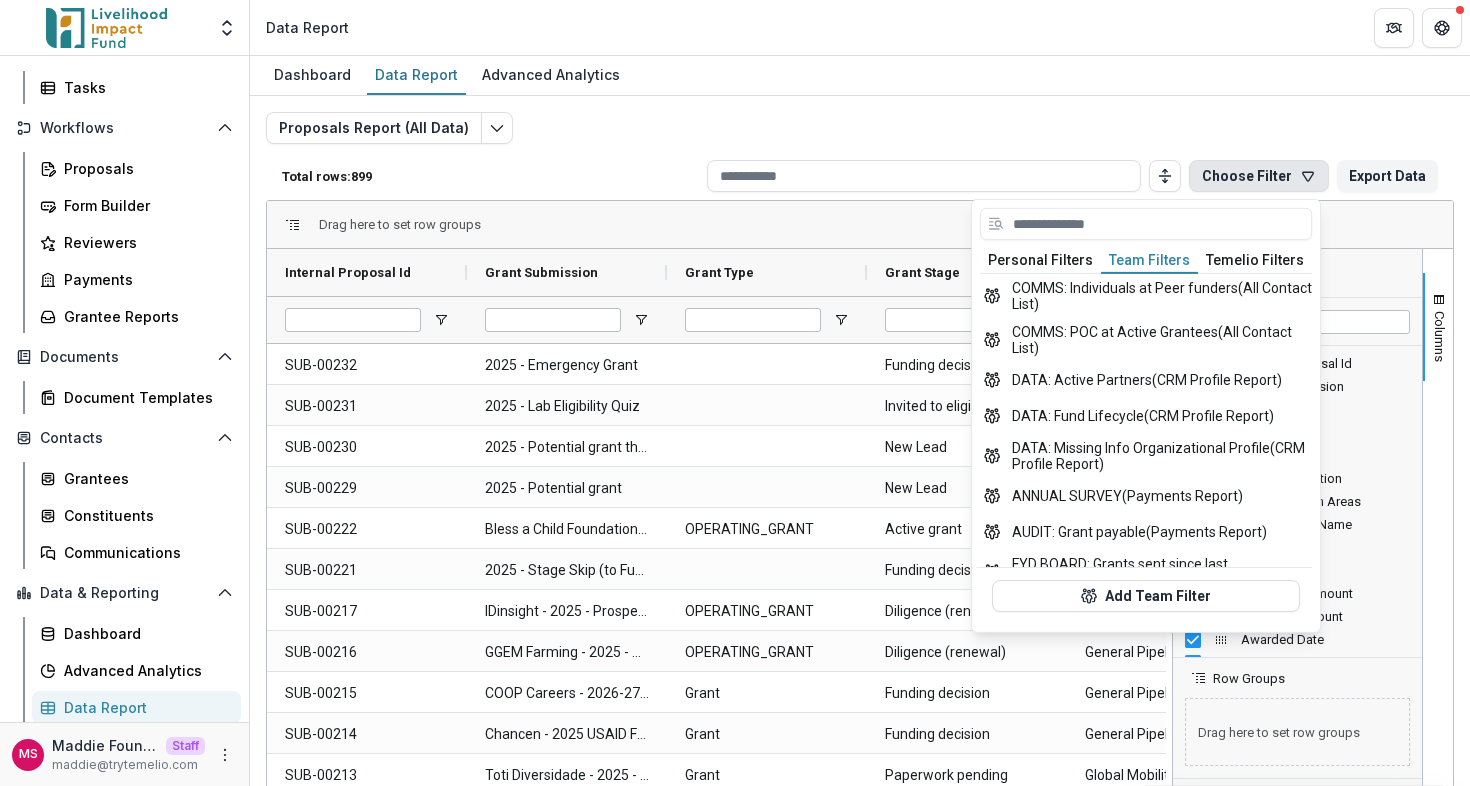 click on "Team Filters" at bounding box center (1149, 261) 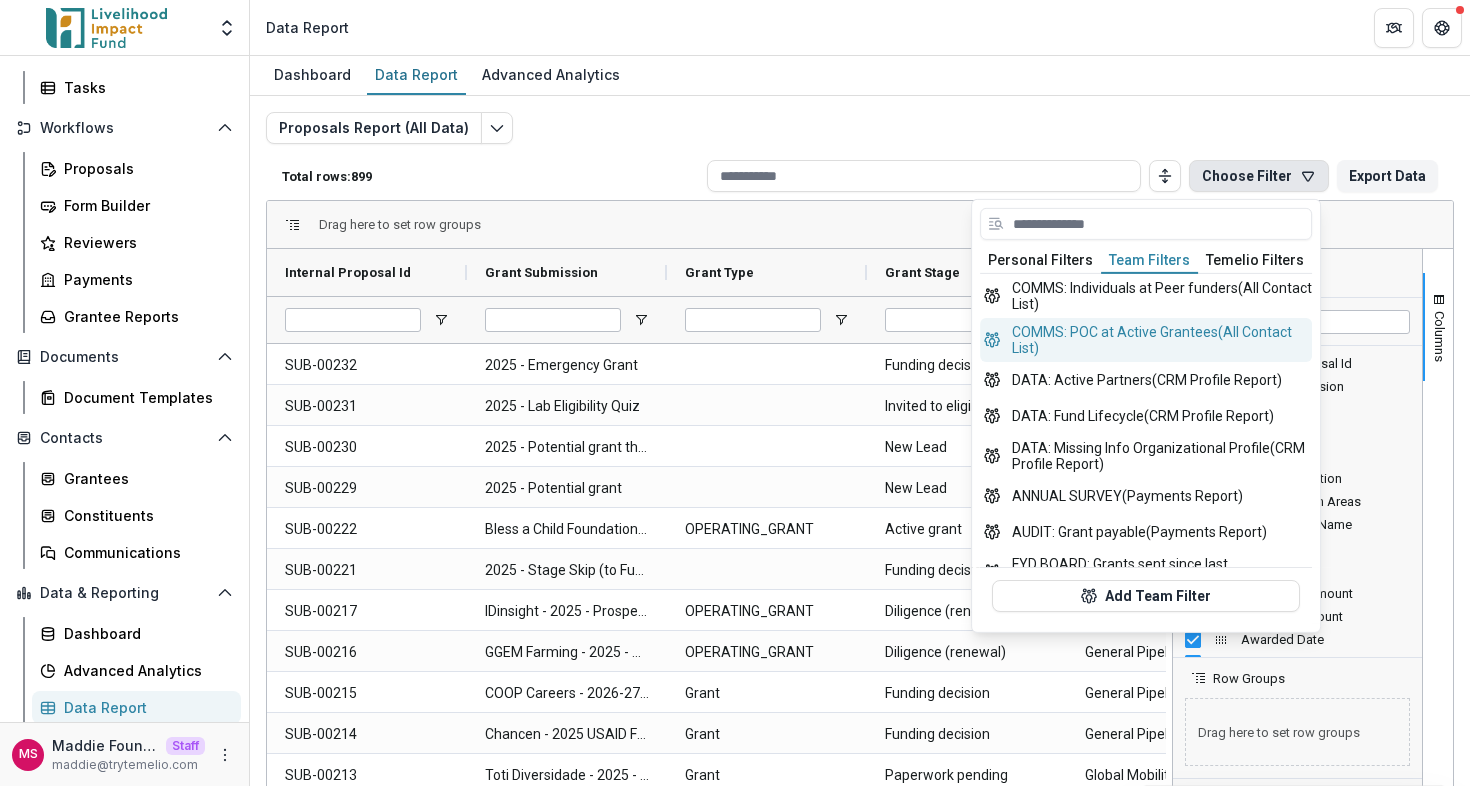 click on "COMMS: POC at Active Grantees  (All Contact List)" at bounding box center [1146, 340] 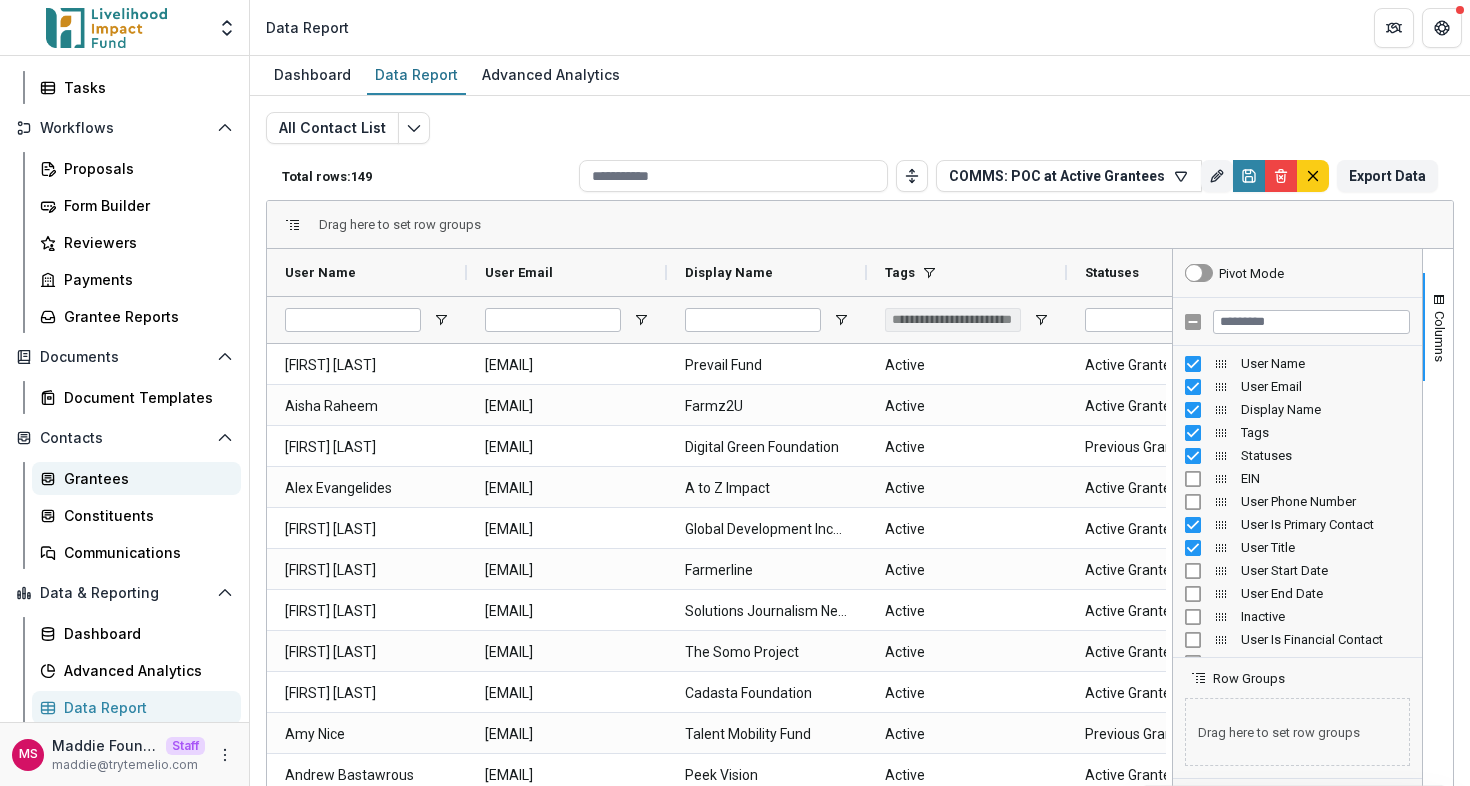 click on "Grantees" at bounding box center [144, 478] 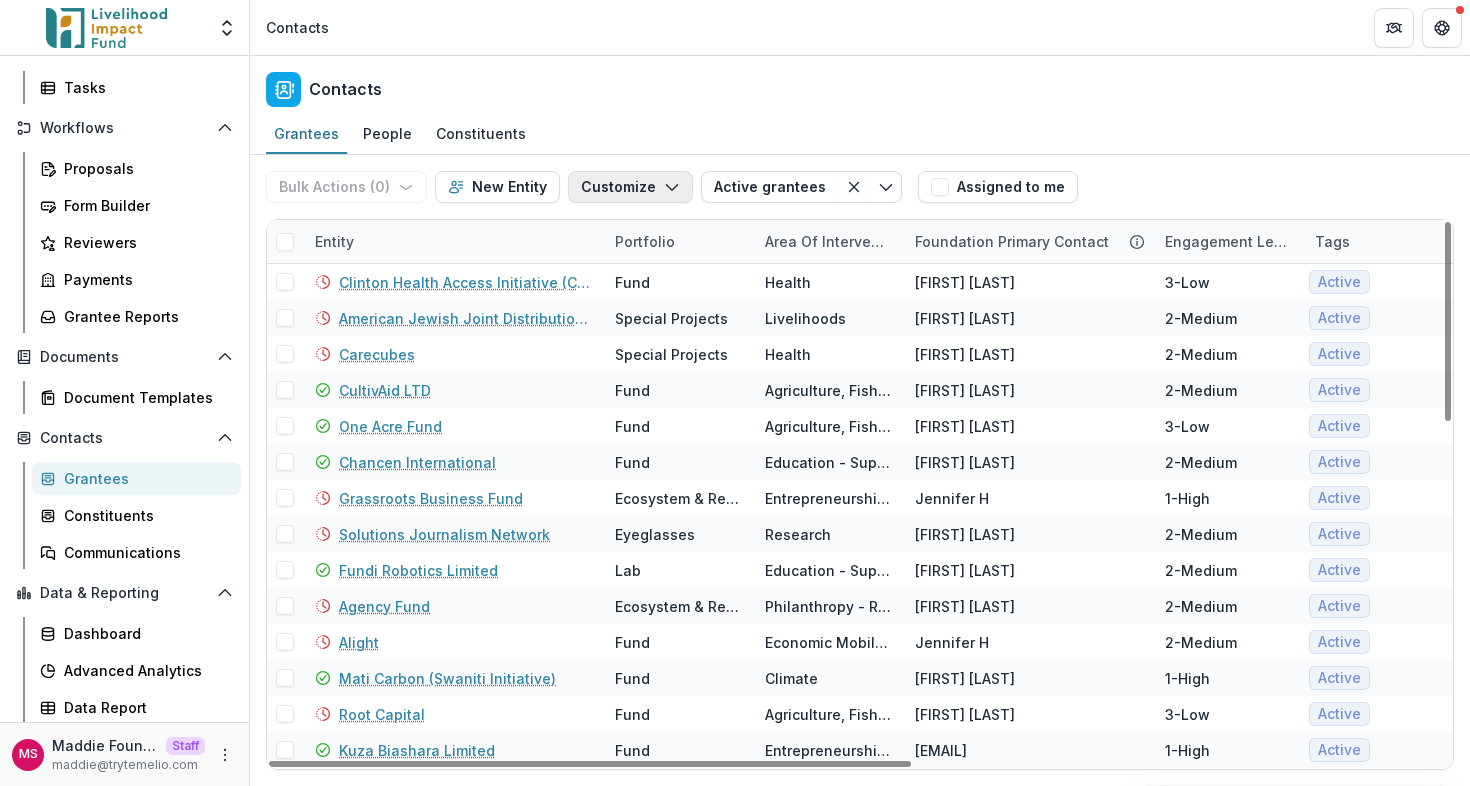click on "Customize" at bounding box center (630, 187) 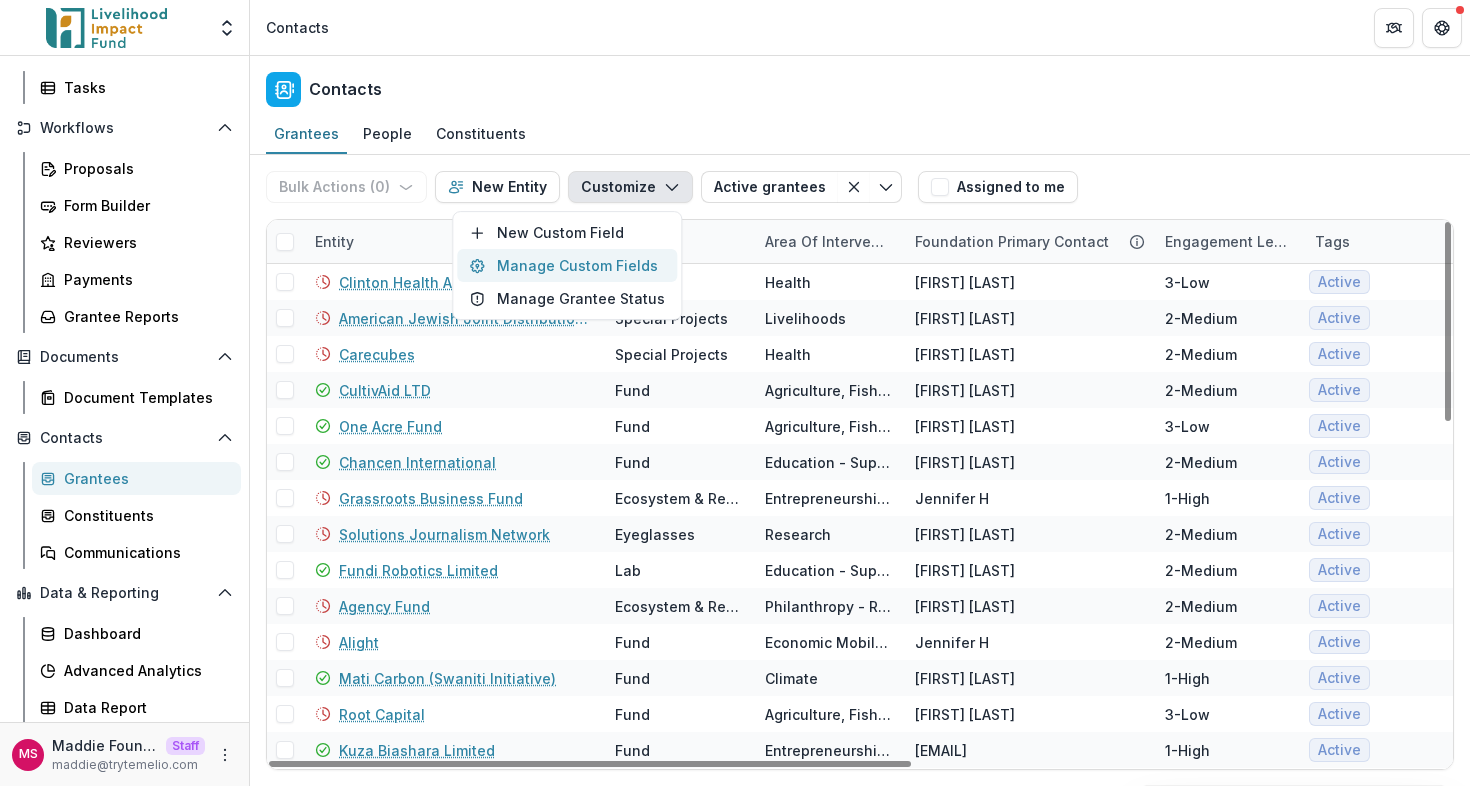 click on "Manage Custom Fields" at bounding box center [567, 265] 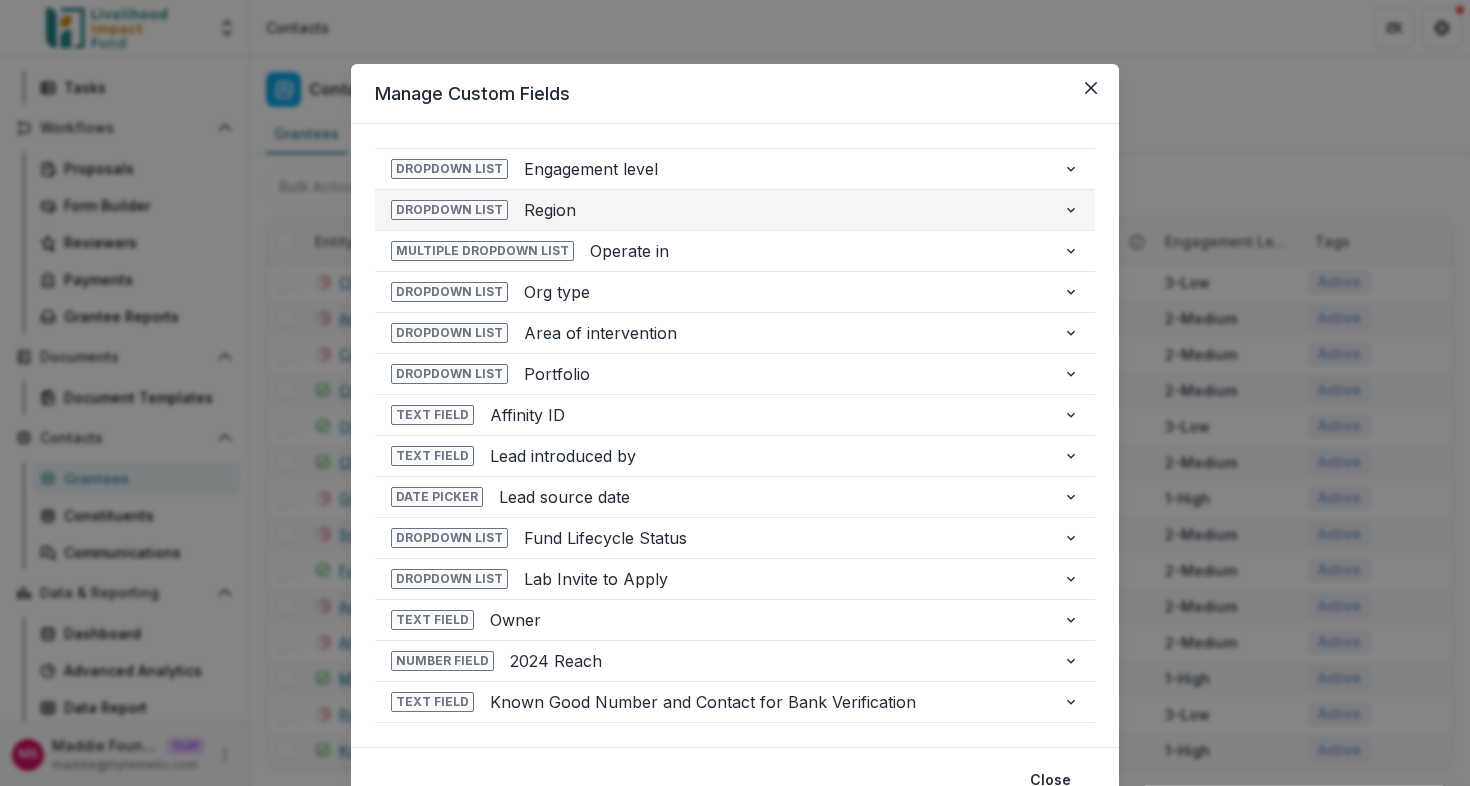 click on "Region" at bounding box center (785, 210) 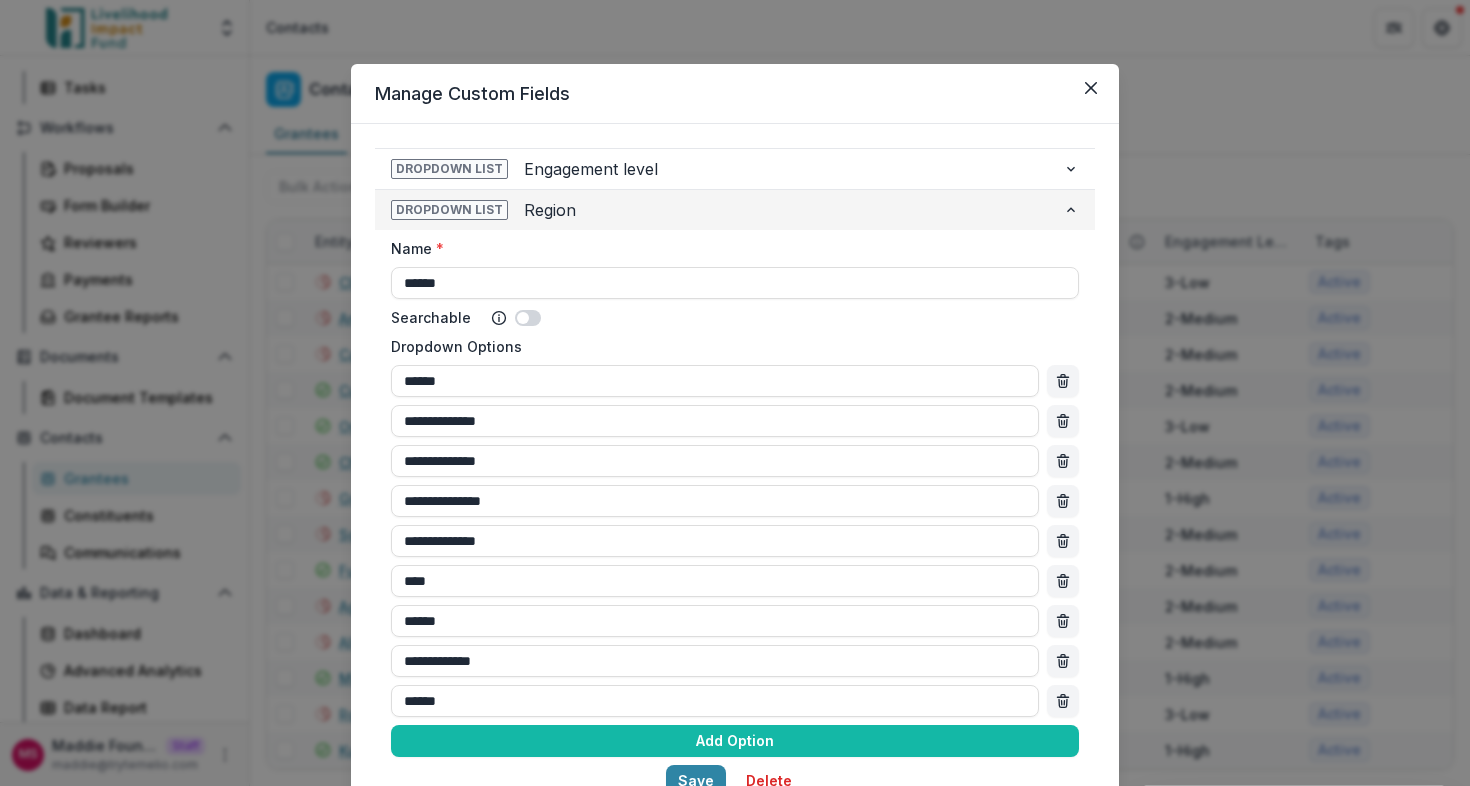 click on "Region" at bounding box center (785, 210) 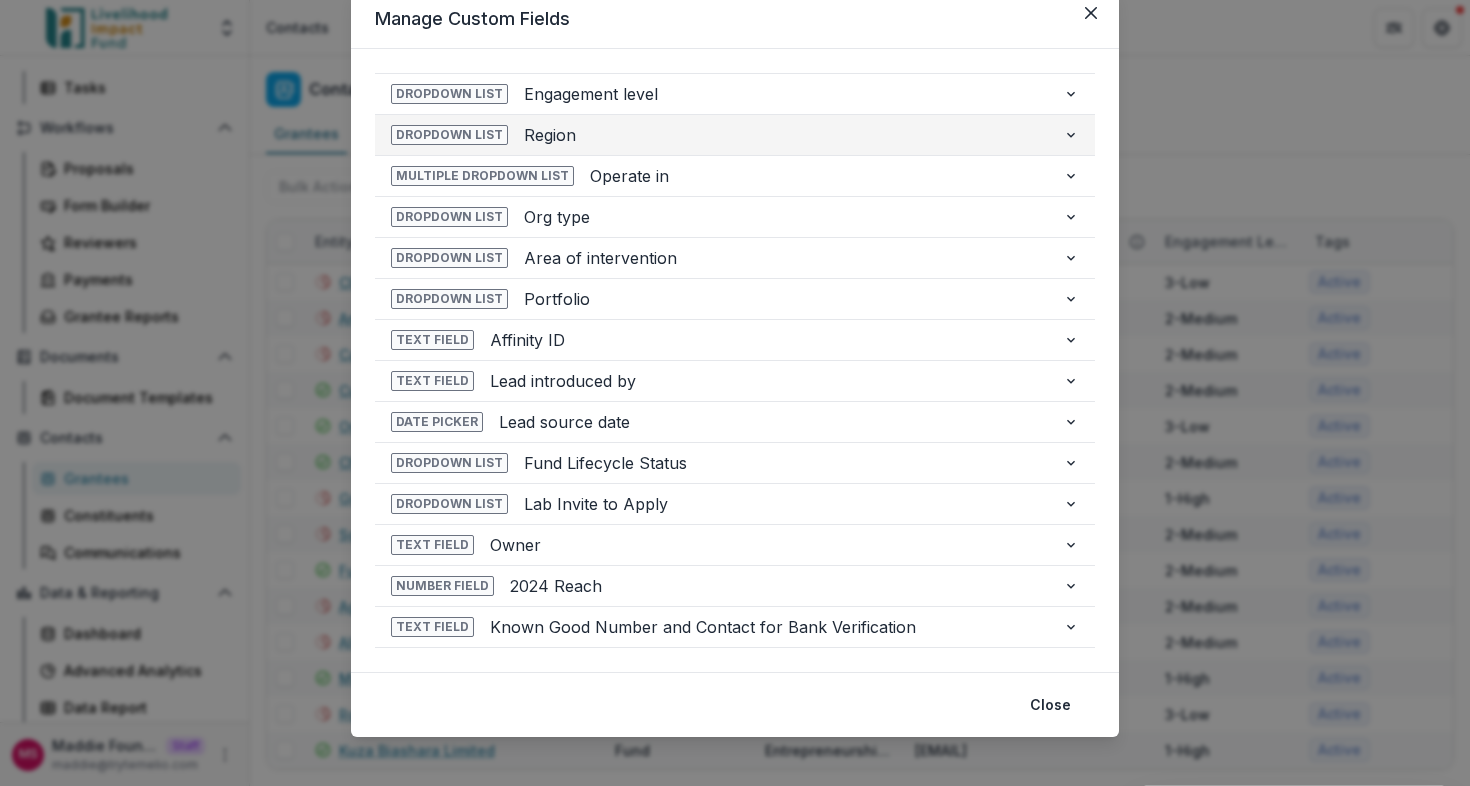 scroll, scrollTop: 0, scrollLeft: 0, axis: both 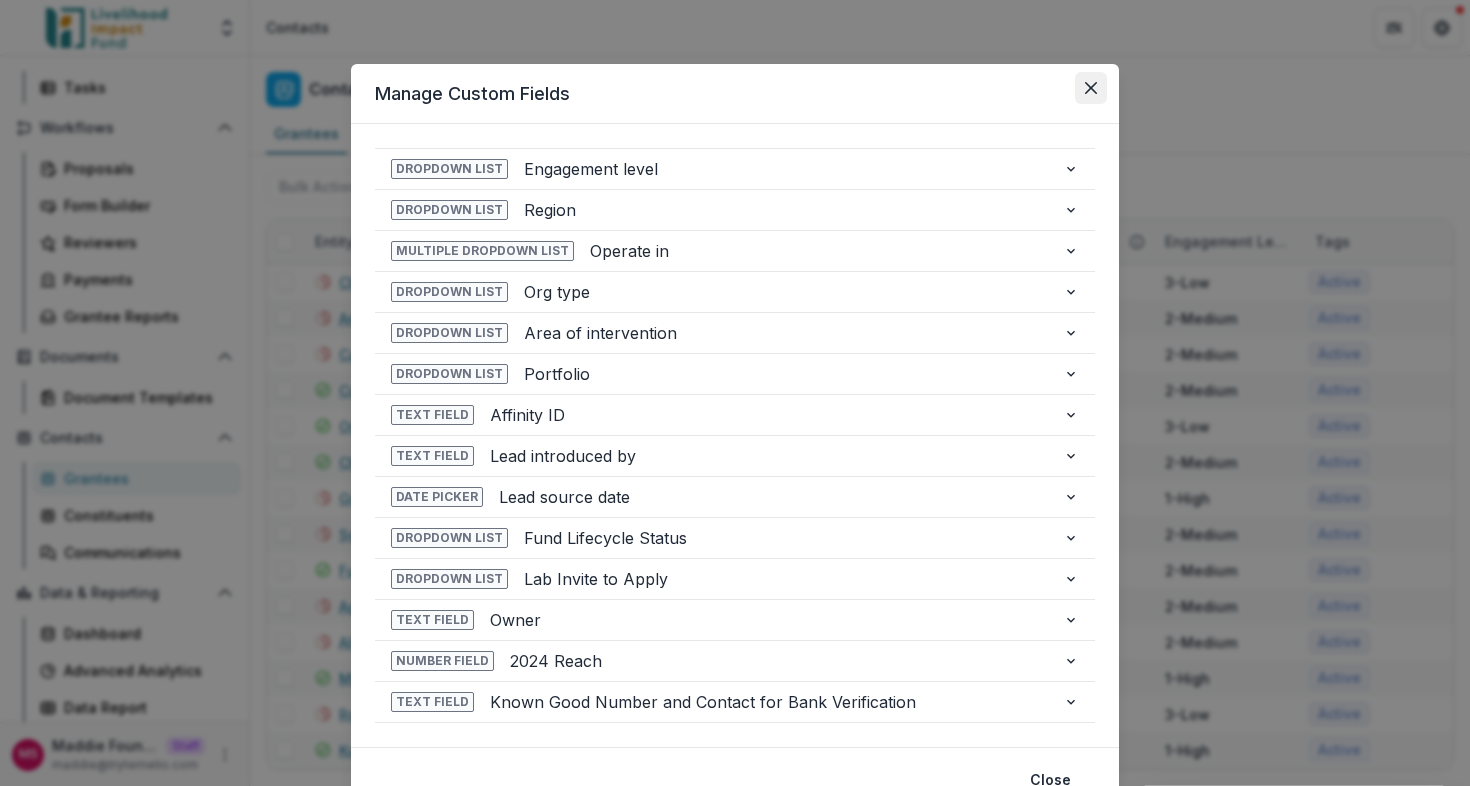 click at bounding box center [1091, 88] 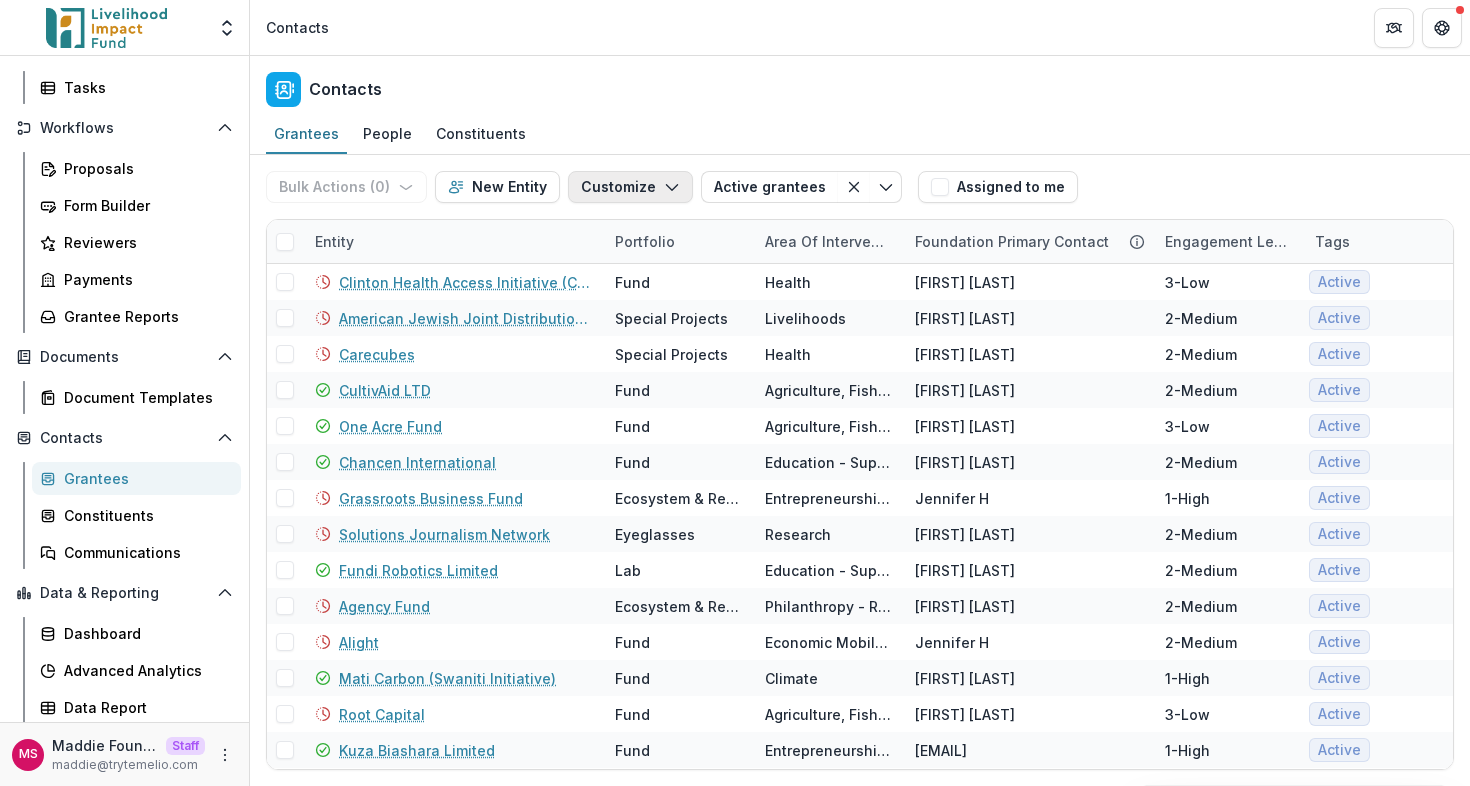 click on "Customize" at bounding box center [630, 187] 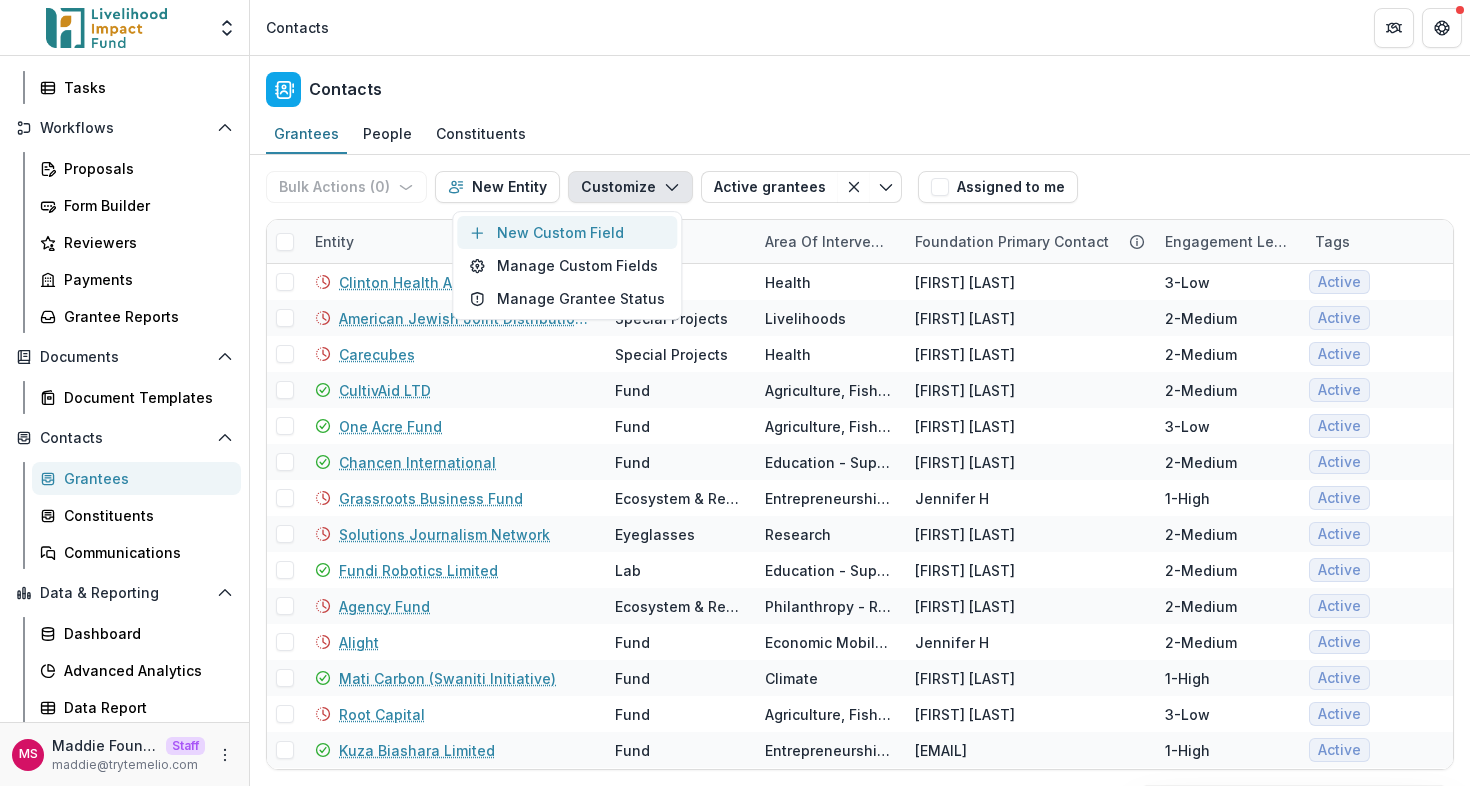 click on "New Custom Field" at bounding box center [567, 232] 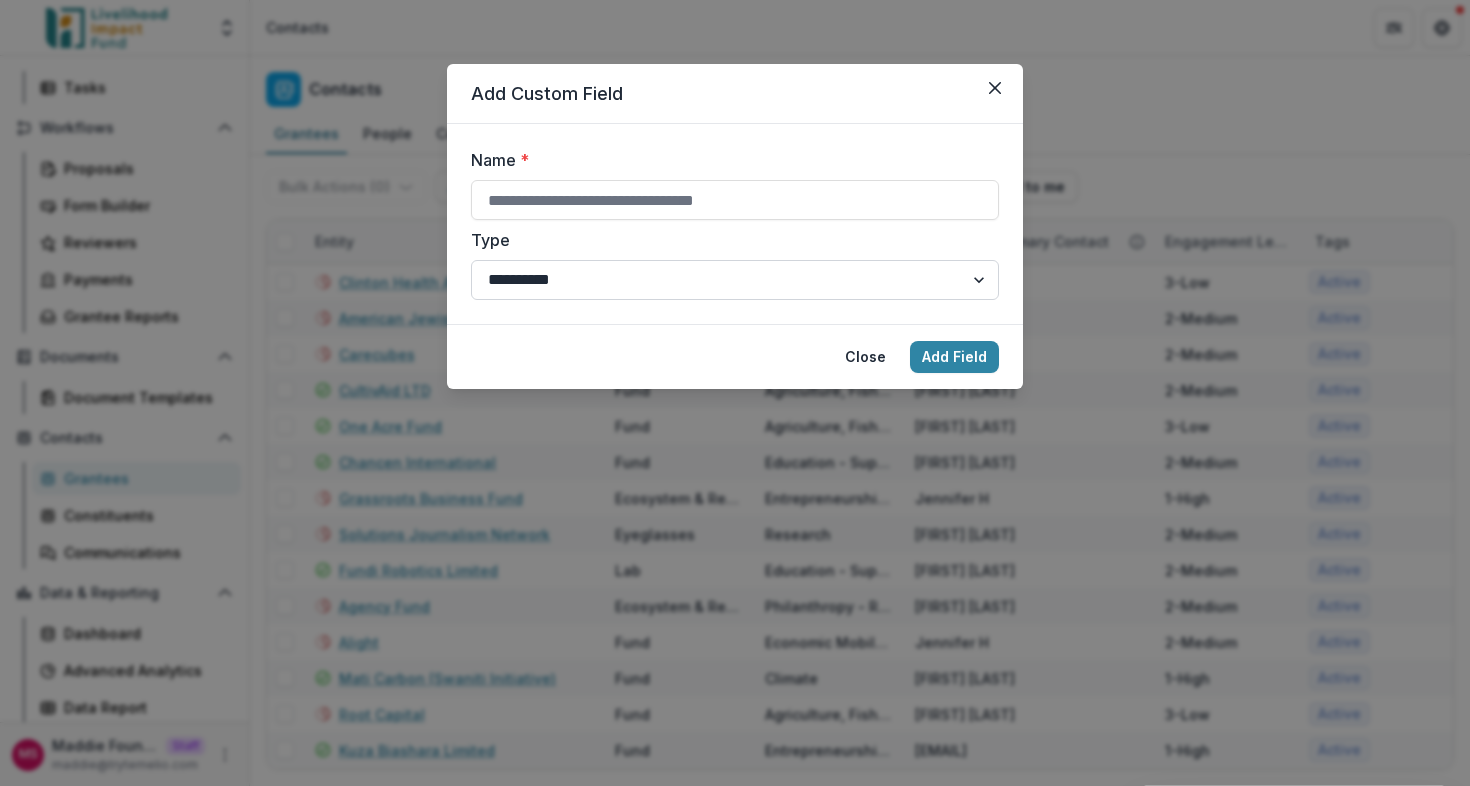 click on "**********" at bounding box center [735, 280] 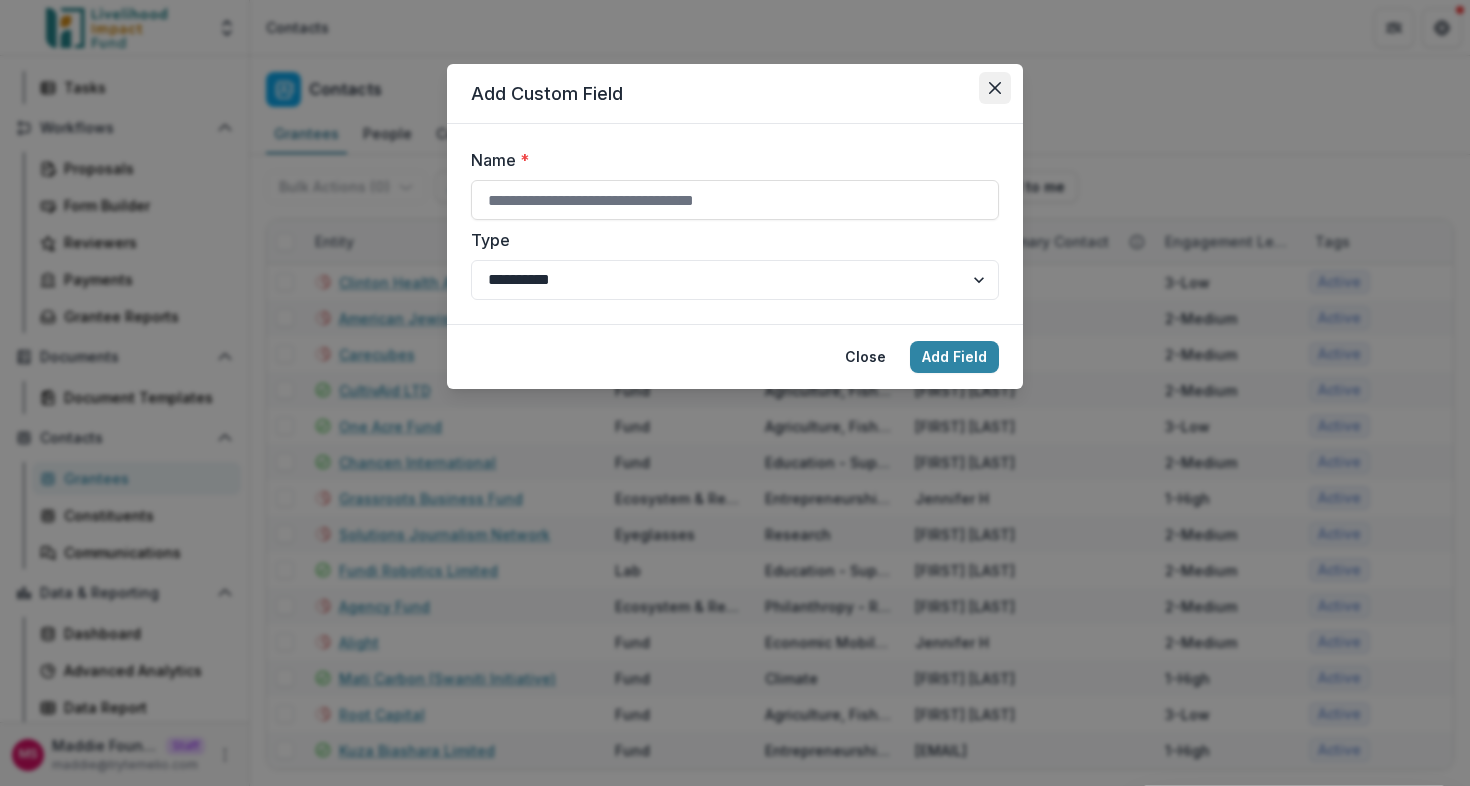 click 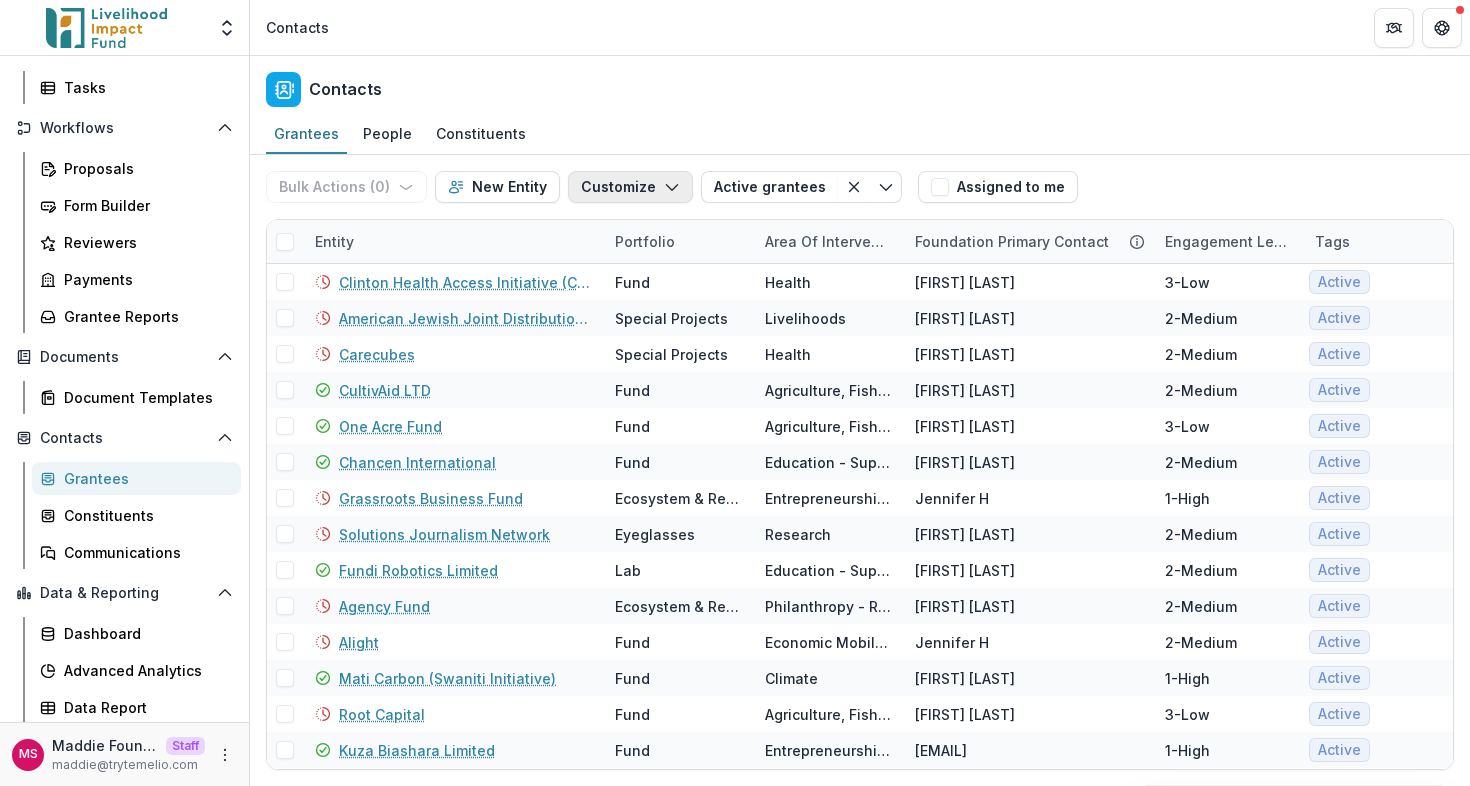 click 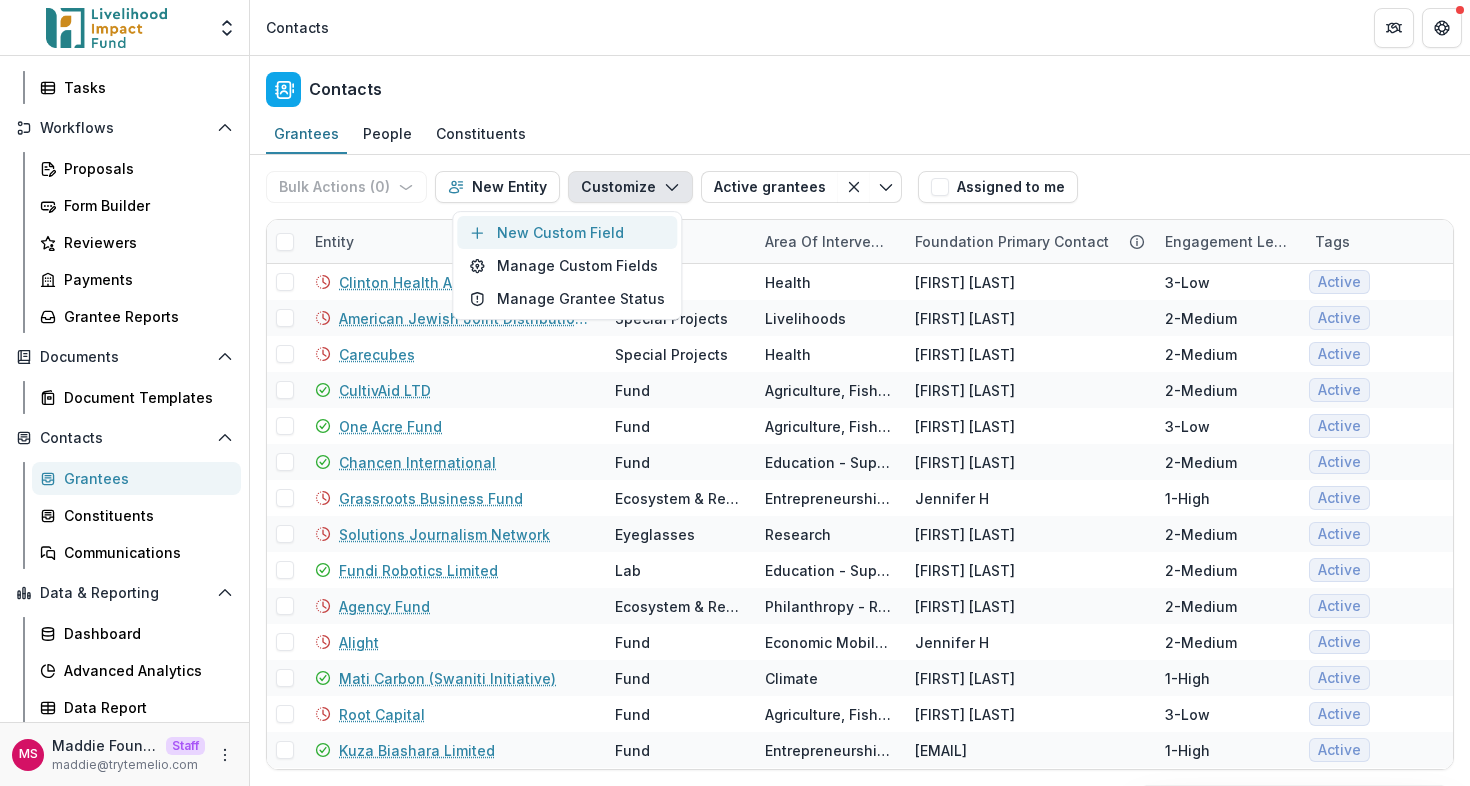 type 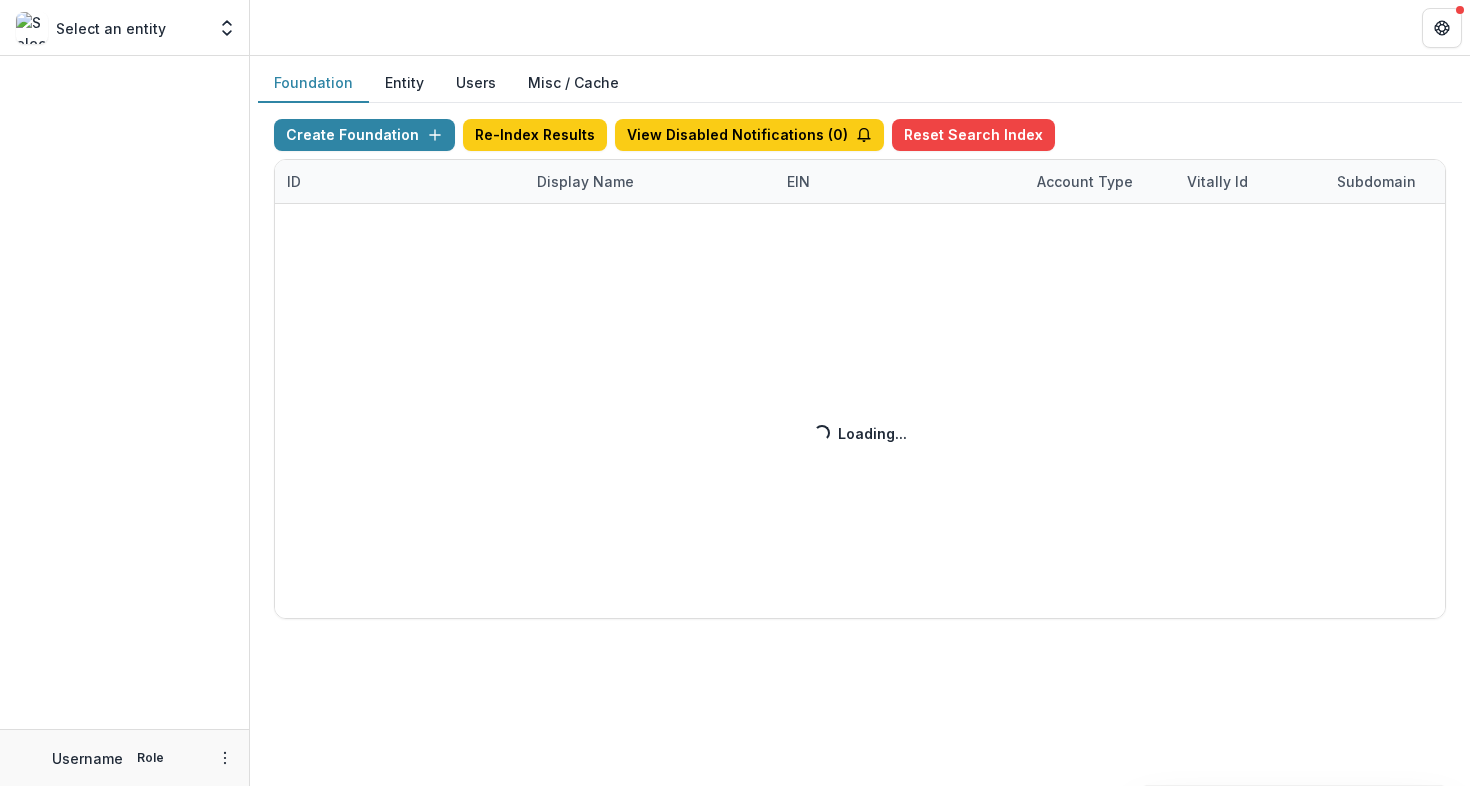 scroll, scrollTop: 0, scrollLeft: 0, axis: both 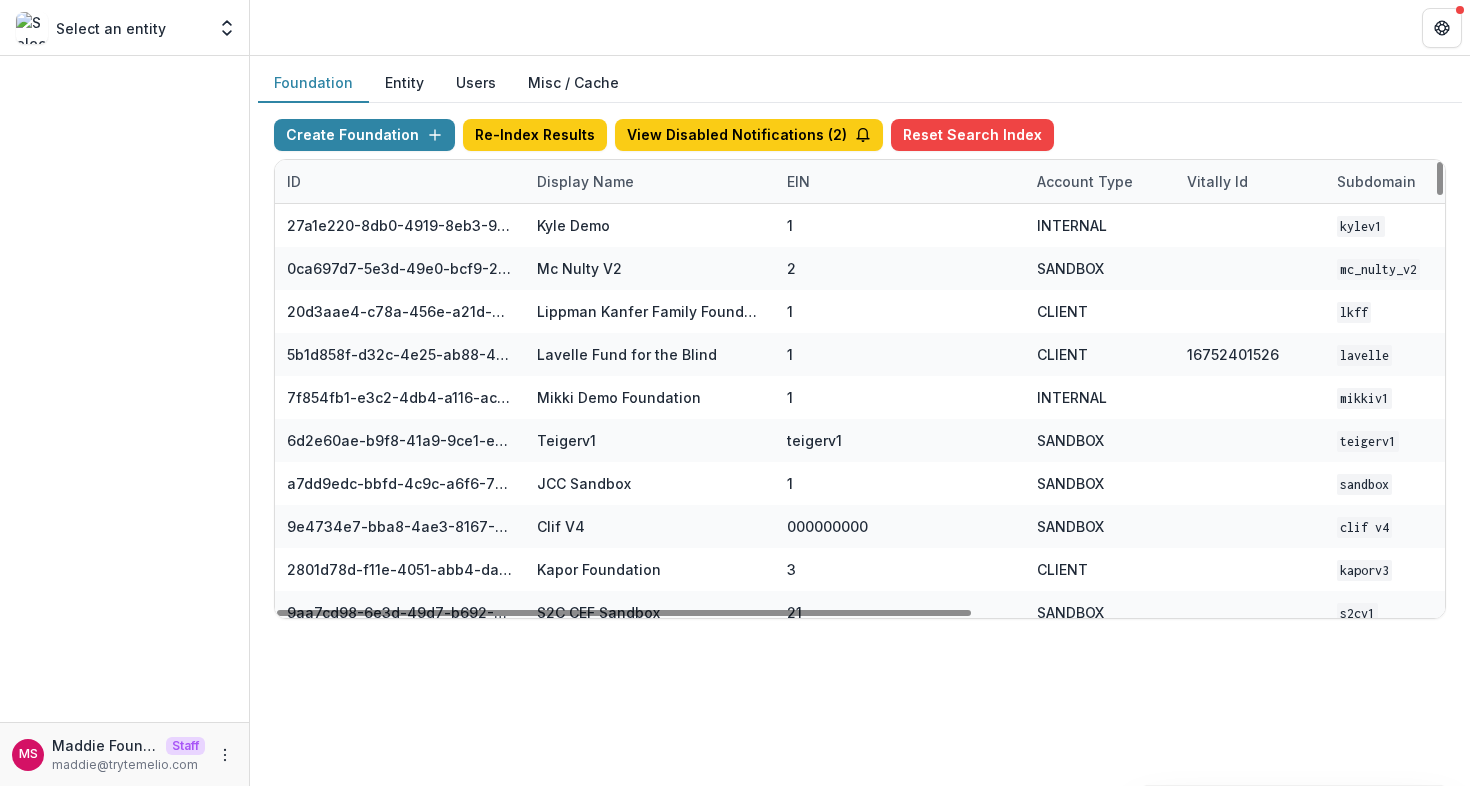 click on "Display Name" at bounding box center [585, 181] 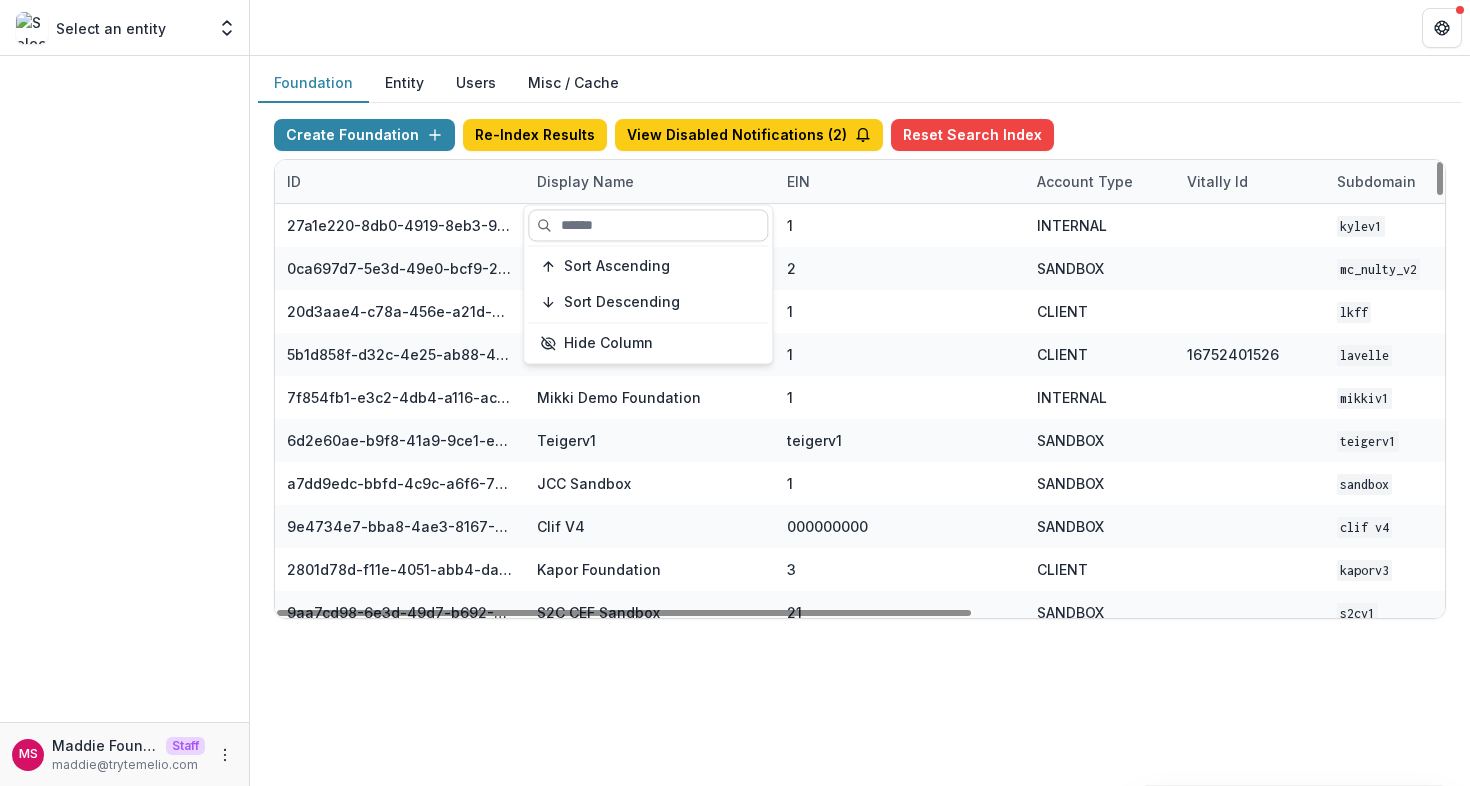 click at bounding box center (648, 225) 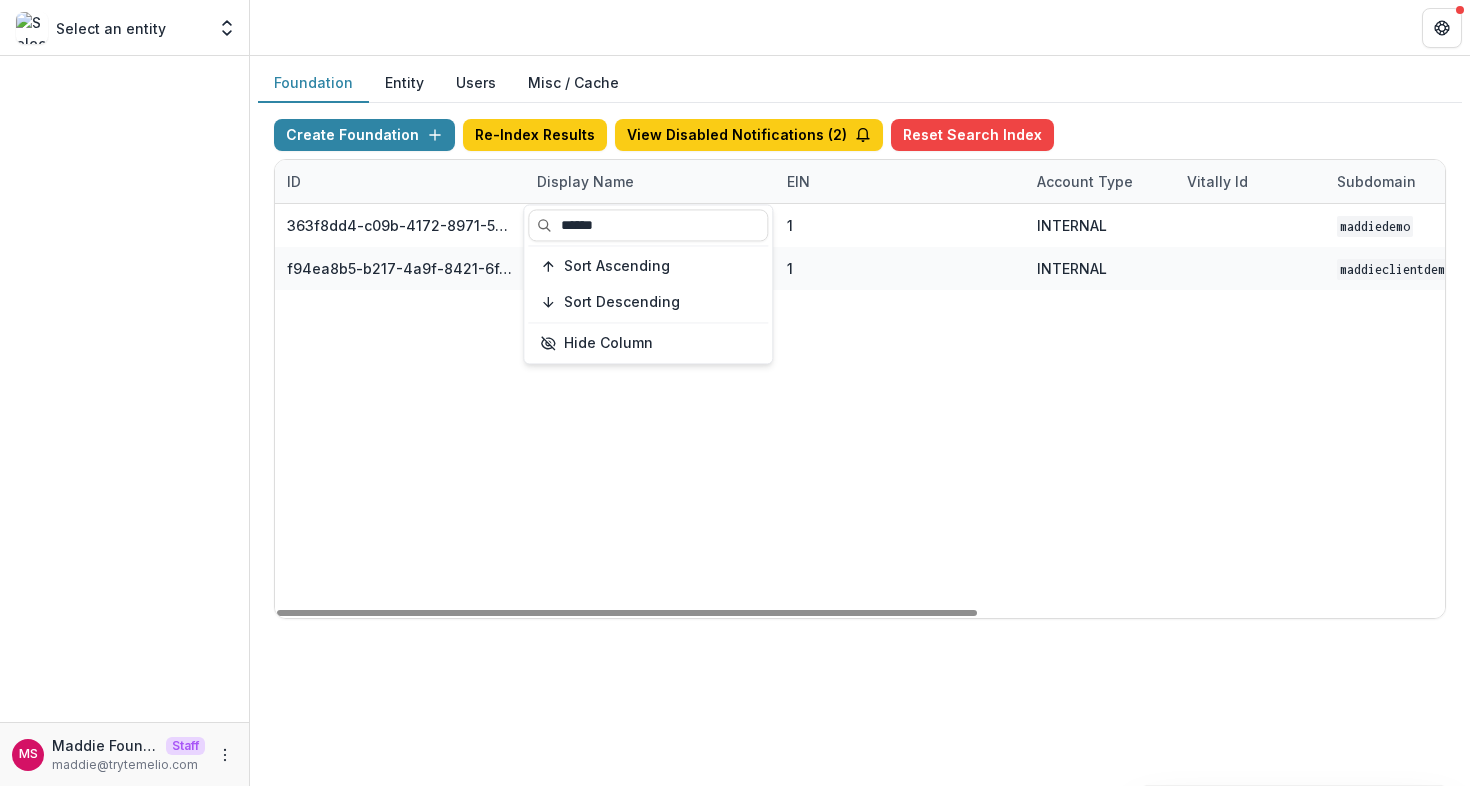 type on "******" 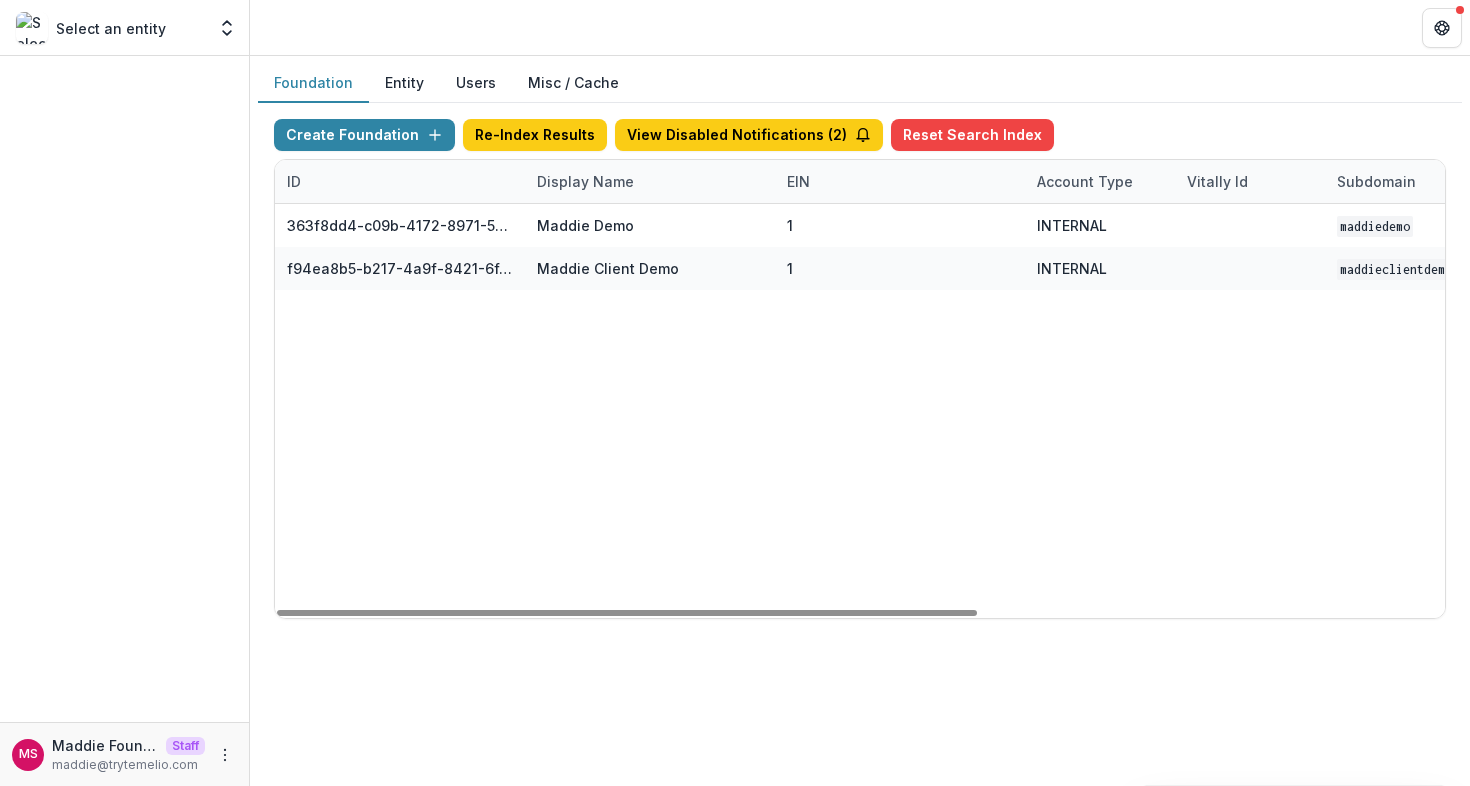 click at bounding box center [860, 27] 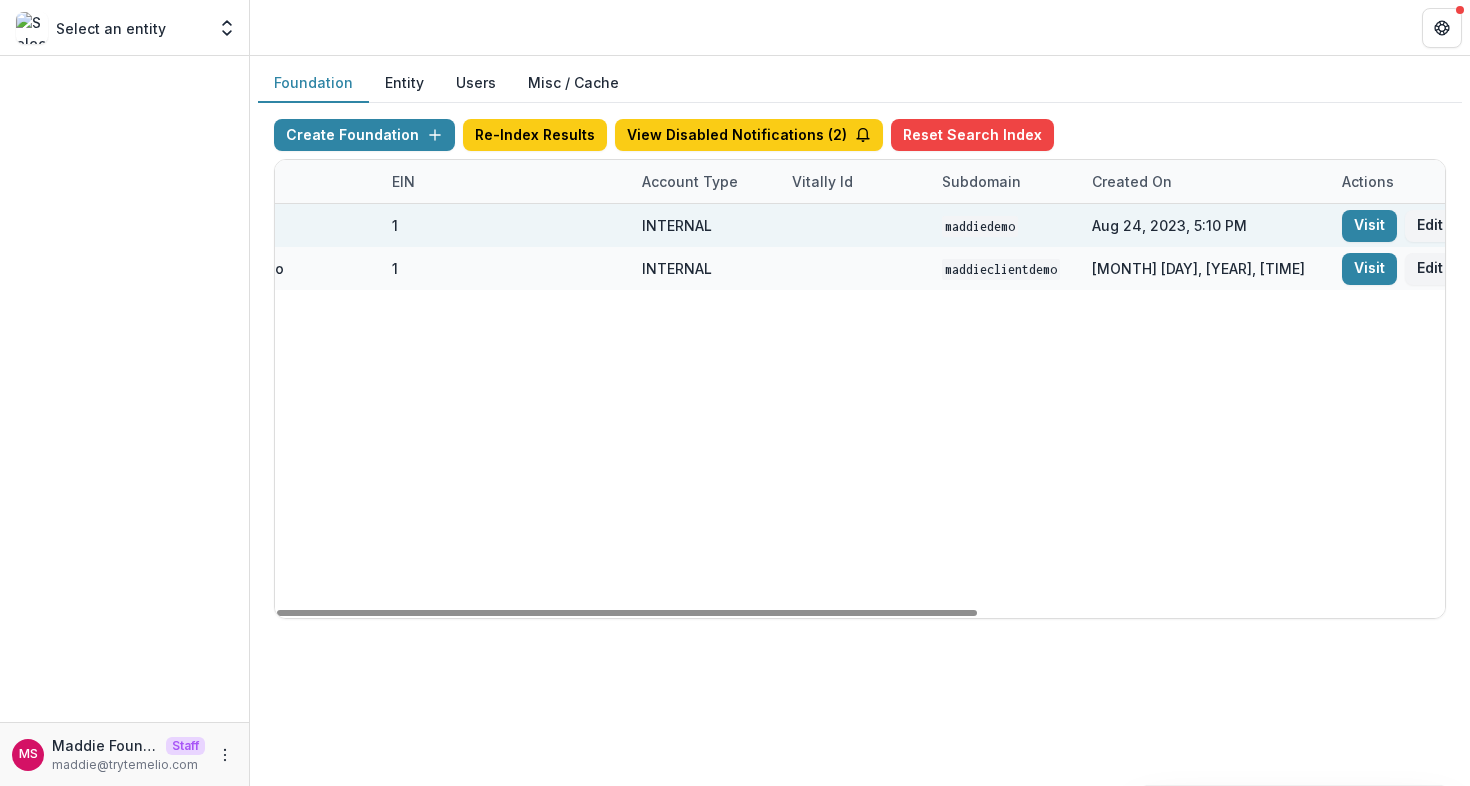 scroll, scrollTop: 0, scrollLeft: 531, axis: horizontal 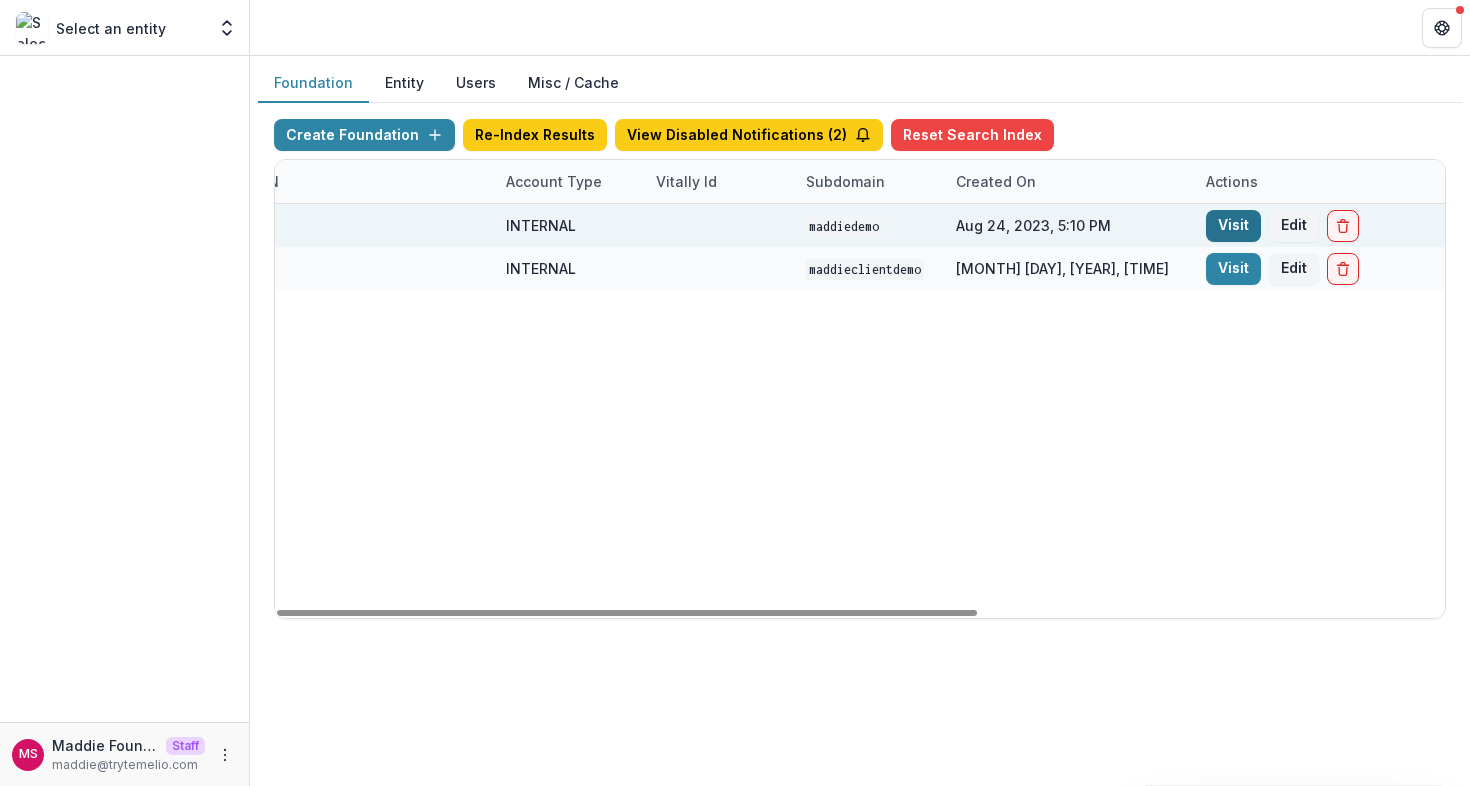 click on "Visit" at bounding box center (1233, 226) 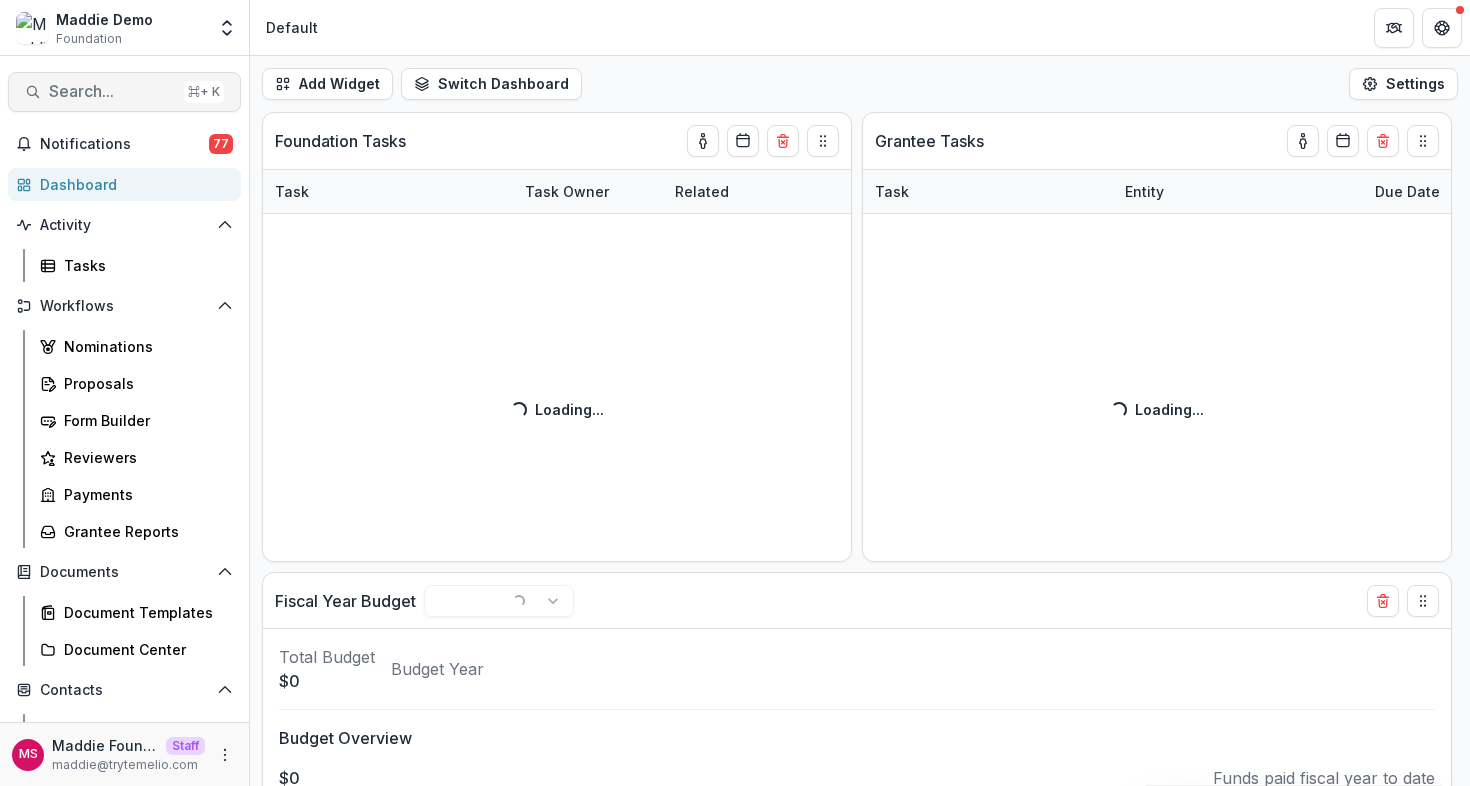 click on "Search... ⌘  + K" at bounding box center (124, 92) 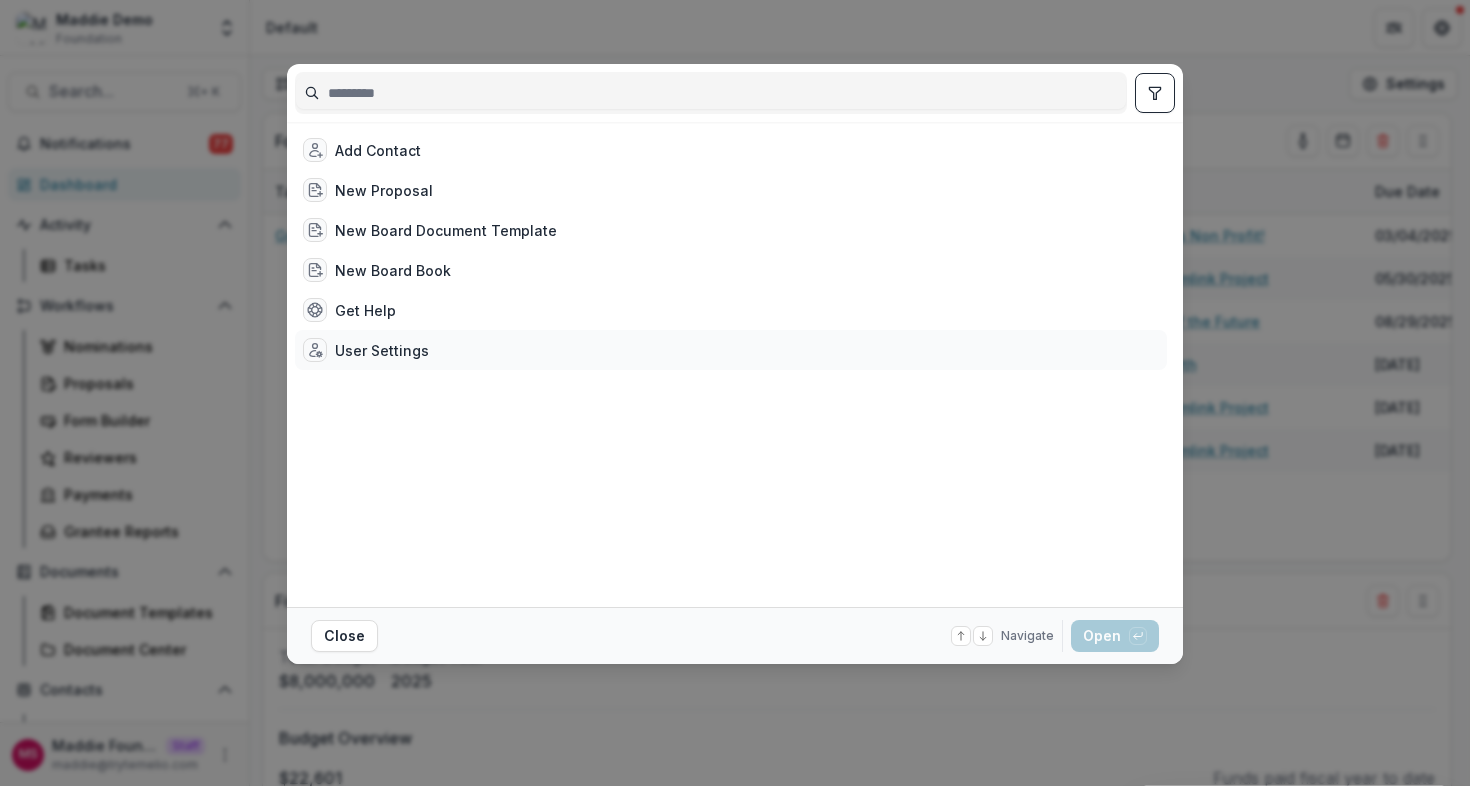 click on "User Settings" at bounding box center [366, 350] 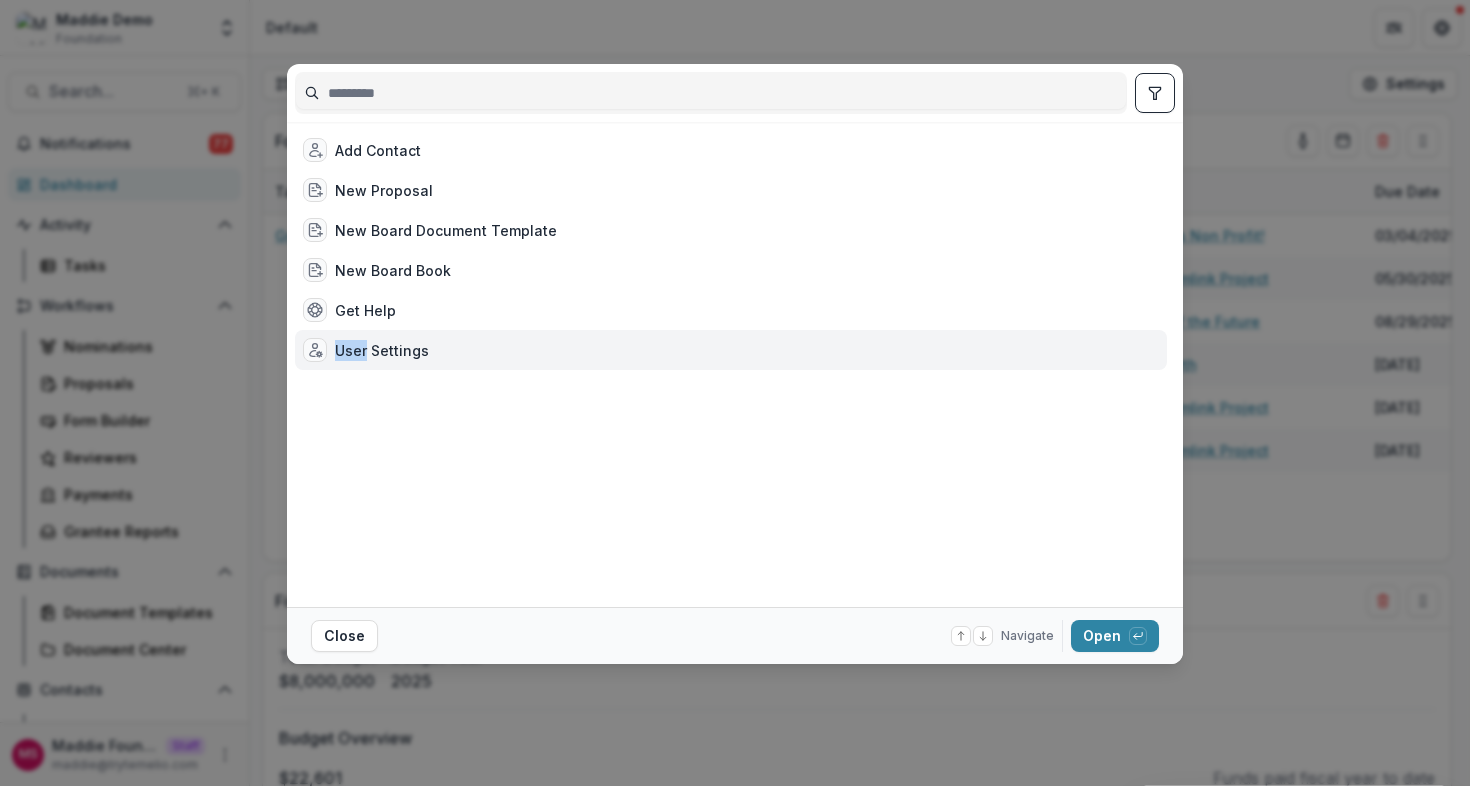 click on "User Settings" at bounding box center (366, 350) 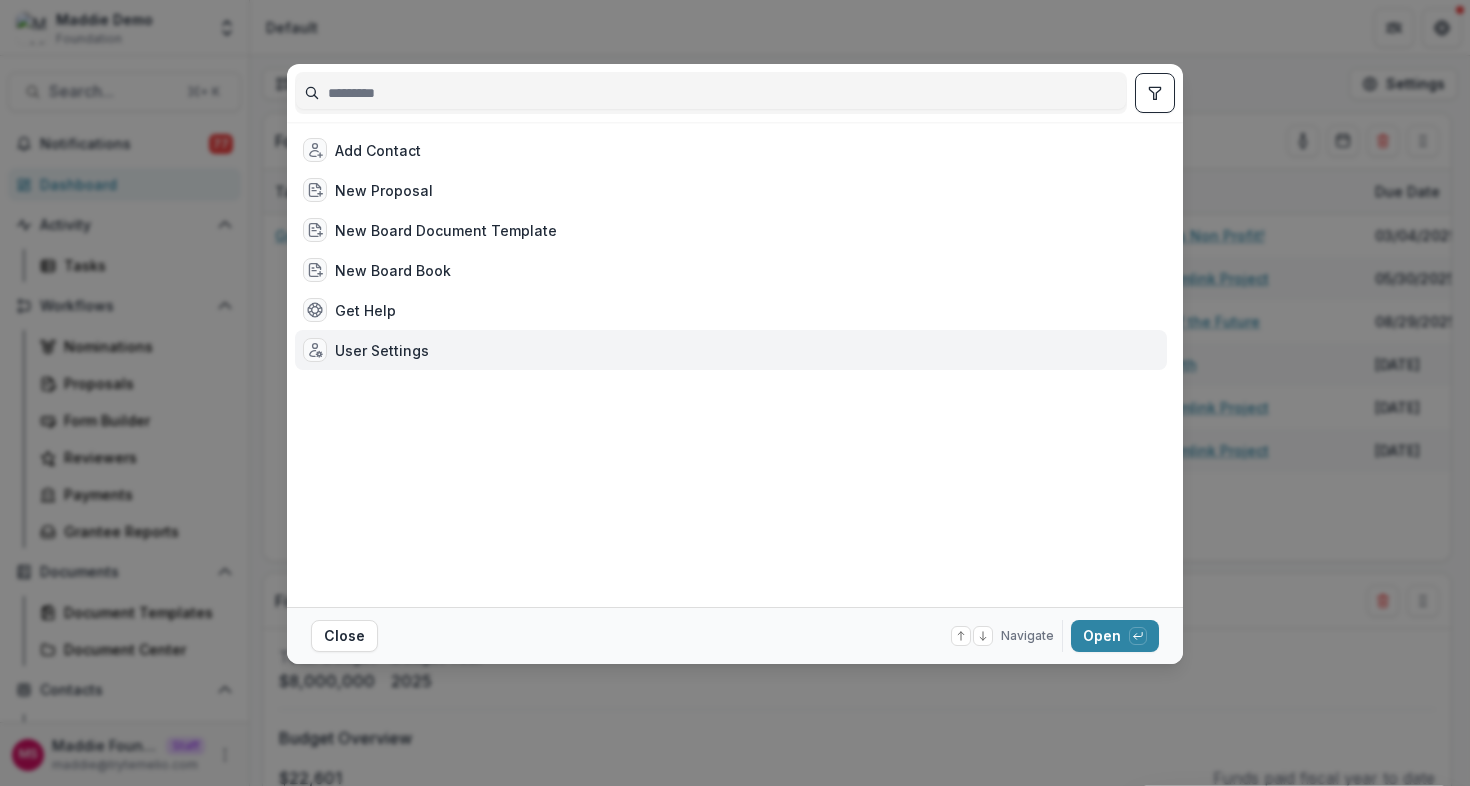 select on "**********" 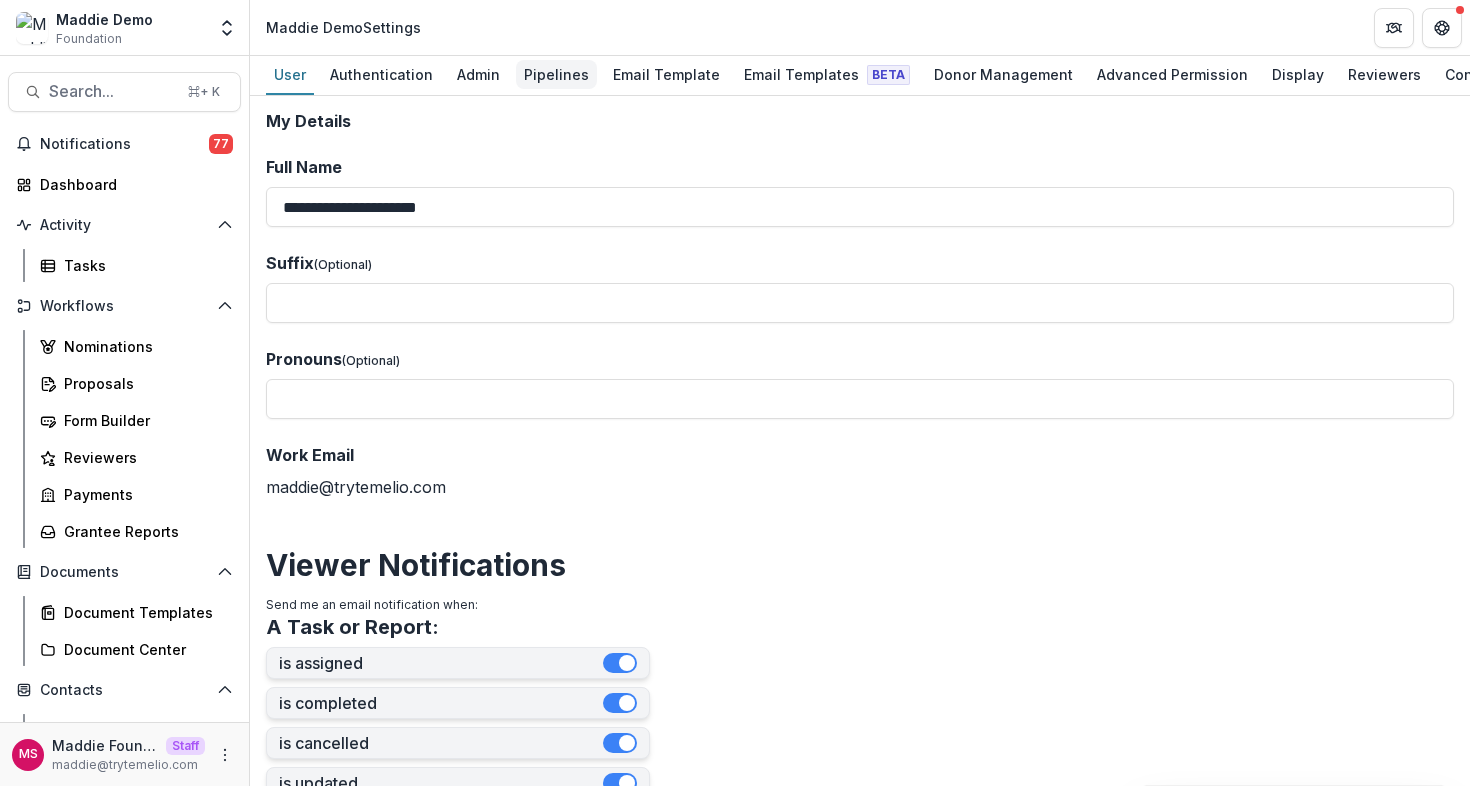 click on "Pipelines" at bounding box center [556, 74] 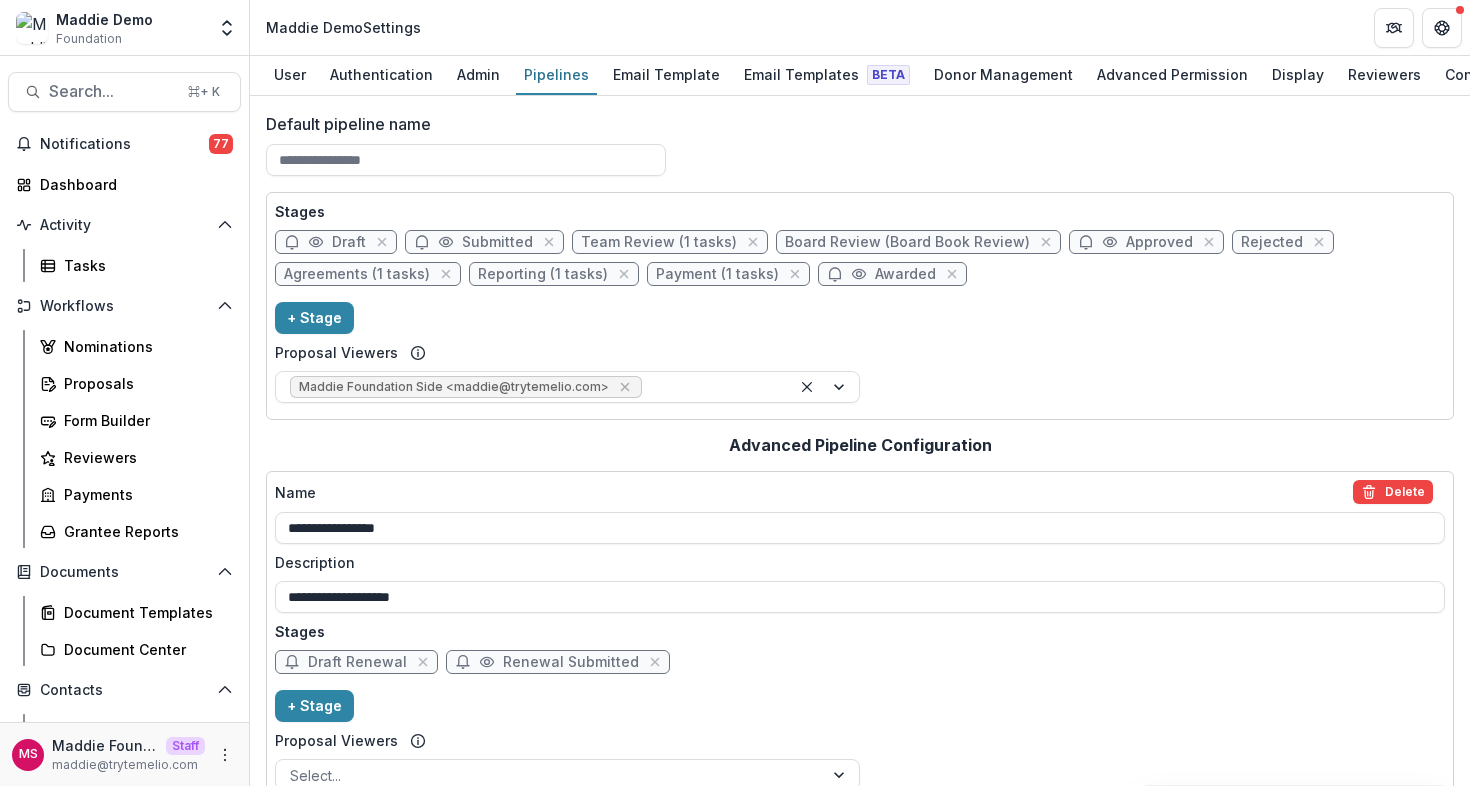 click on "Board Review (Board Book Review)" at bounding box center [907, 242] 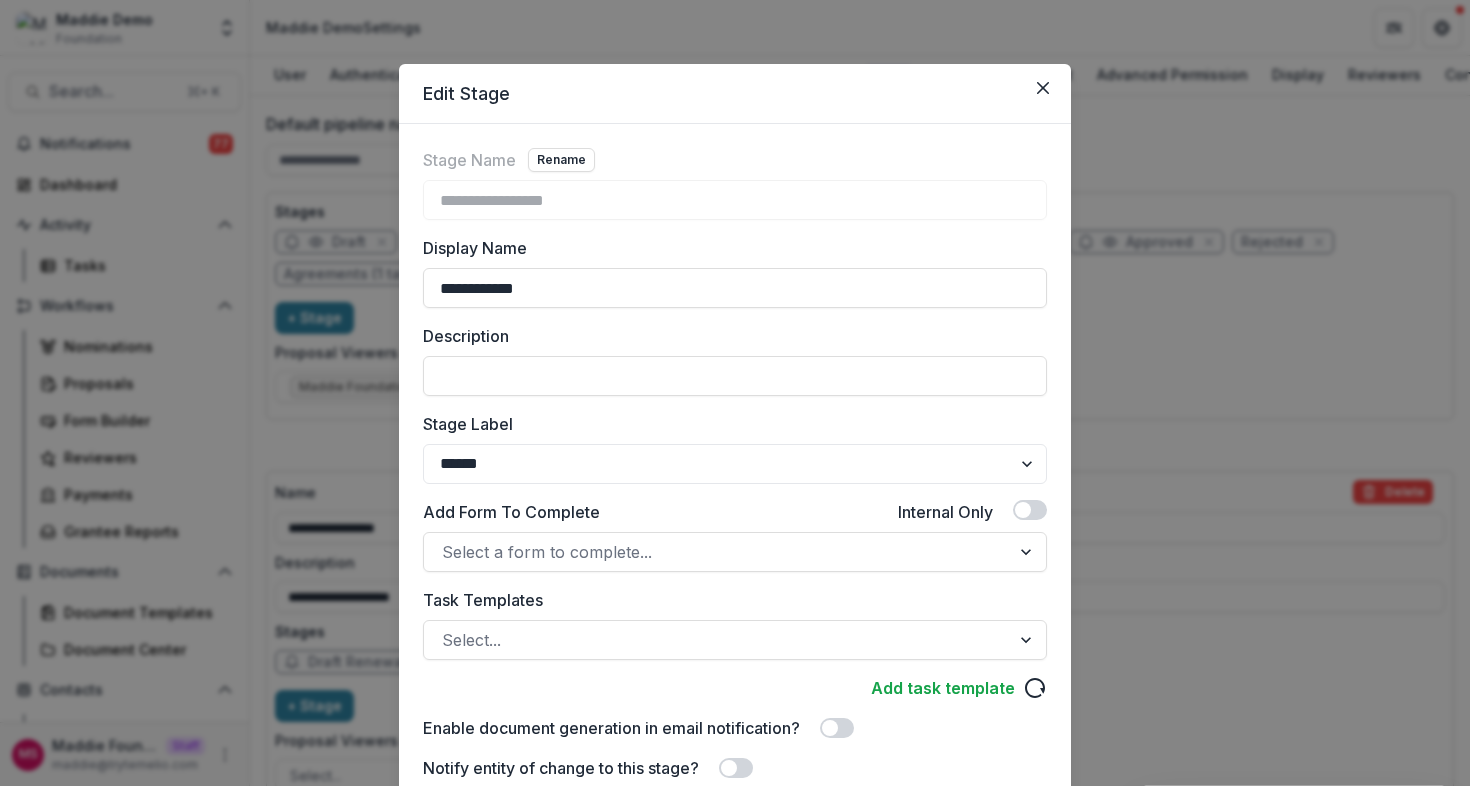 click on "**********" at bounding box center (735, 393) 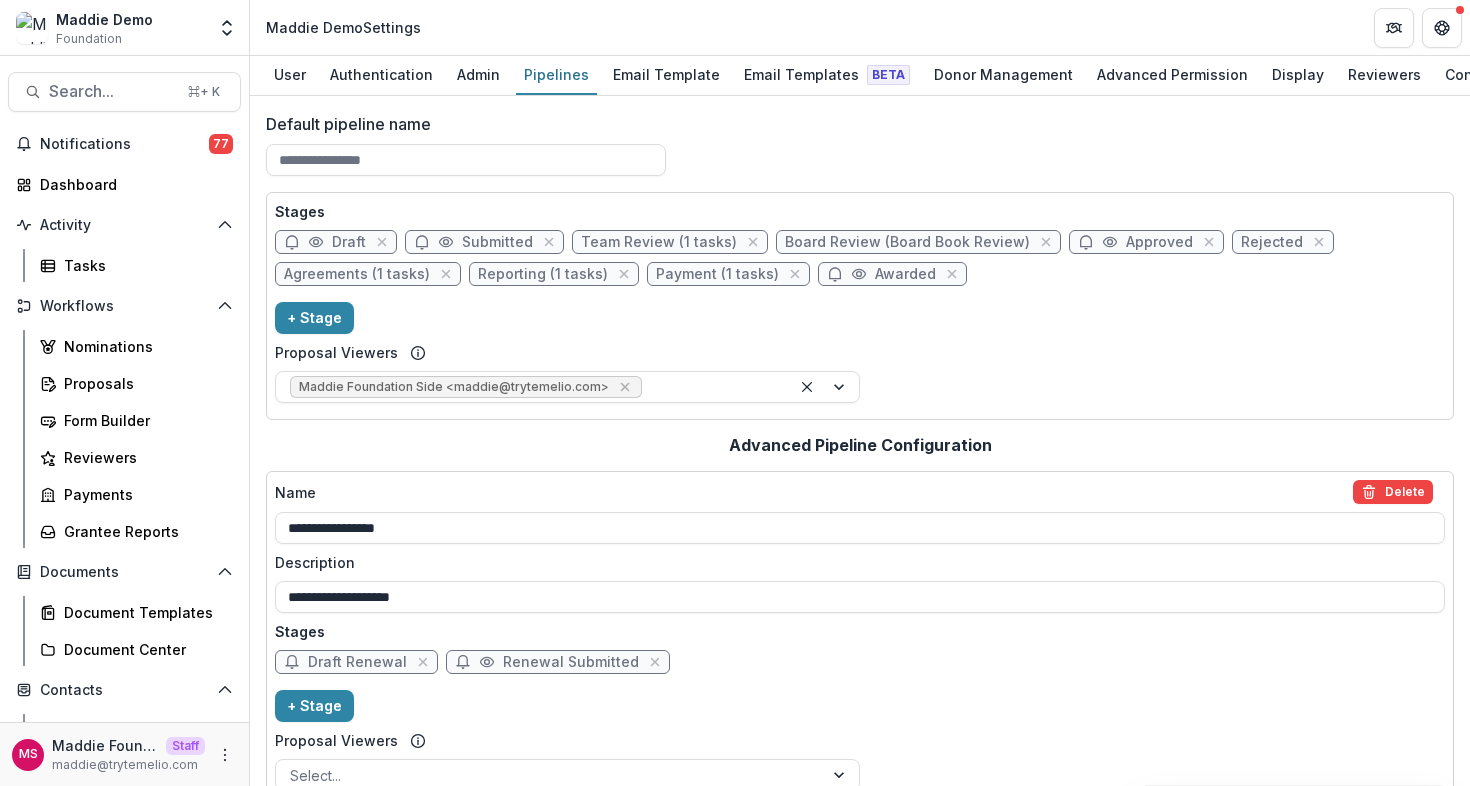 click on "Board Review (Board Book Review)" at bounding box center [907, 242] 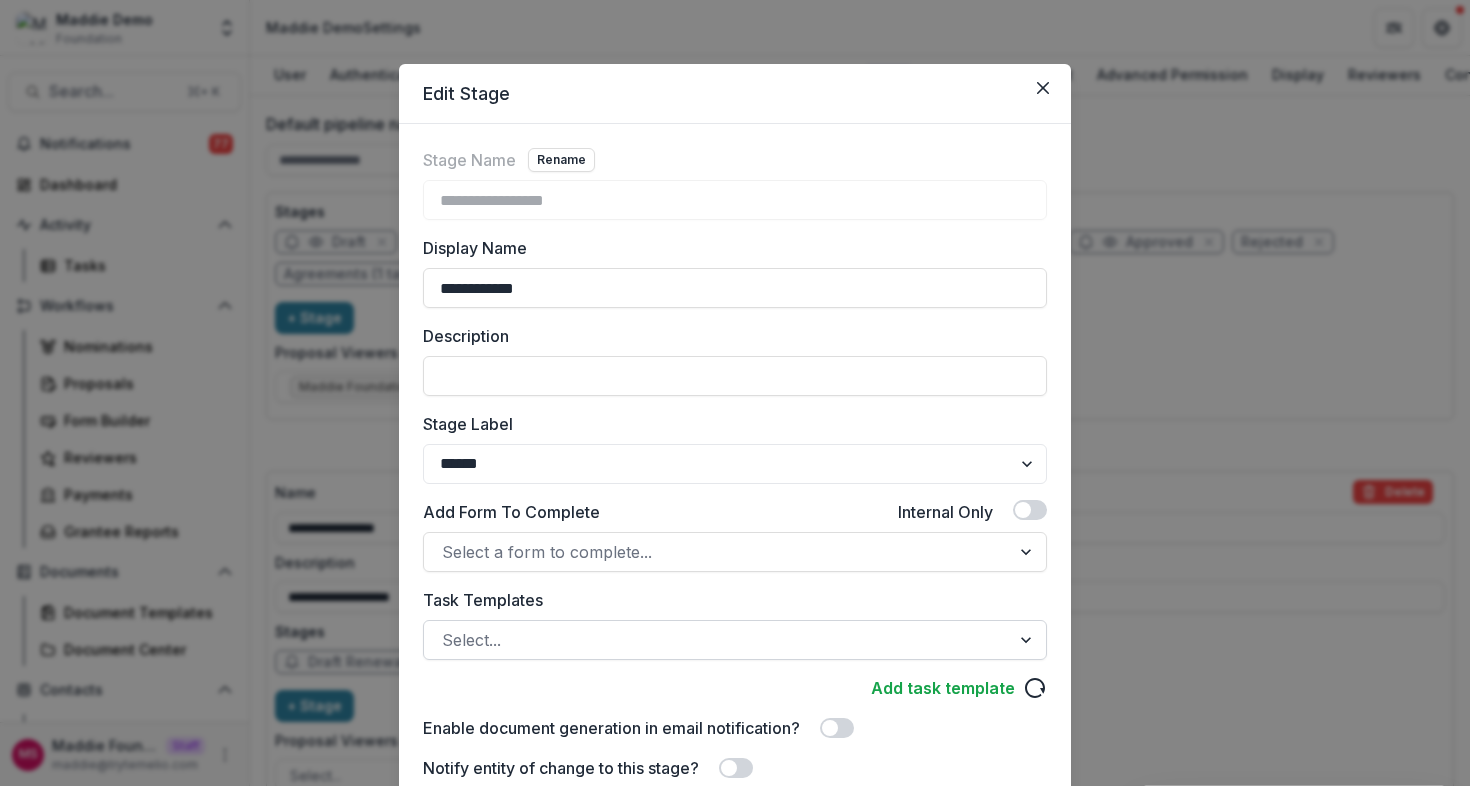 click at bounding box center (717, 640) 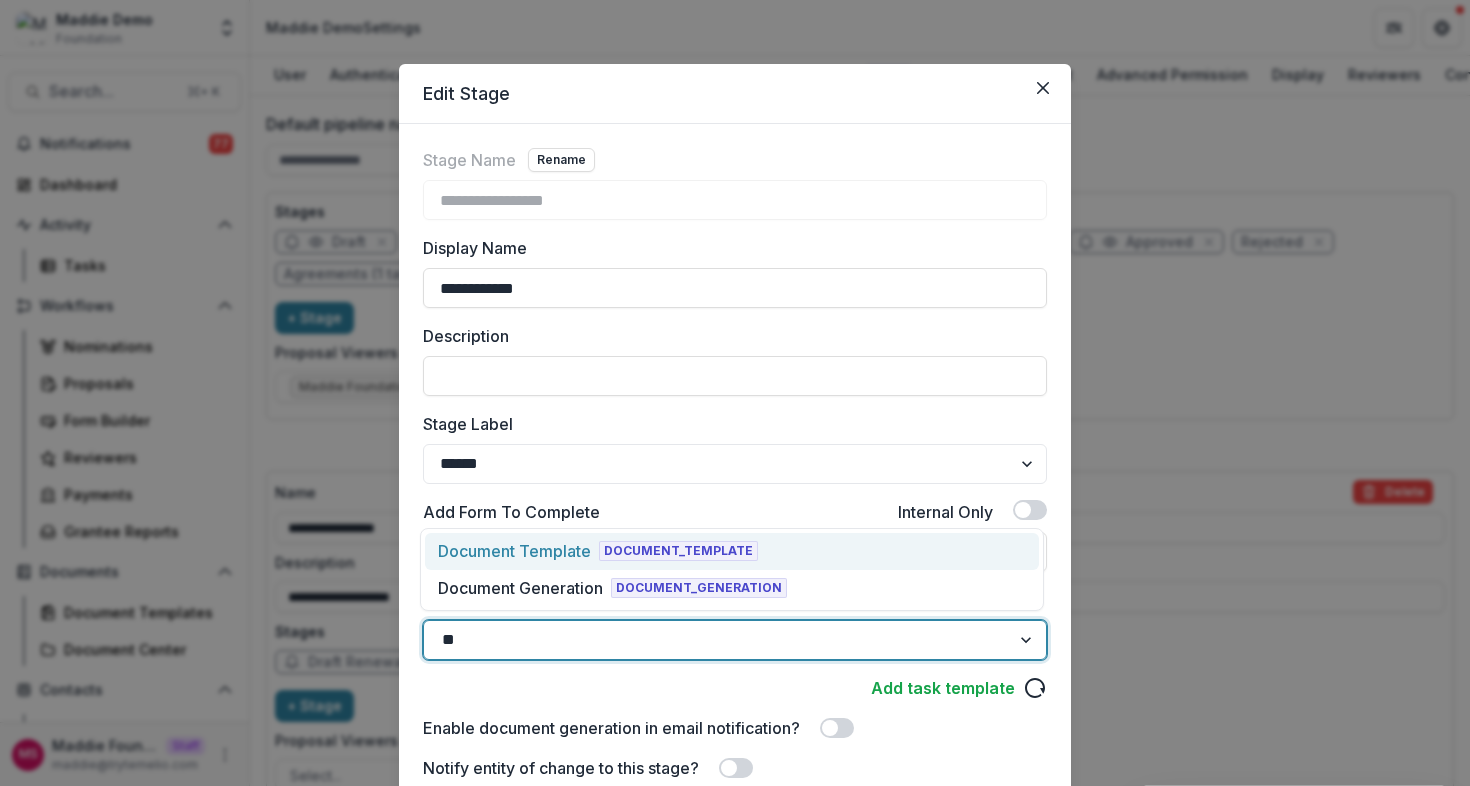 type on "***" 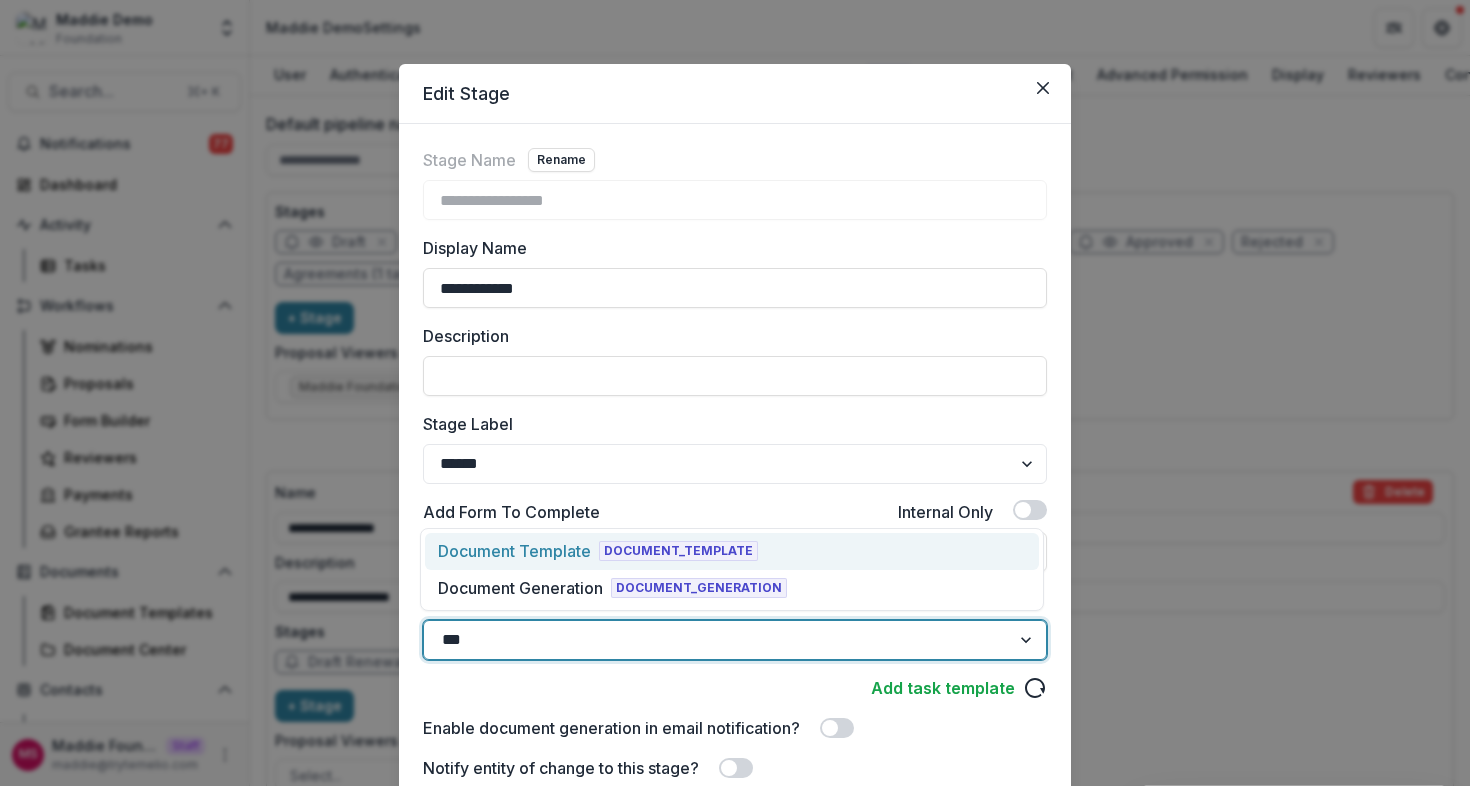 click on "DOCUMENT_TEMPLATE" at bounding box center (678, 551) 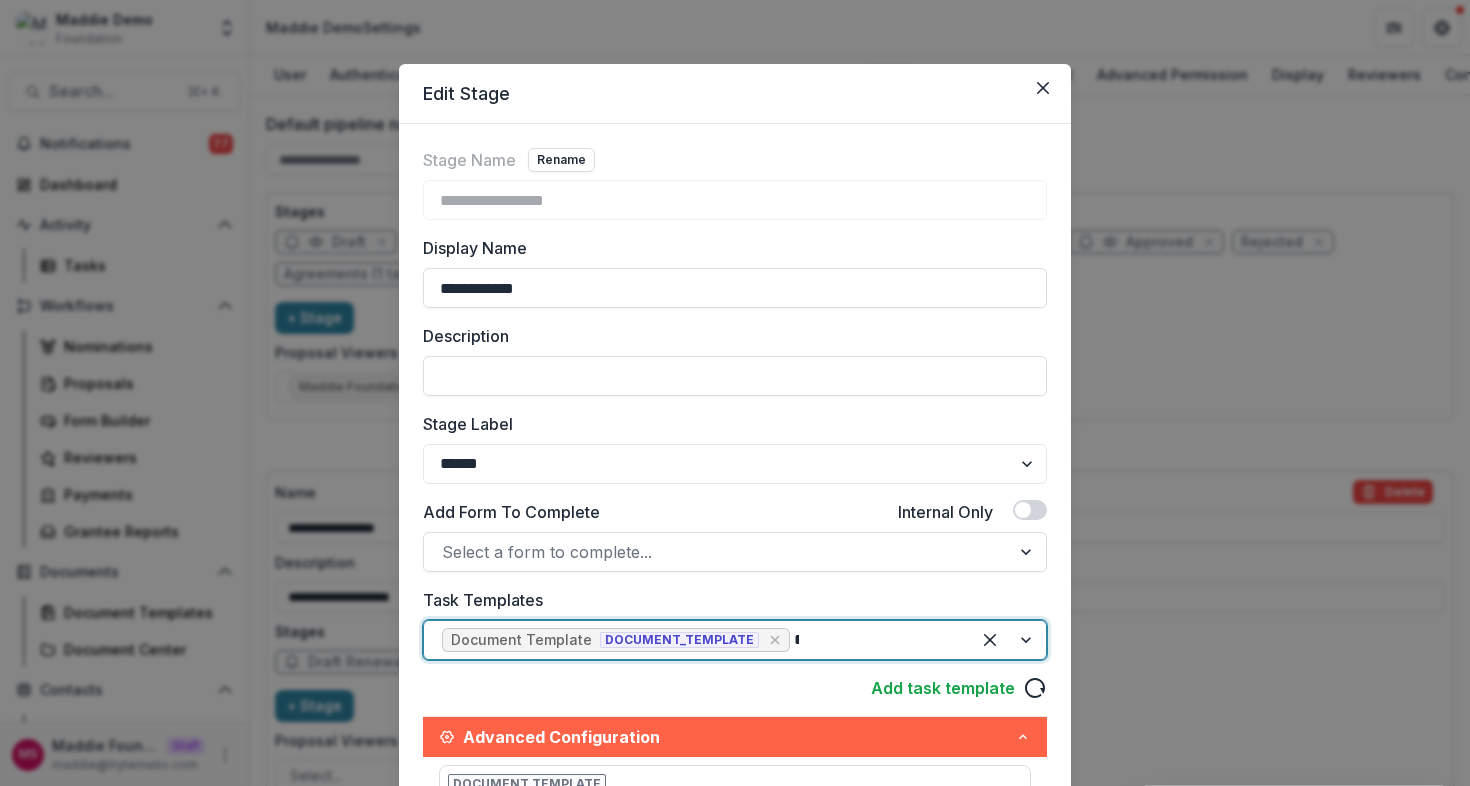 type on "***" 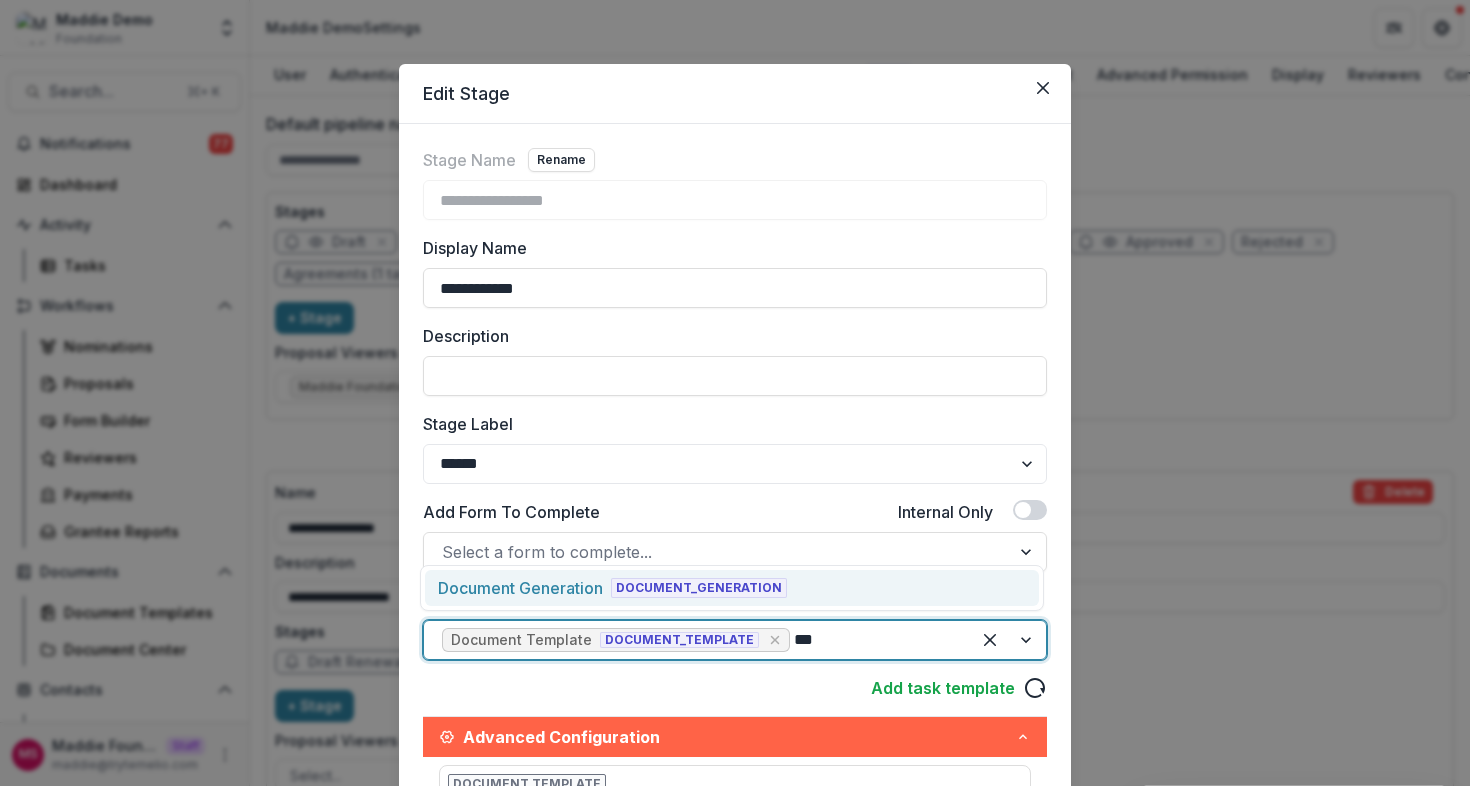 click on "DOCUMENT_GENERATION" at bounding box center [699, 588] 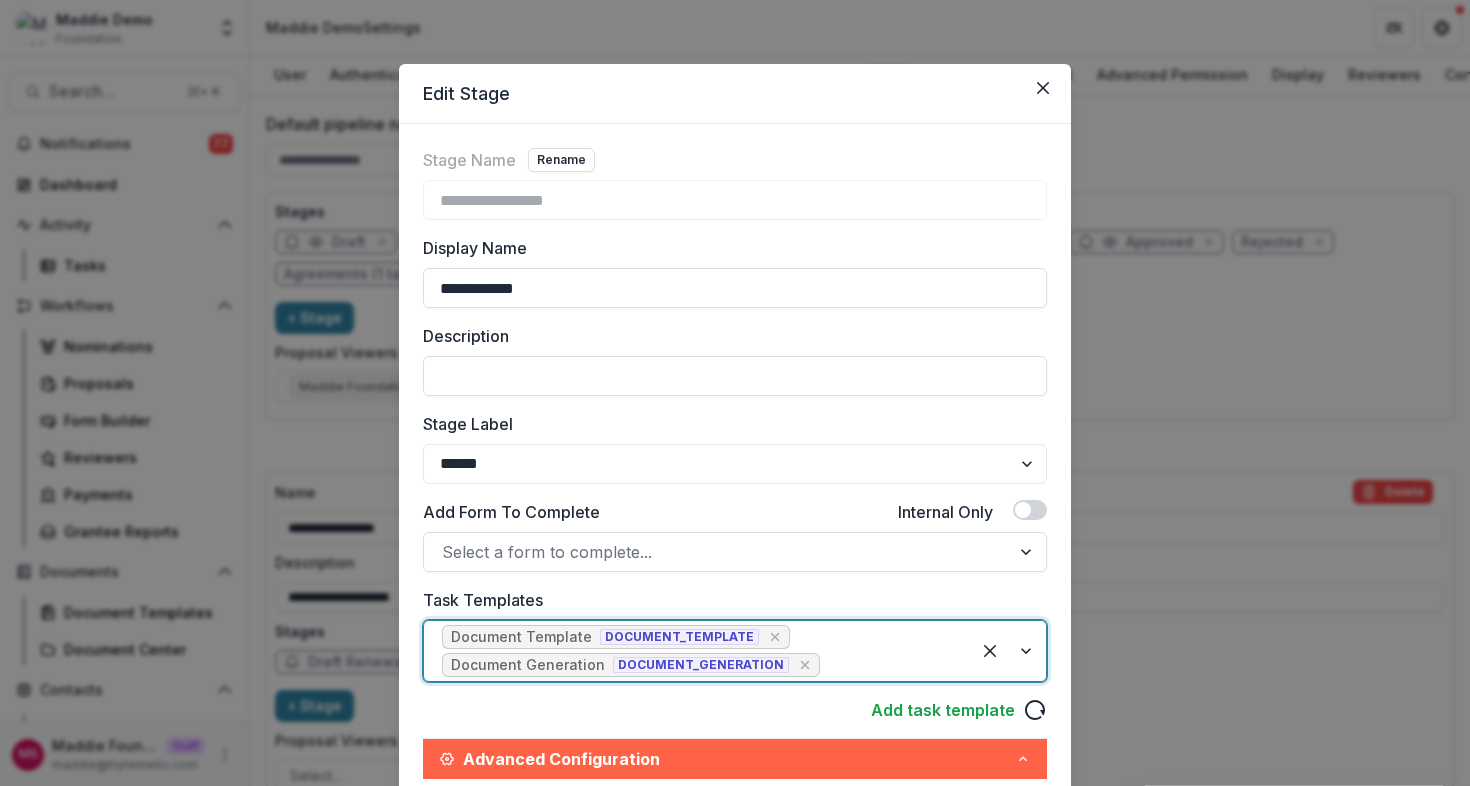scroll, scrollTop: 713, scrollLeft: 0, axis: vertical 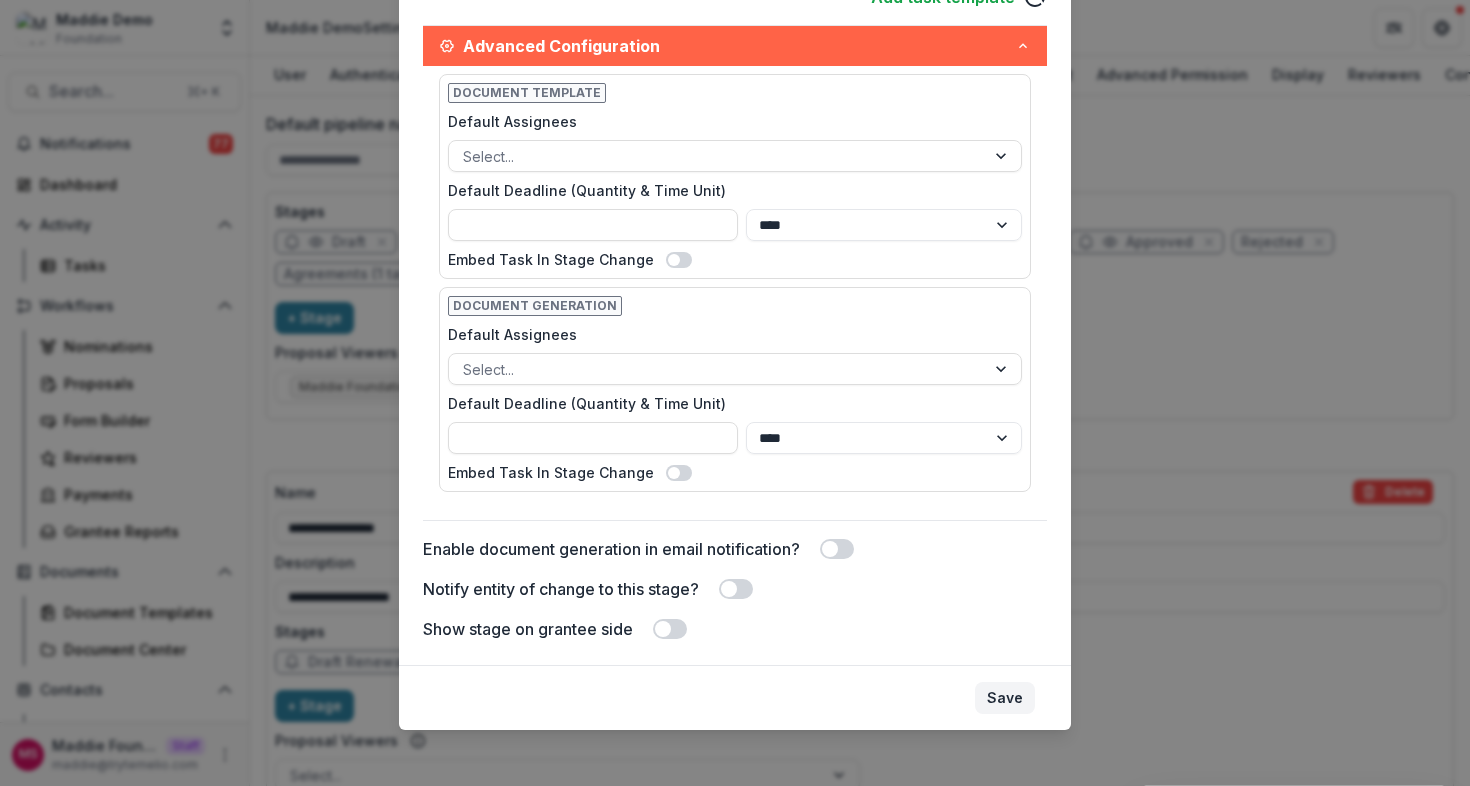 click on "Save" at bounding box center (1005, 698) 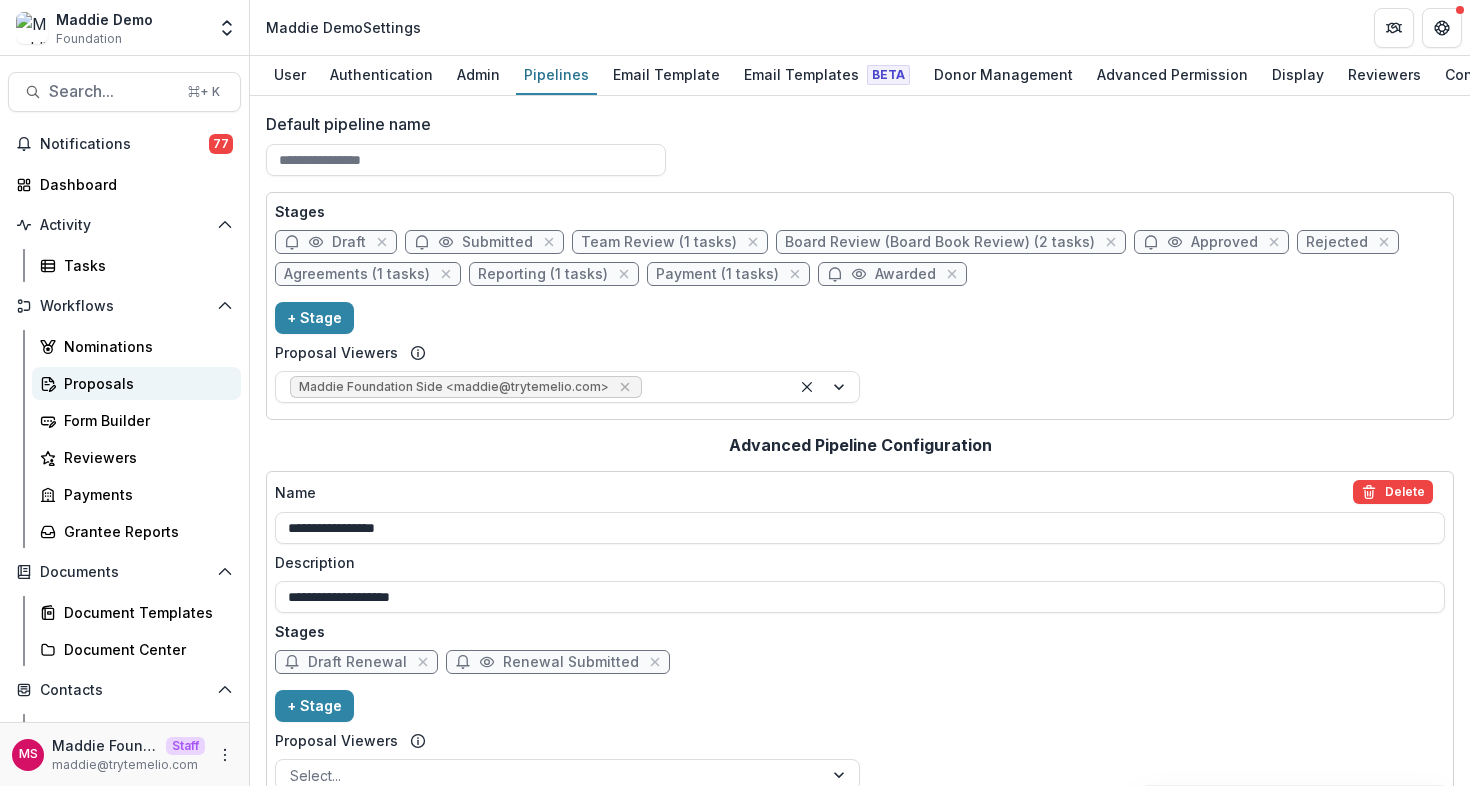 click on "Proposals" at bounding box center (144, 383) 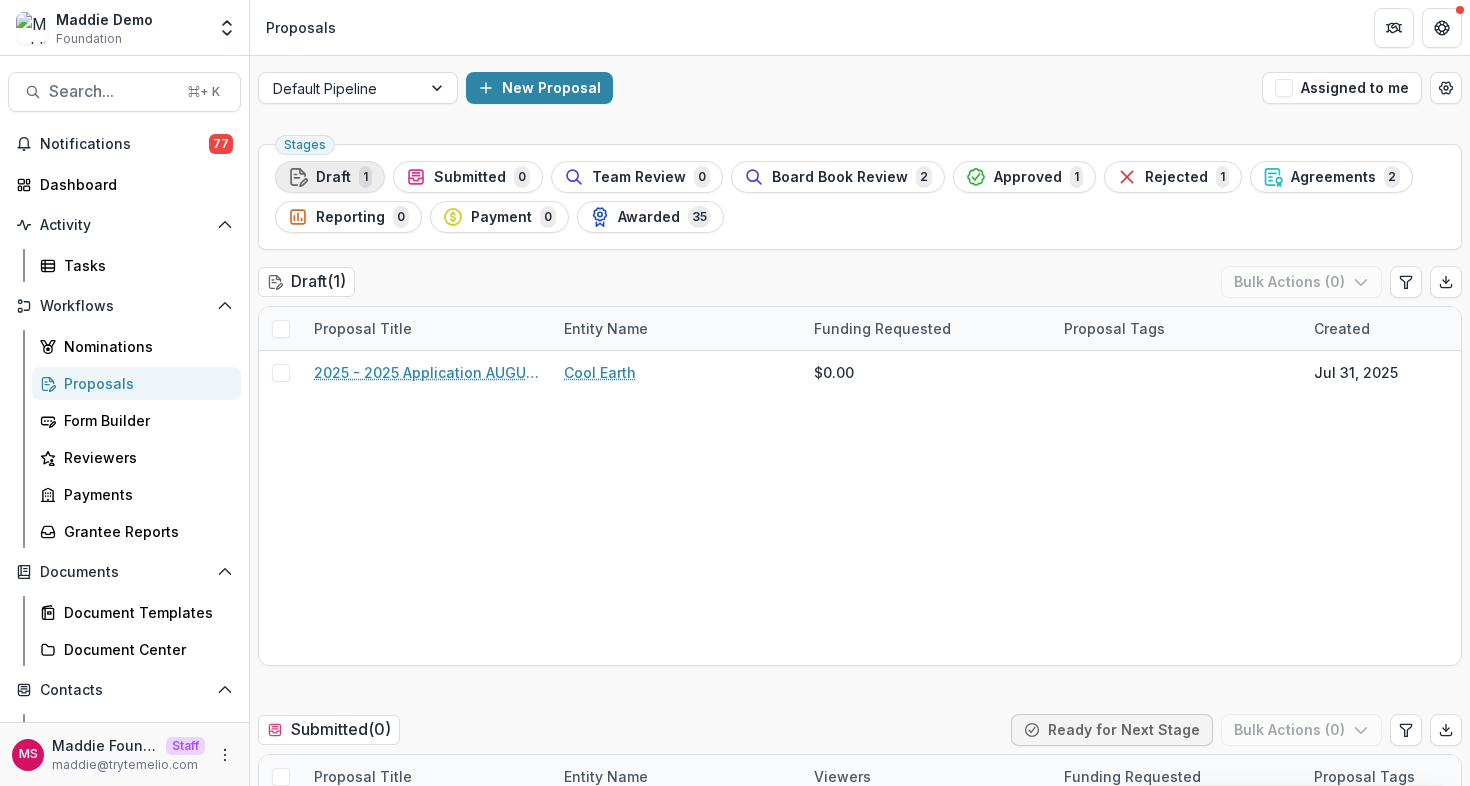 click on "1" at bounding box center (365, 177) 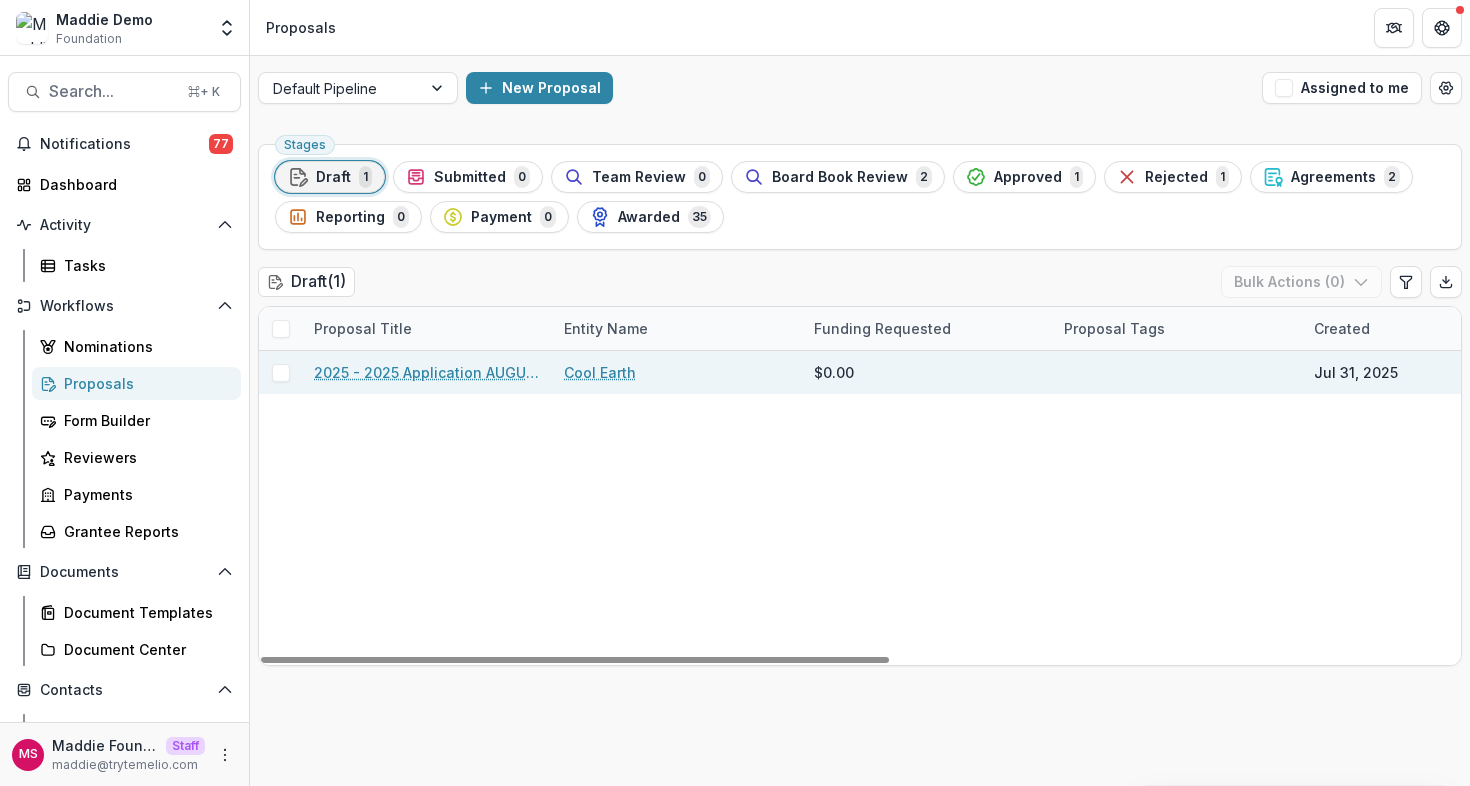 click on "2025 - 2025 Application AUGUST" at bounding box center (427, 372) 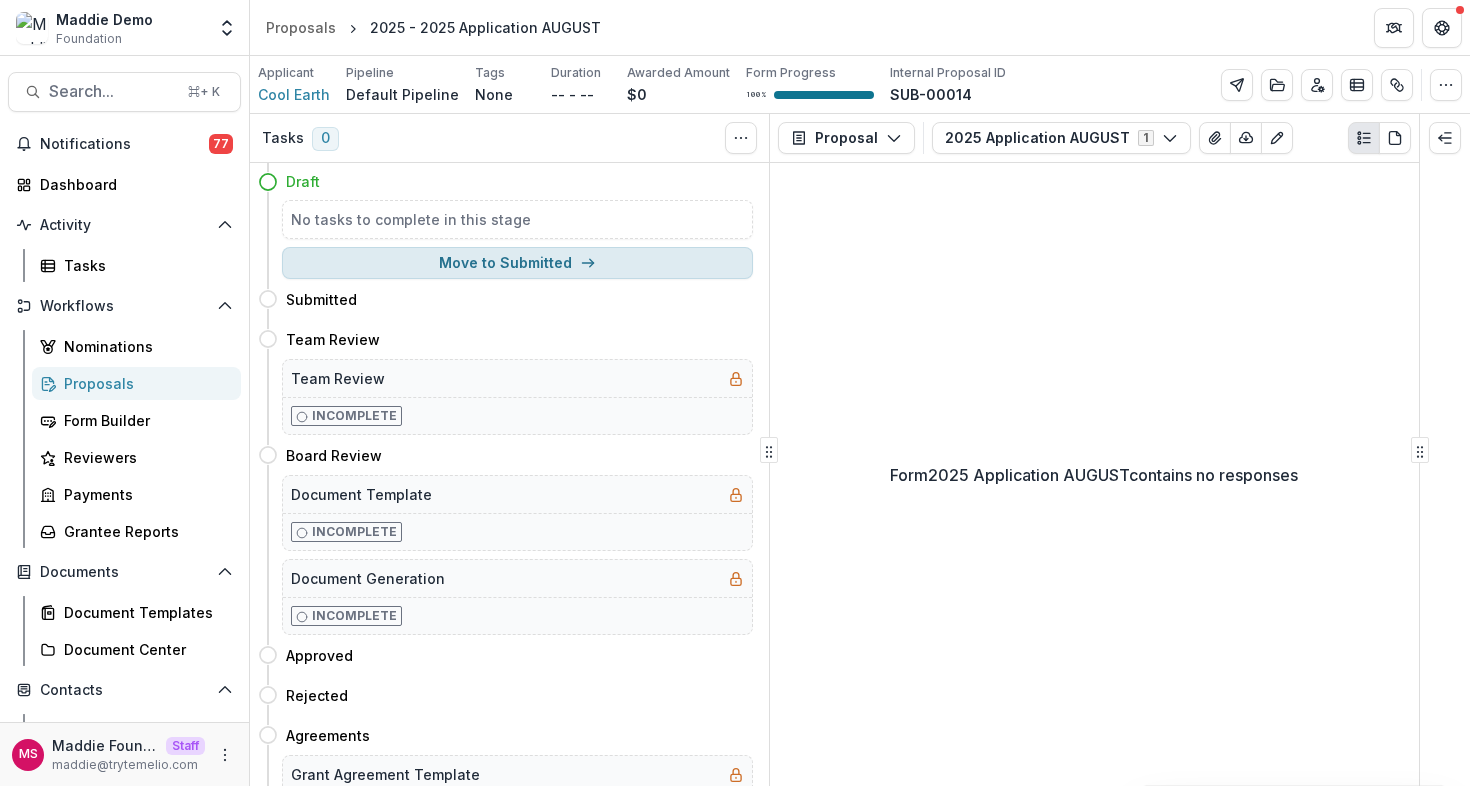 click on "Move to Submitted" at bounding box center [517, 263] 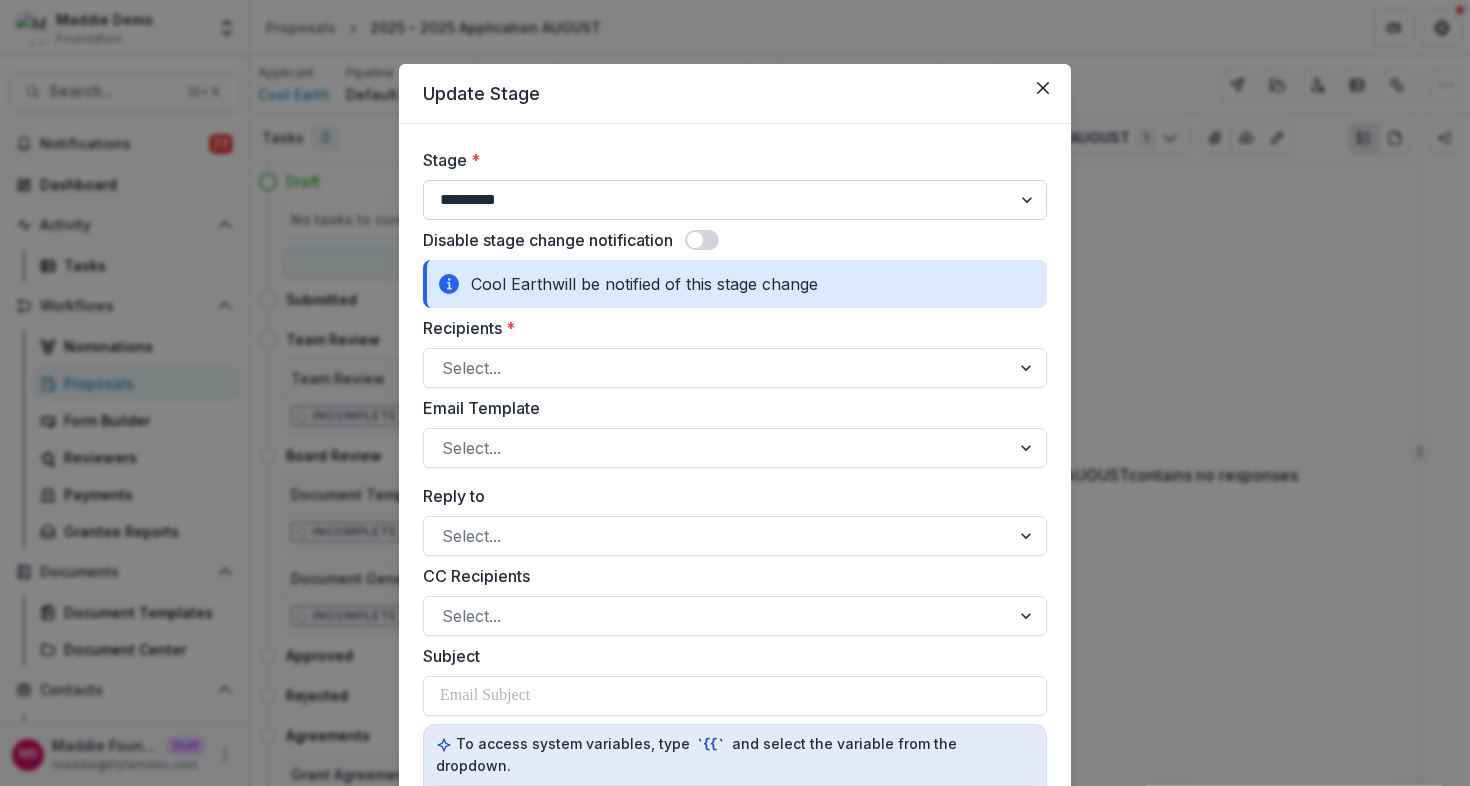 click on "**********" at bounding box center [735, 200] 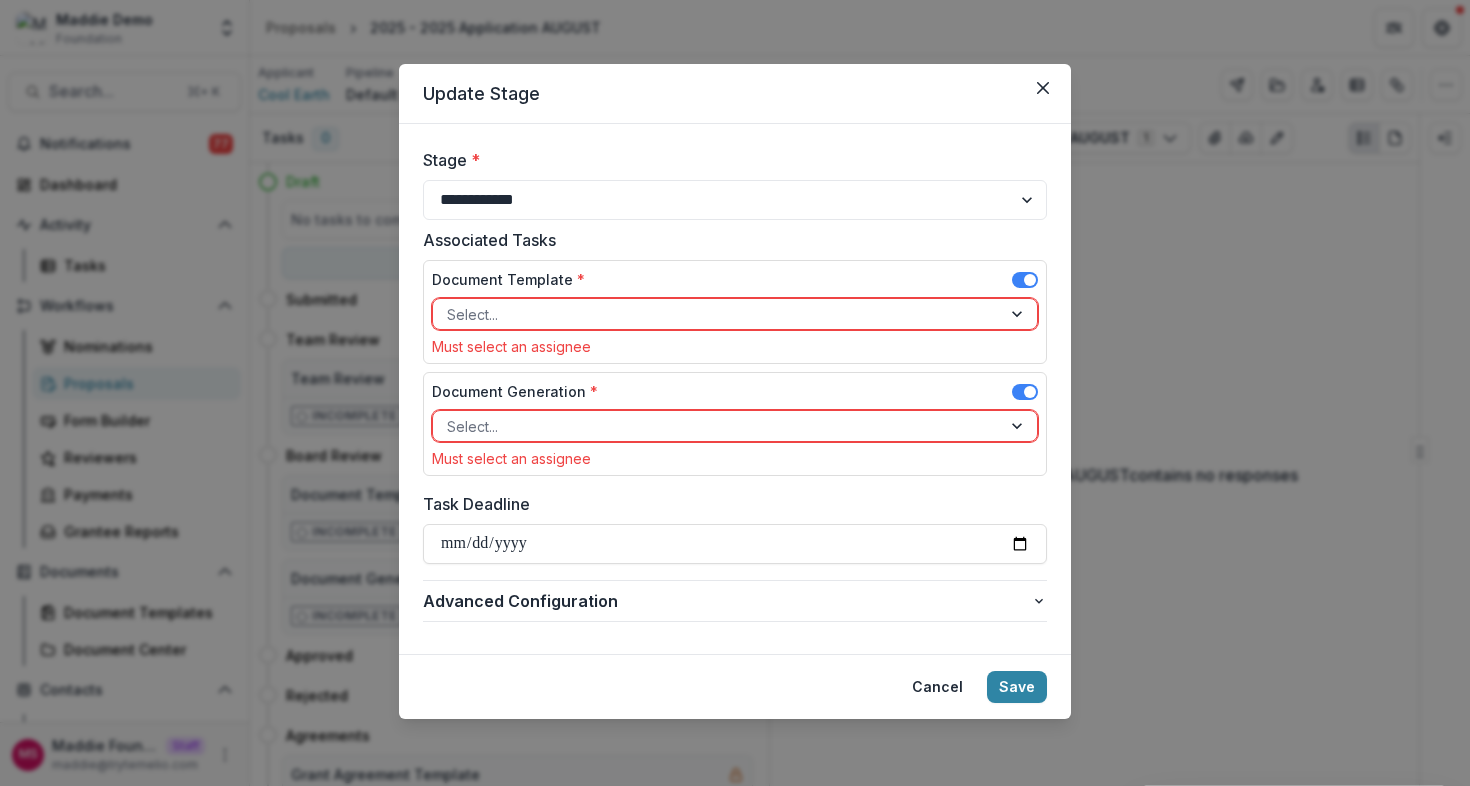 click at bounding box center [717, 314] 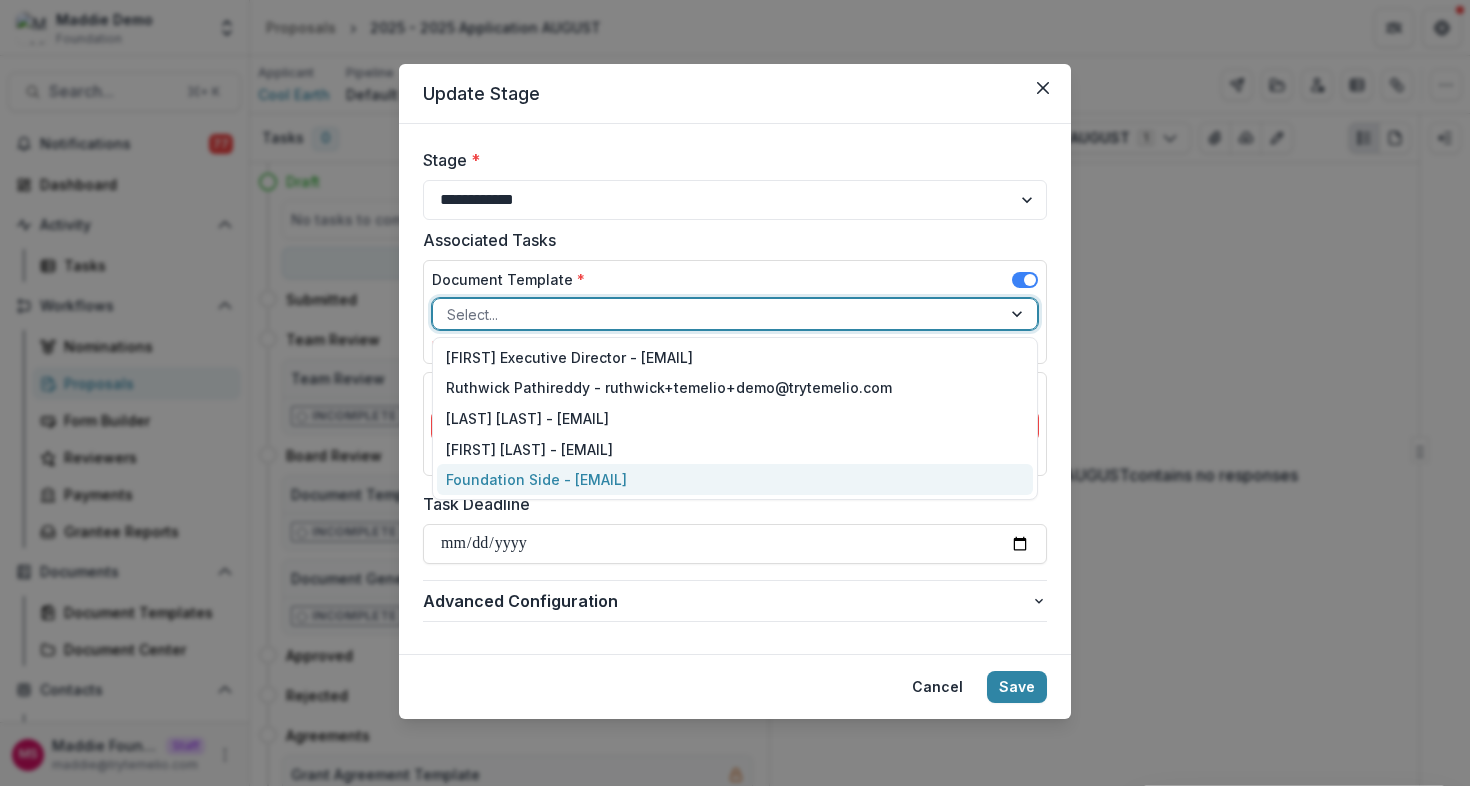 click on "Maddie Foundation Side - maddie@trytemelio.com" at bounding box center [735, 479] 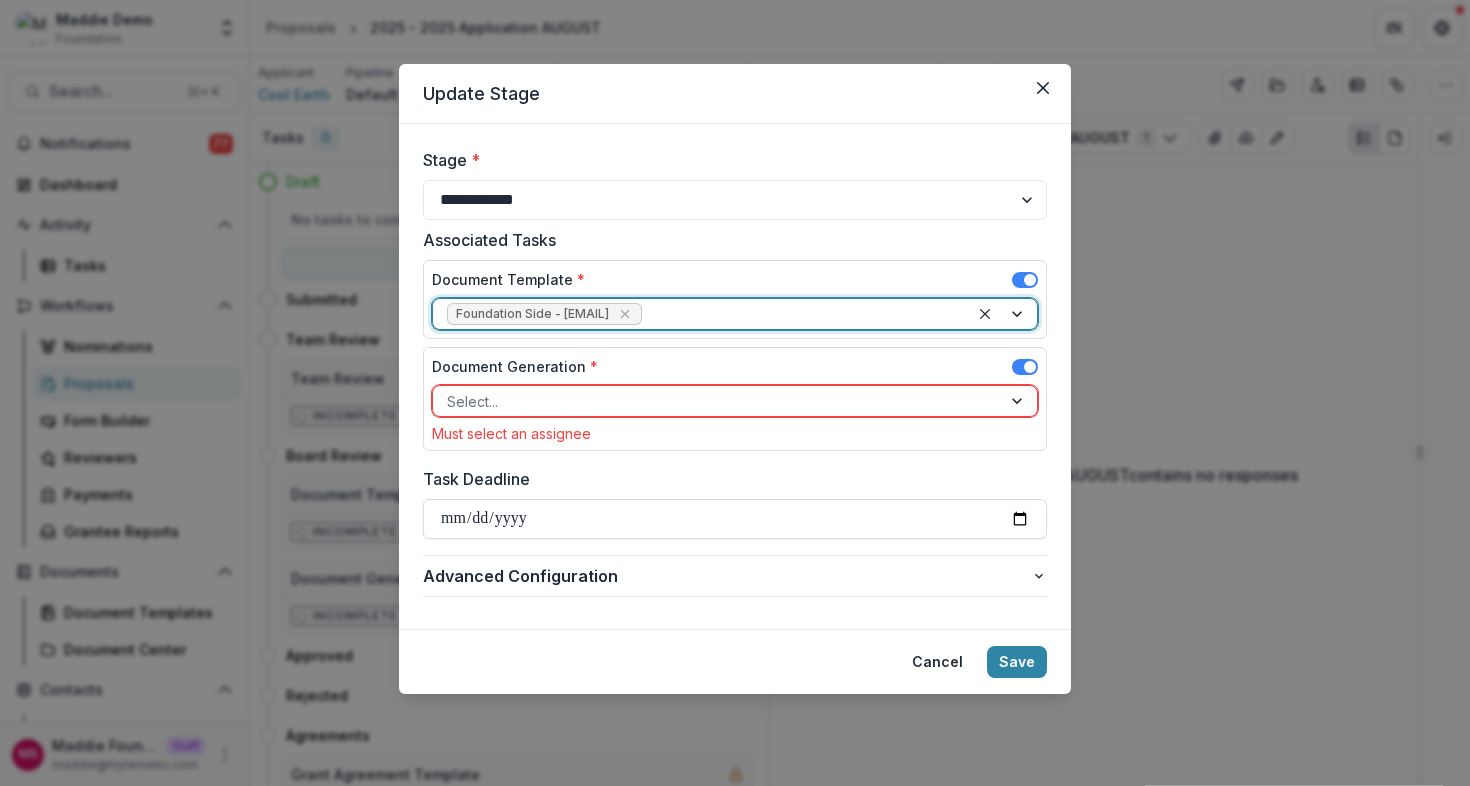 click at bounding box center (717, 401) 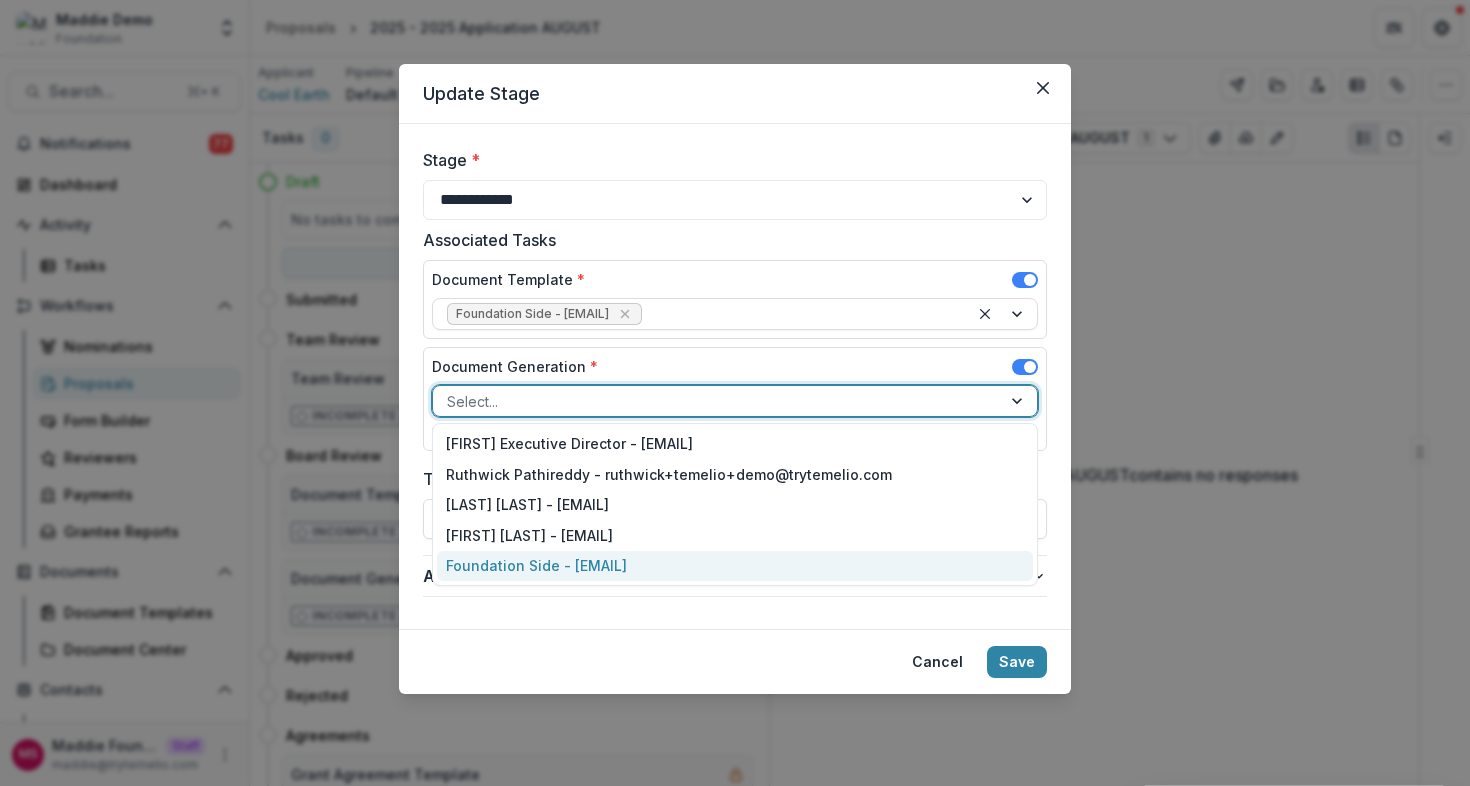 click on "Maddie Foundation Side - maddie@trytemelio.com" at bounding box center [735, 566] 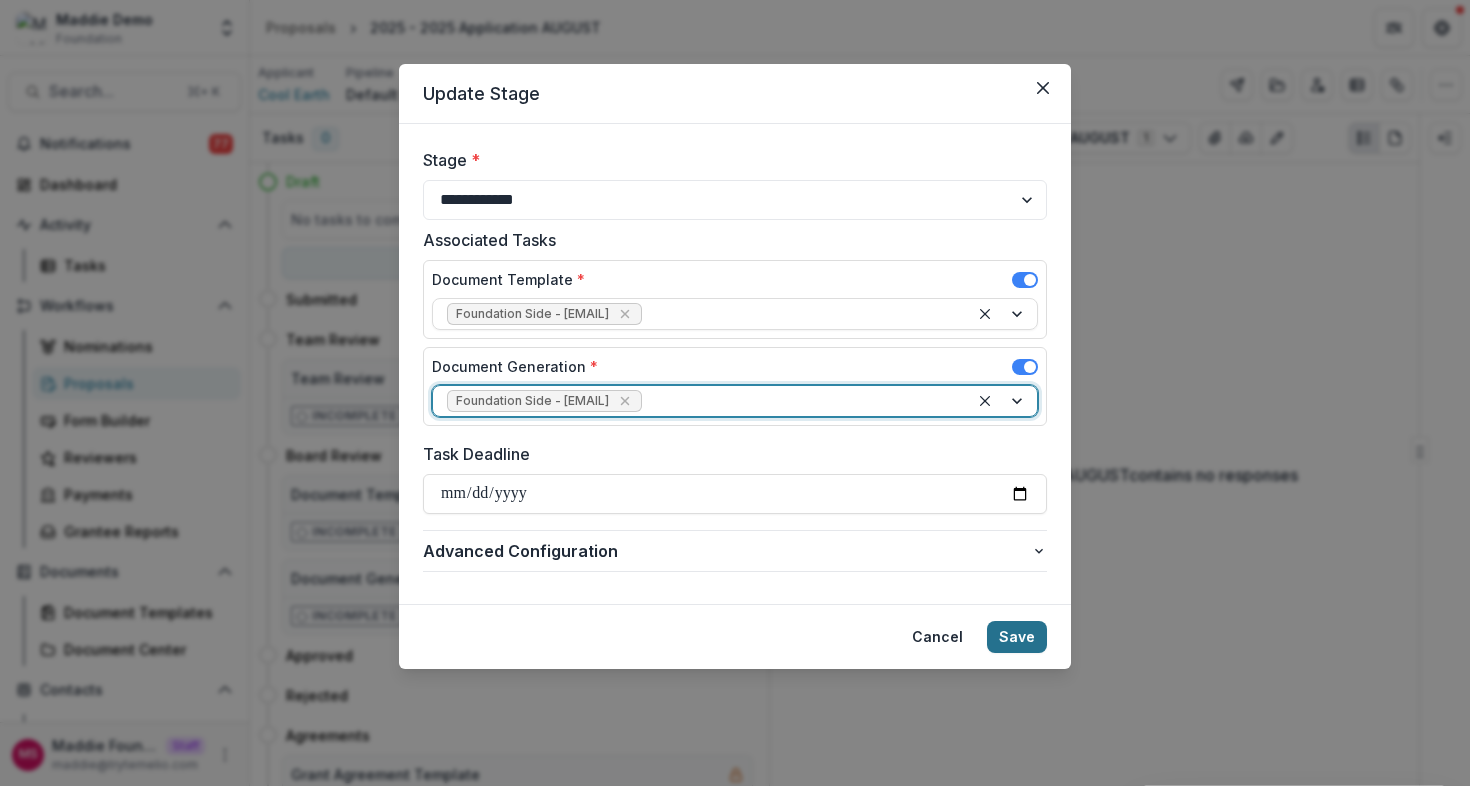click on "Save" at bounding box center [1017, 637] 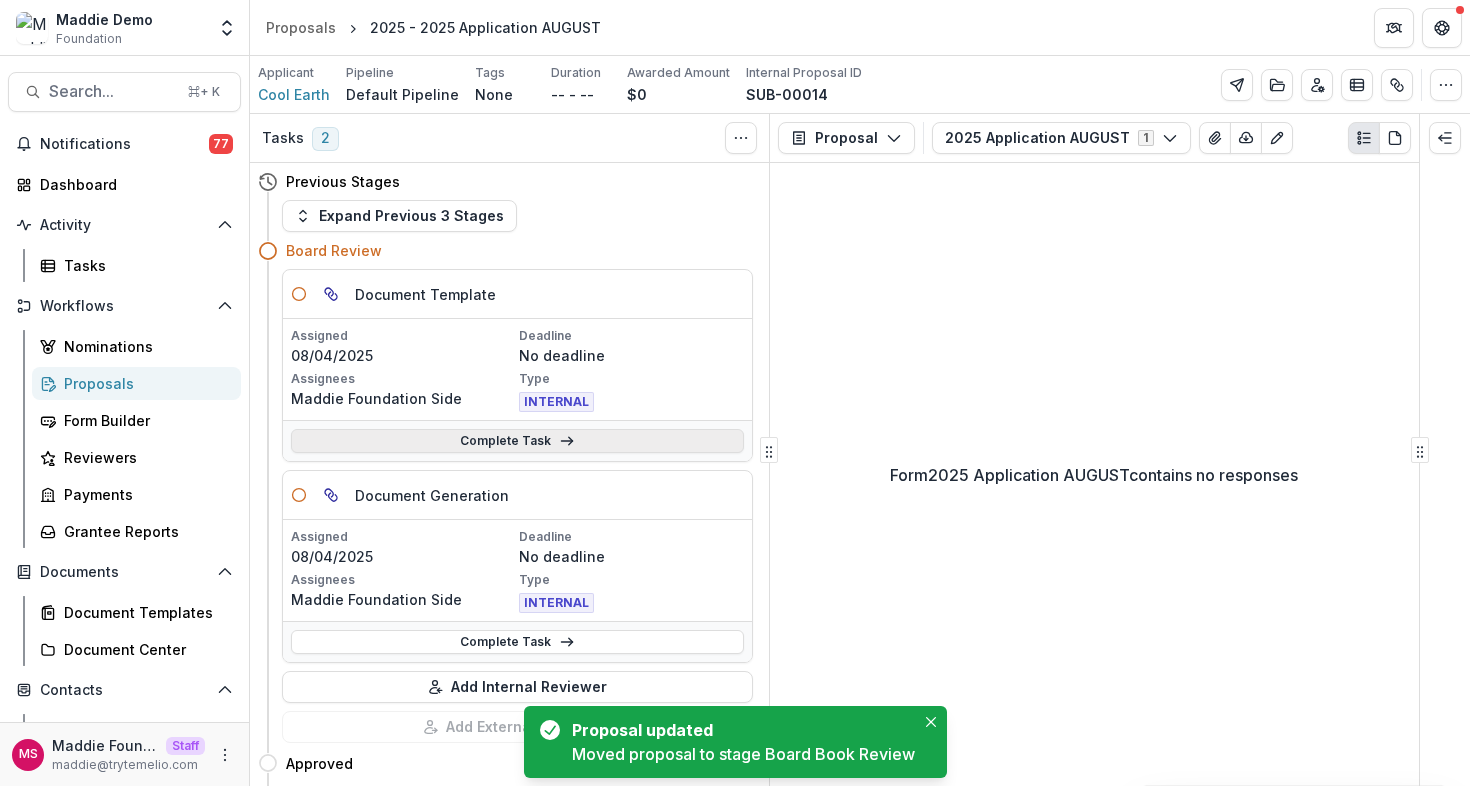 click on "Complete Task" at bounding box center [517, 441] 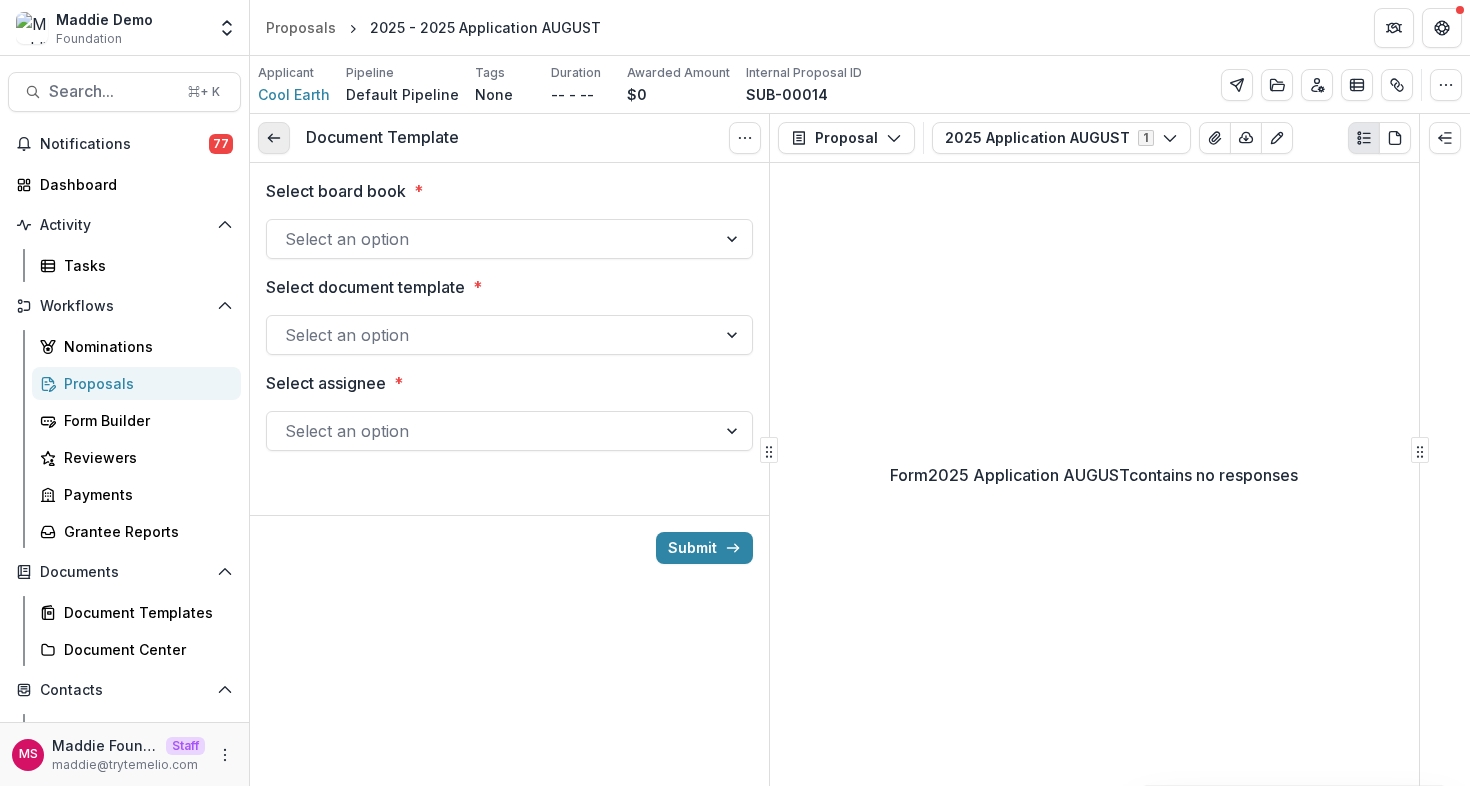 click 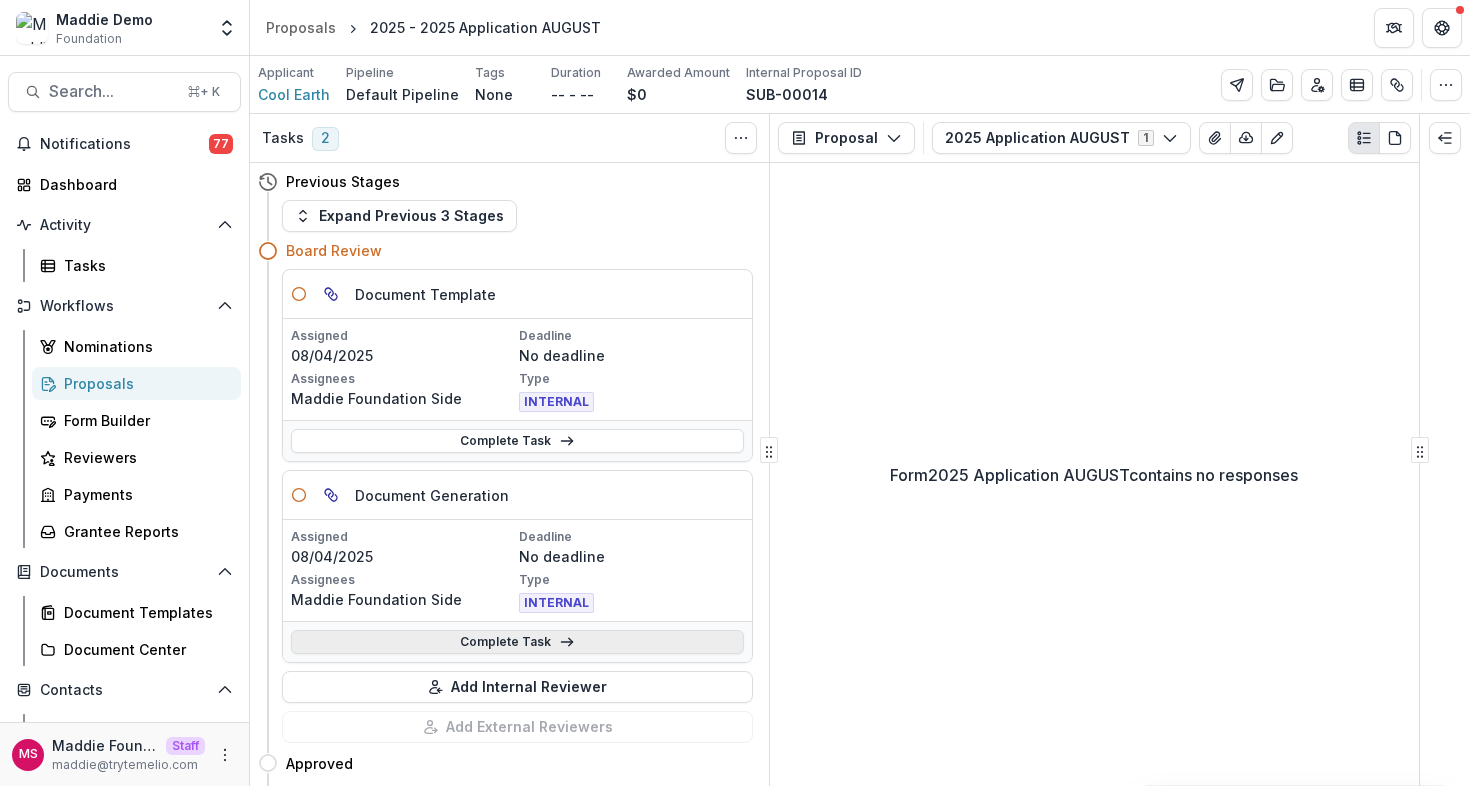 click on "Complete Task" at bounding box center (517, 642) 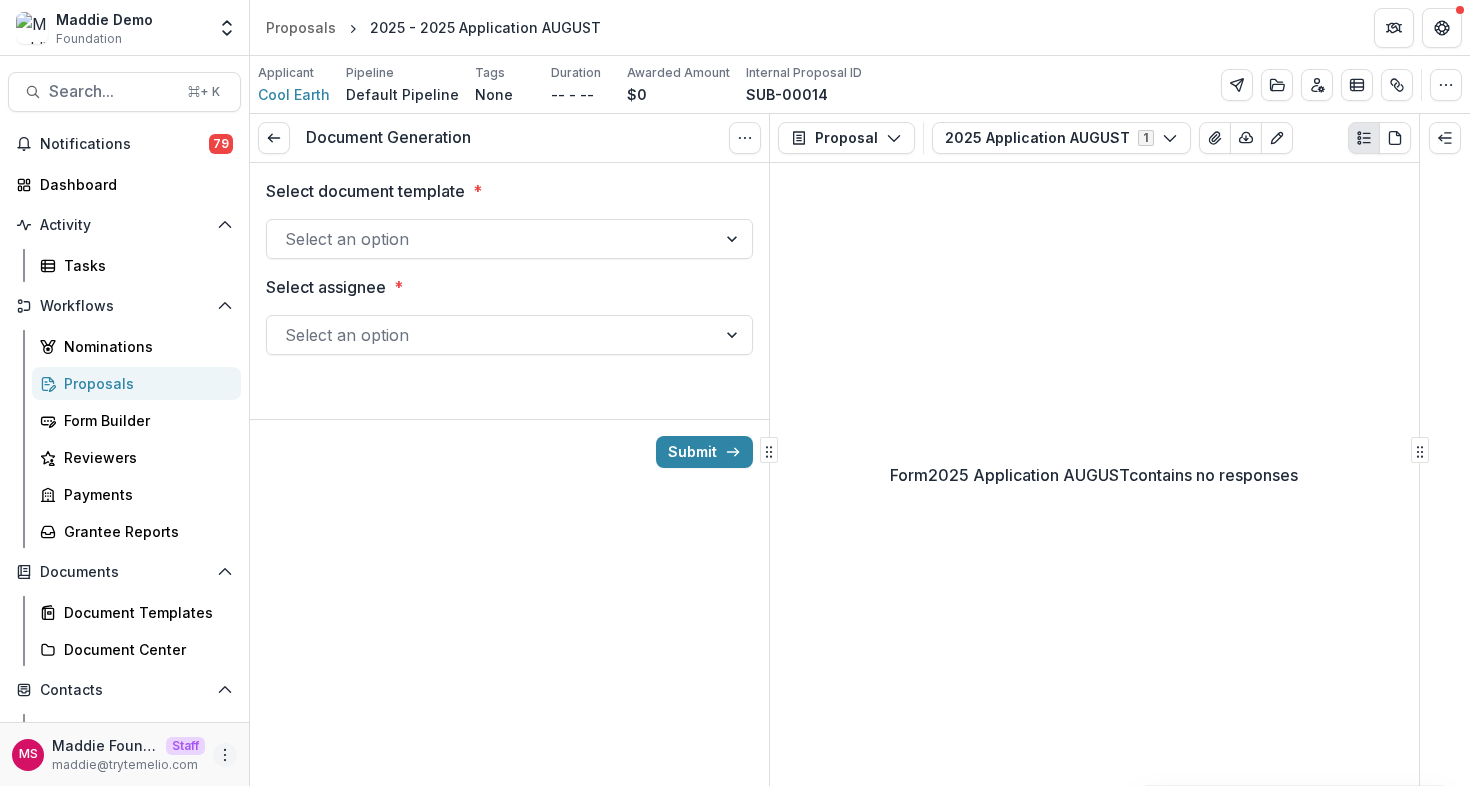 click 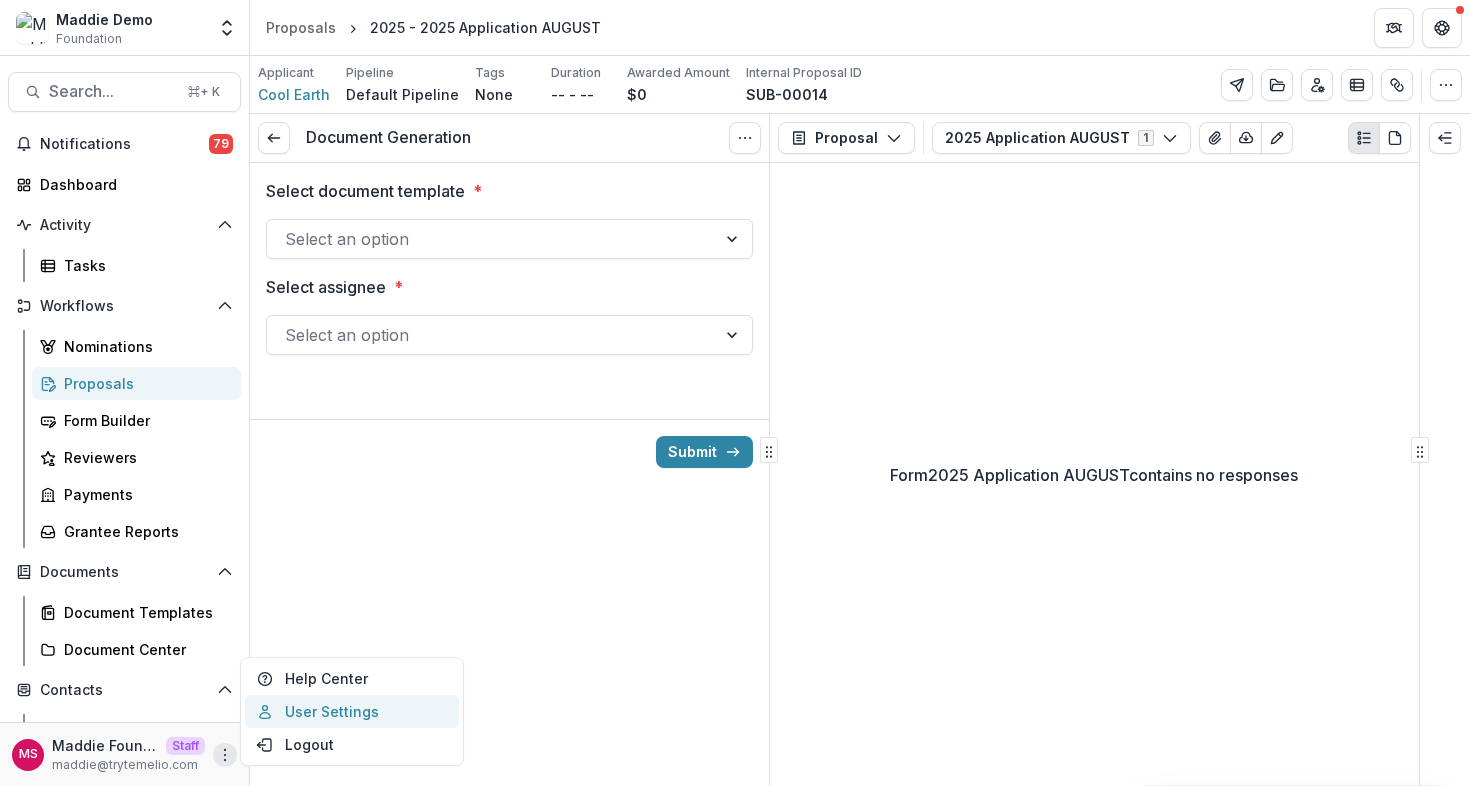 click on "User Settings" at bounding box center [352, 711] 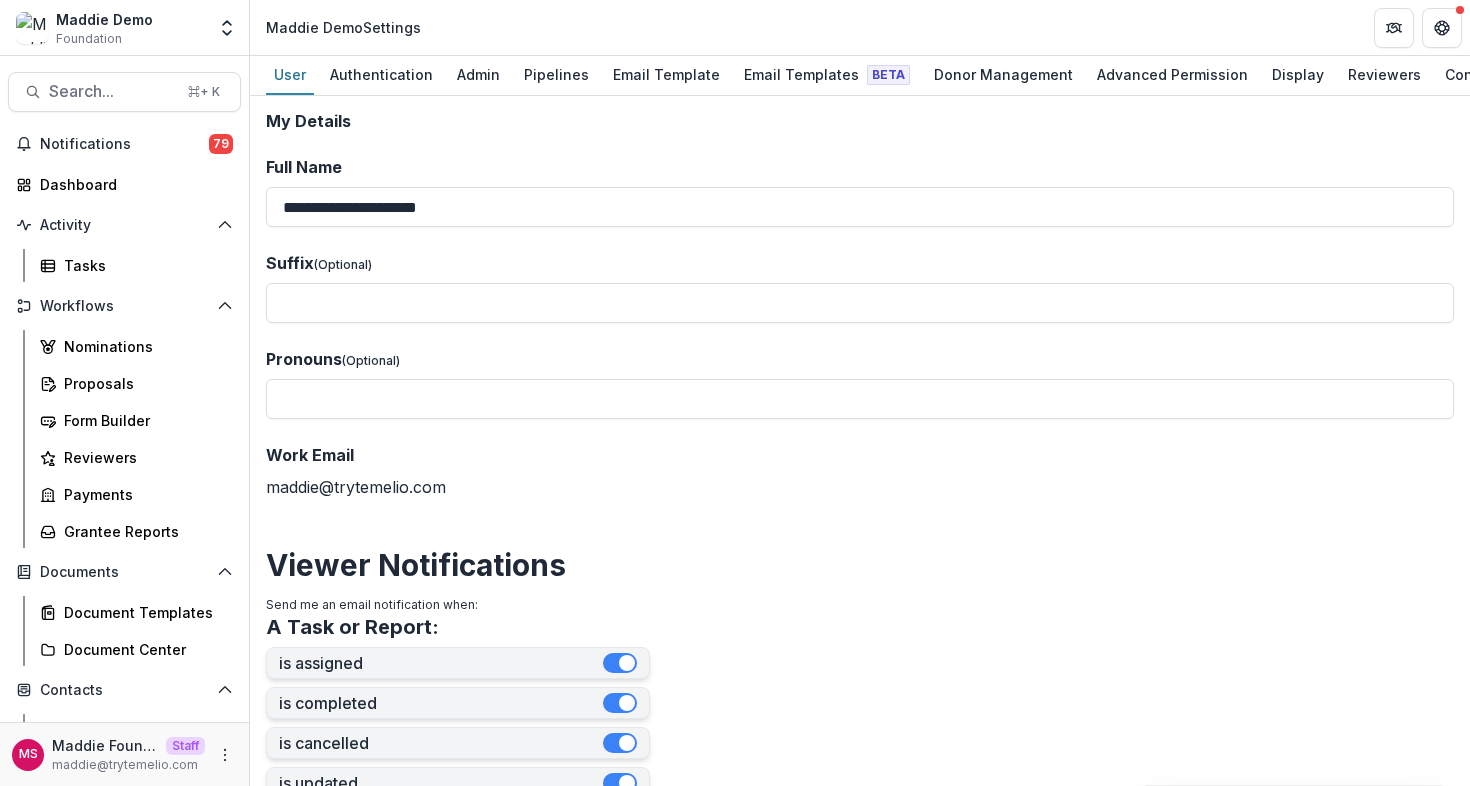 click on "MS Maddie Foundation Side Staff maddie@trytemelio.com" at bounding box center [124, 754] 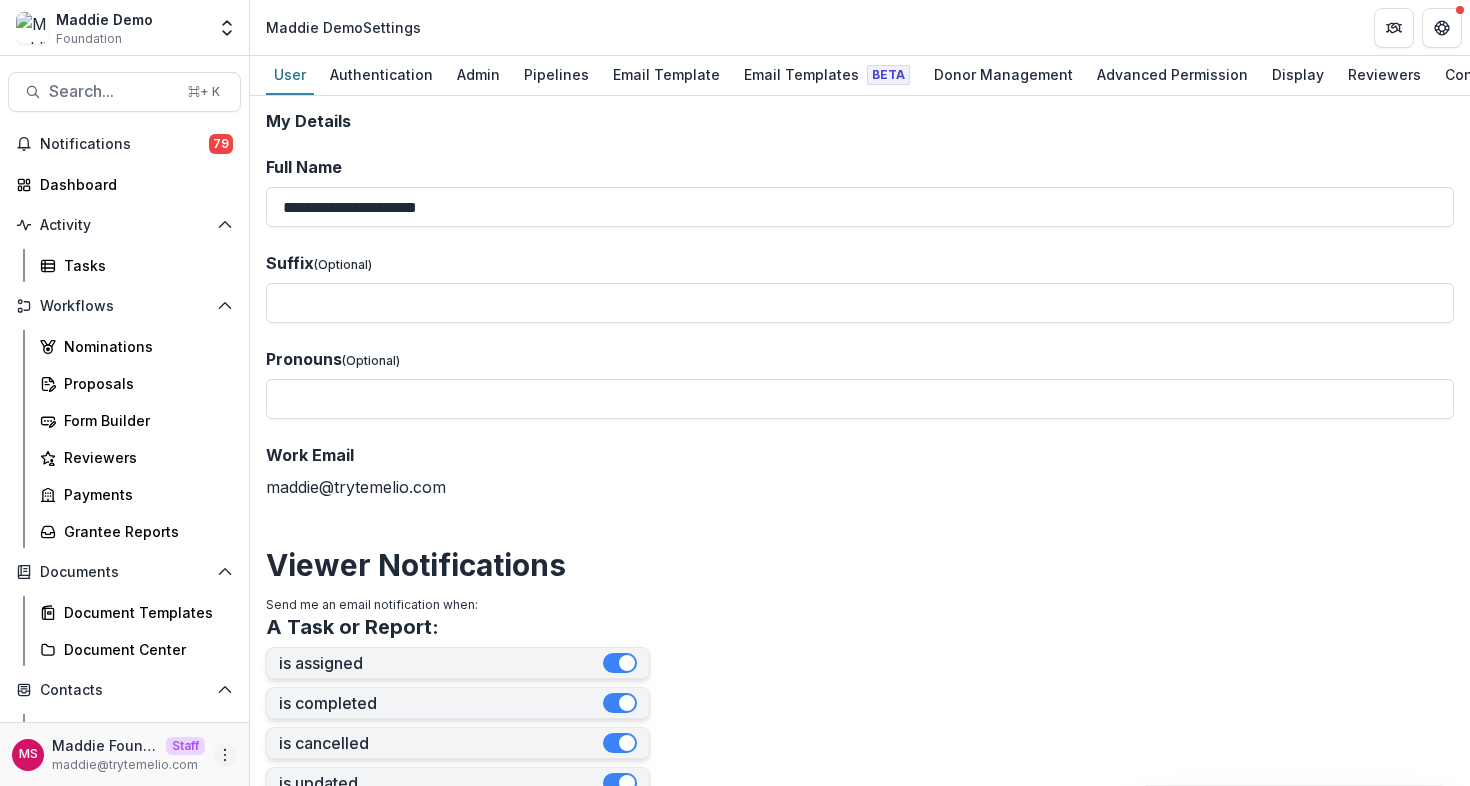 click 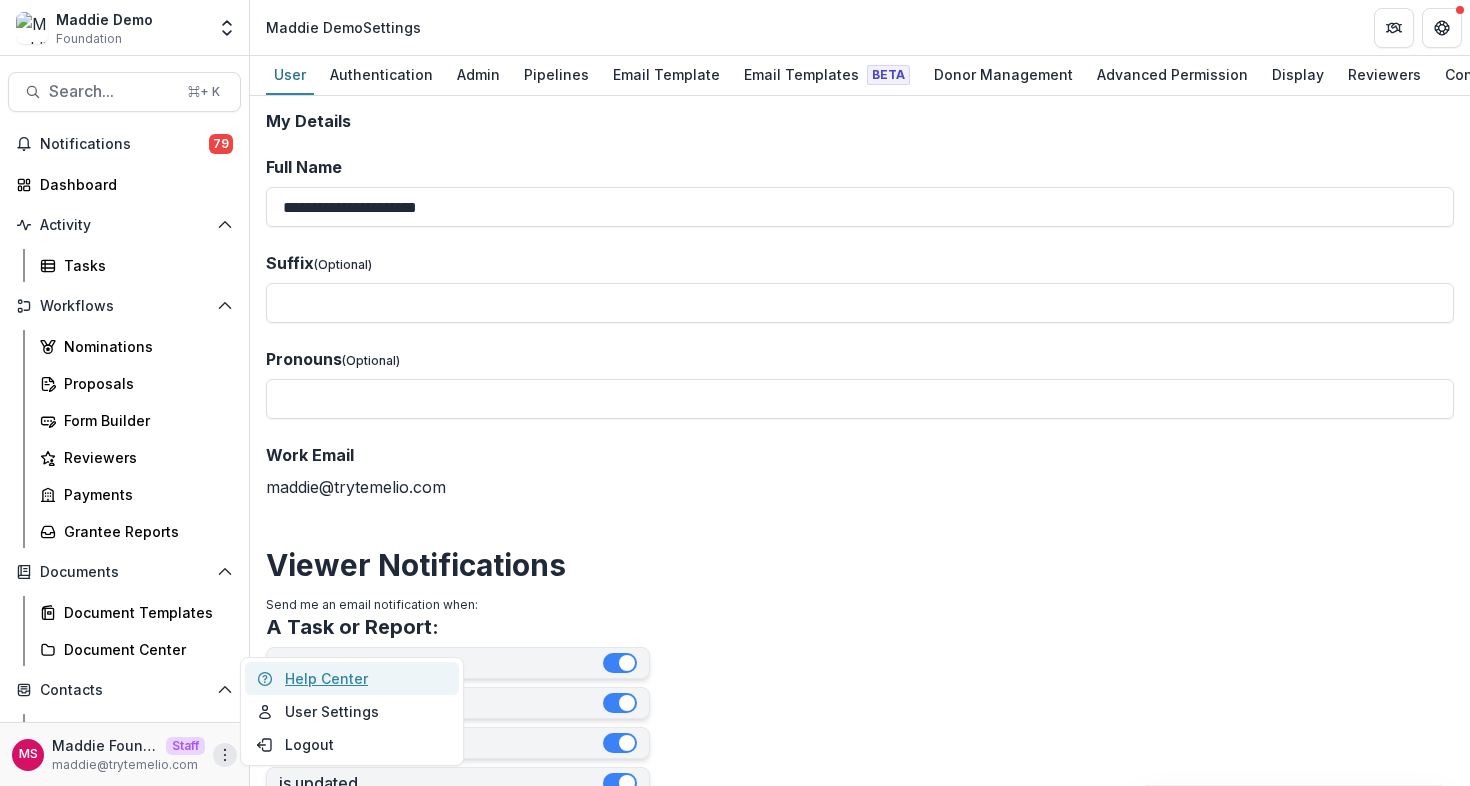 click on "Help Center" at bounding box center [352, 678] 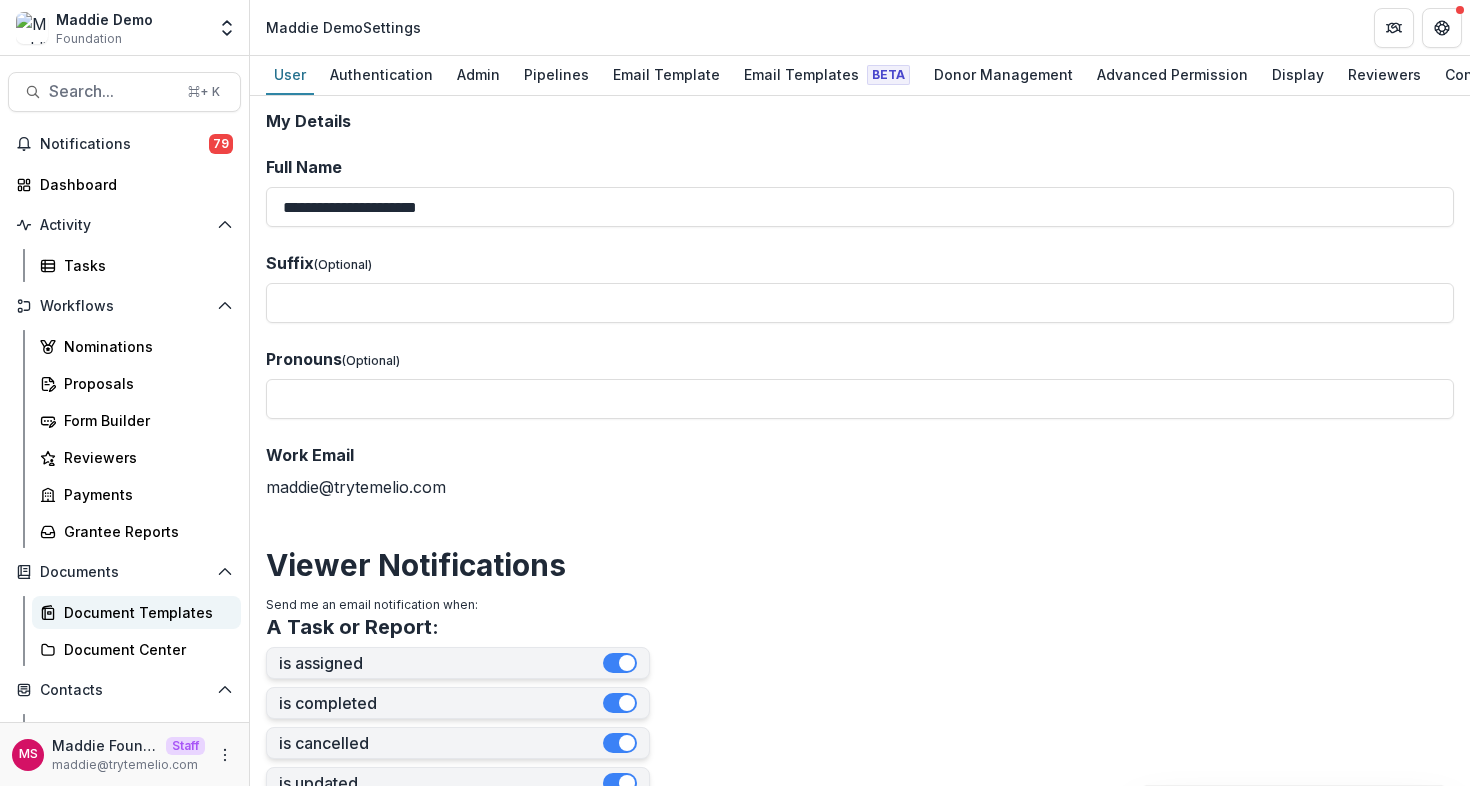 click on "Document Templates" at bounding box center [144, 612] 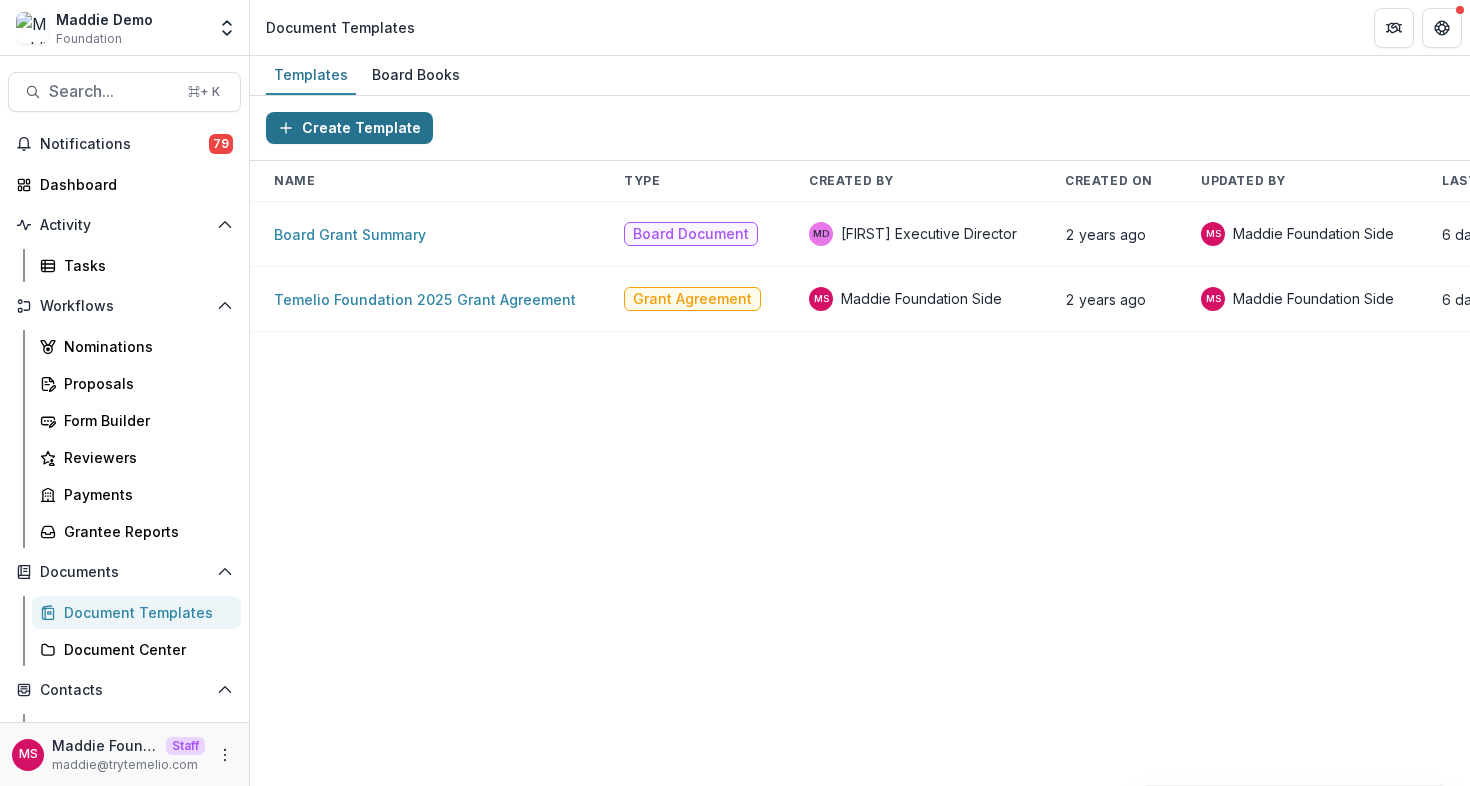 click on "Create Template" at bounding box center [349, 128] 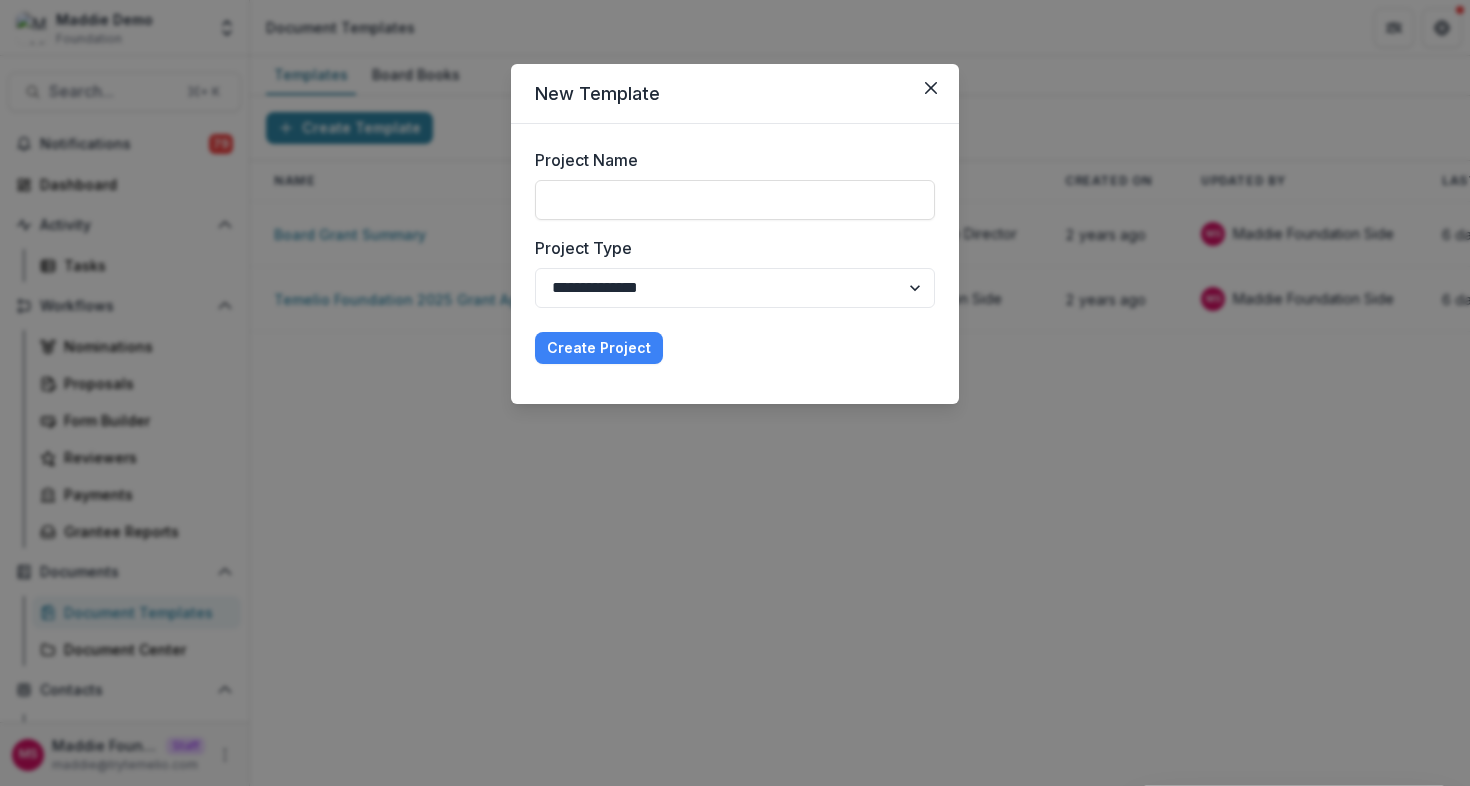 click on "**********" at bounding box center (735, 393) 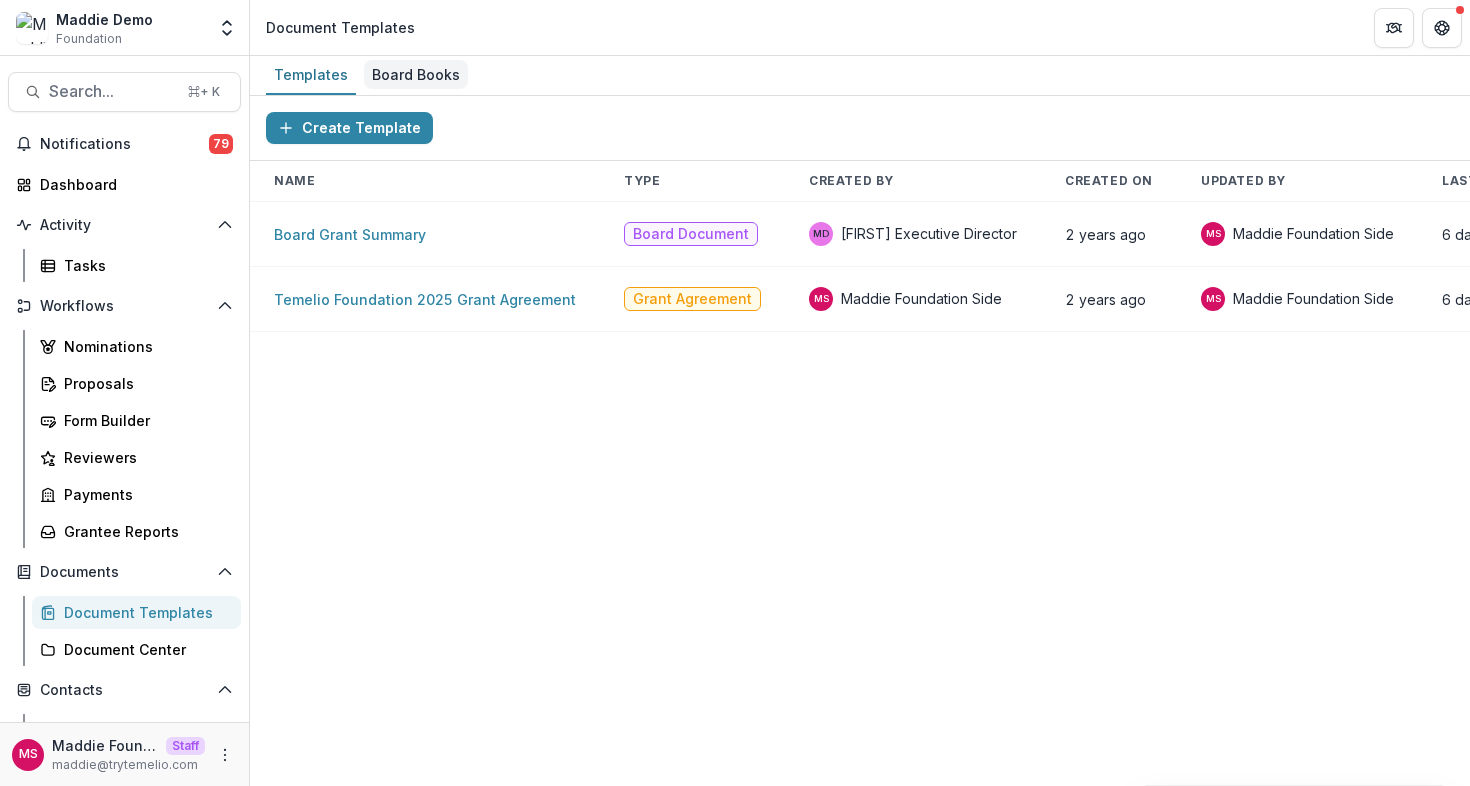 click on "Board Books" at bounding box center [416, 74] 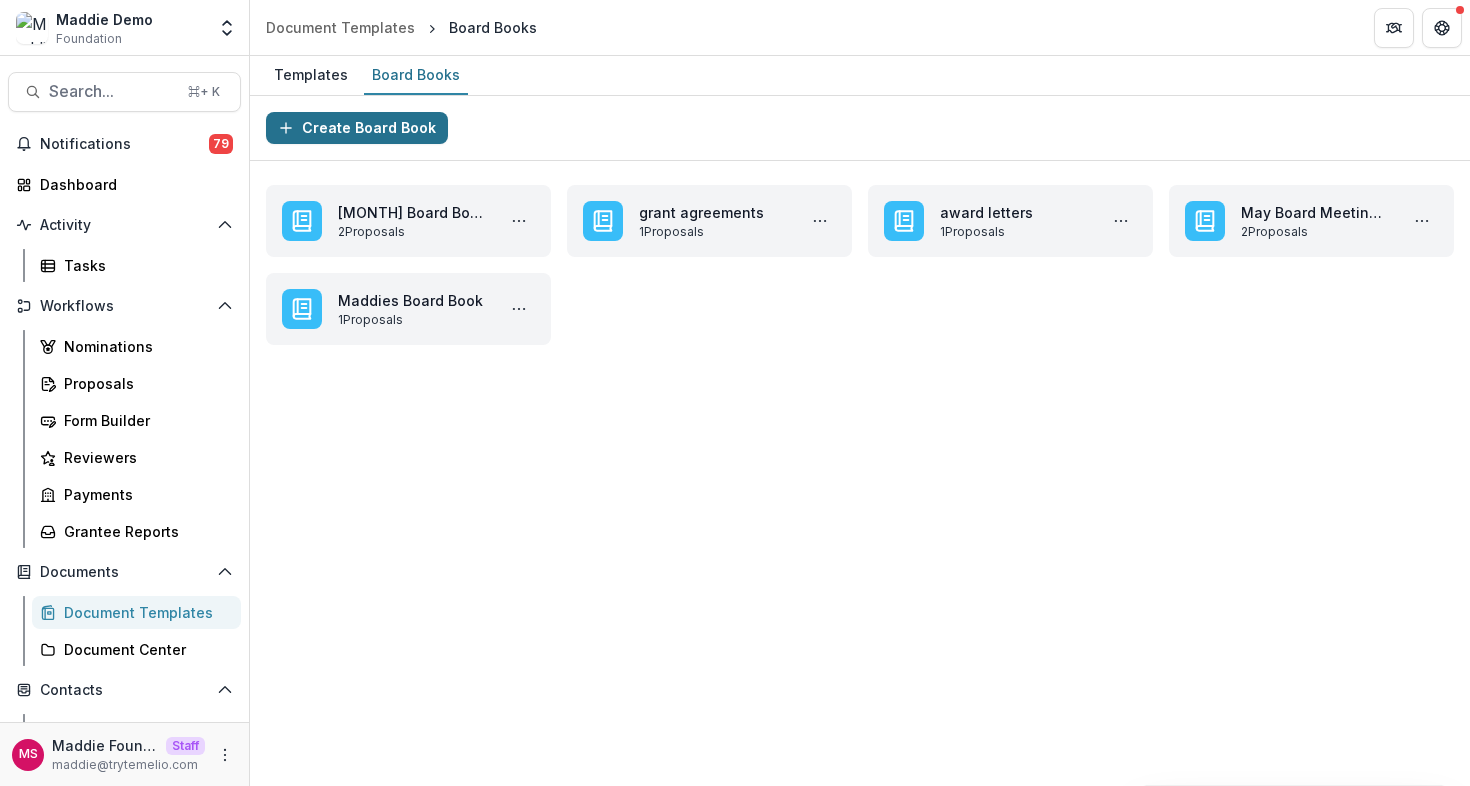 click on "Create Board Book" at bounding box center [357, 128] 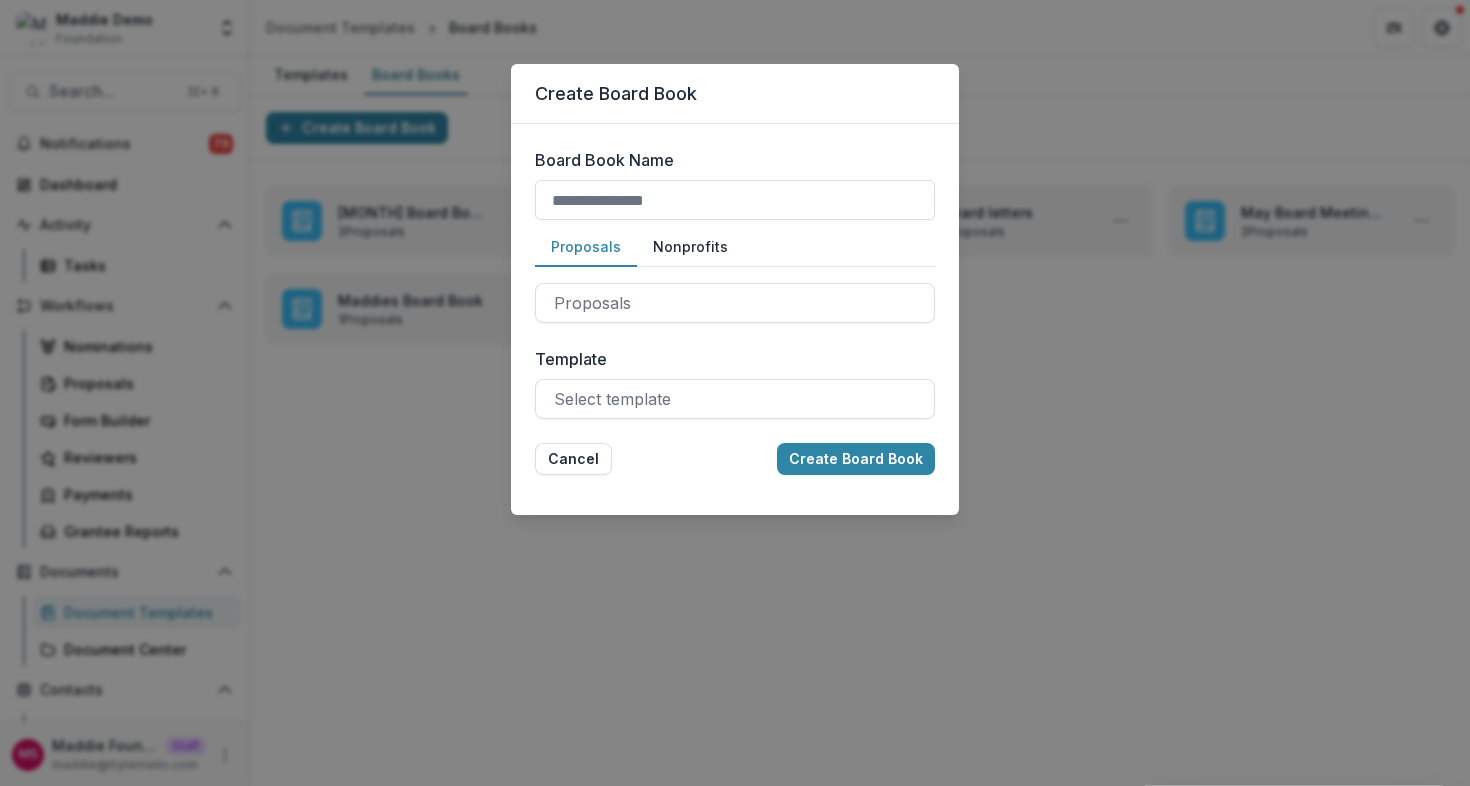 click on "Create Board Book Board Book Name Proposals Nonprofits Proposals Nonprofits Template Select template Cancel Create Board Book" at bounding box center (735, 393) 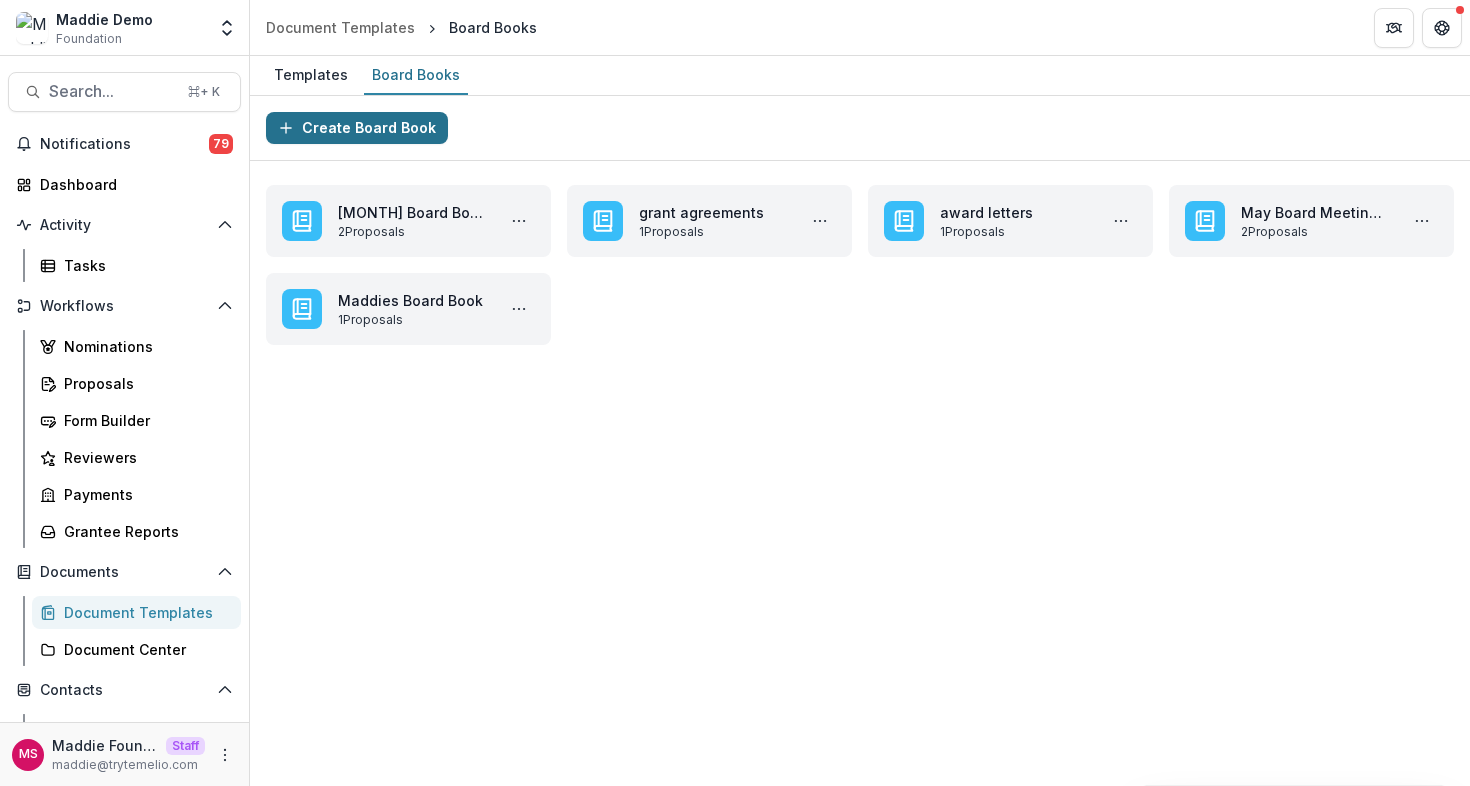 type 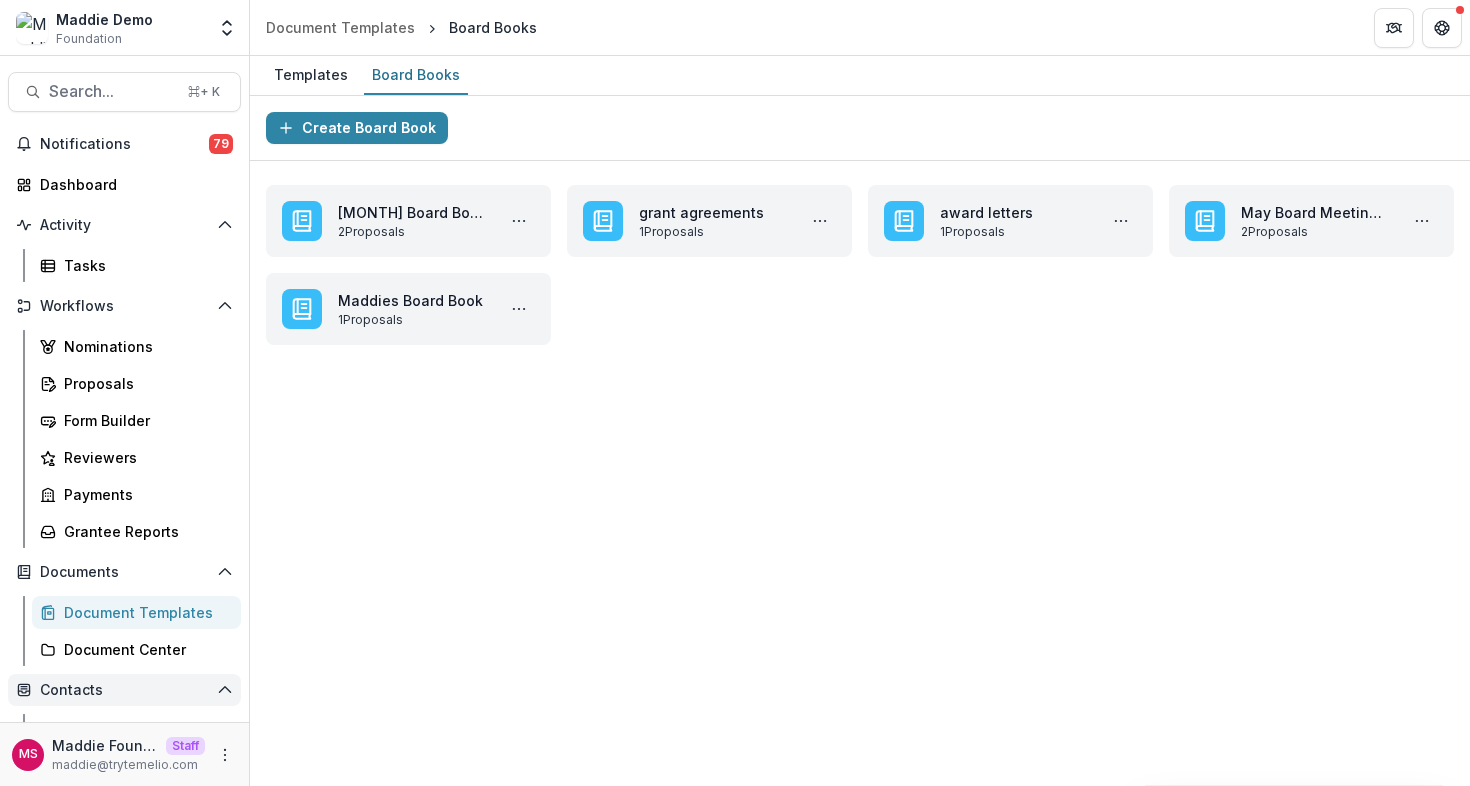 scroll, scrollTop: 252, scrollLeft: 0, axis: vertical 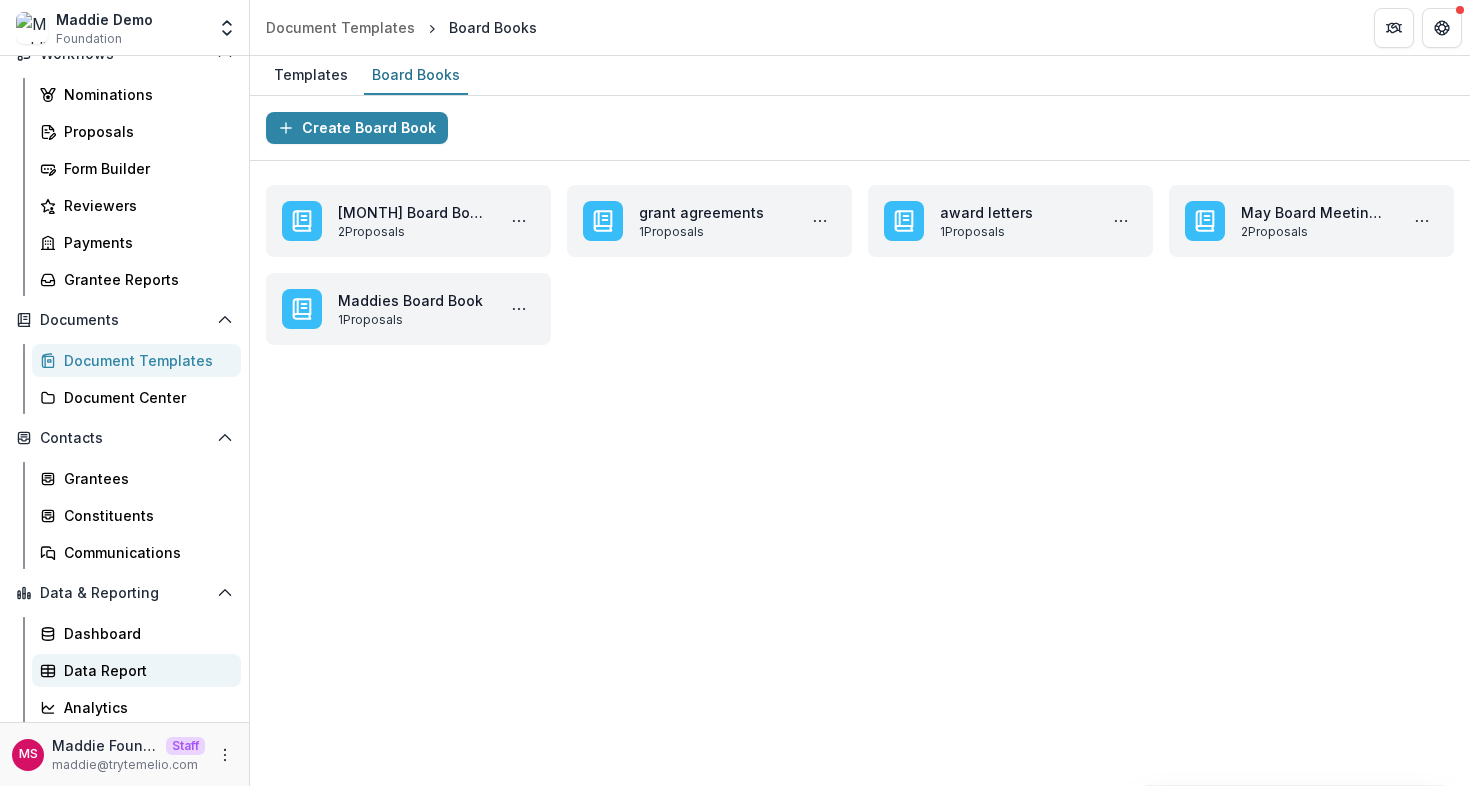 click on "Data Report" at bounding box center [136, 670] 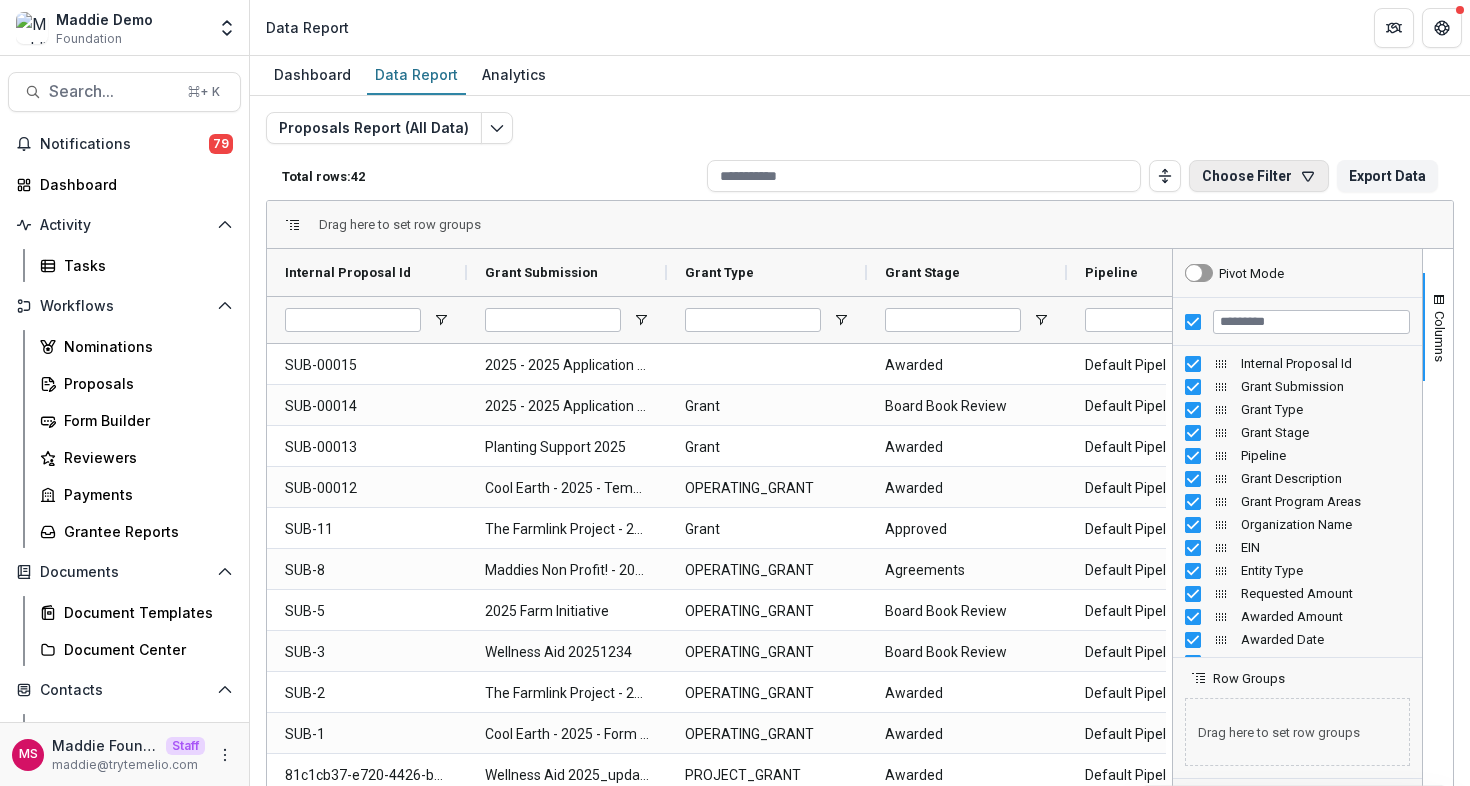 click on "Choose Filter" at bounding box center (1259, 176) 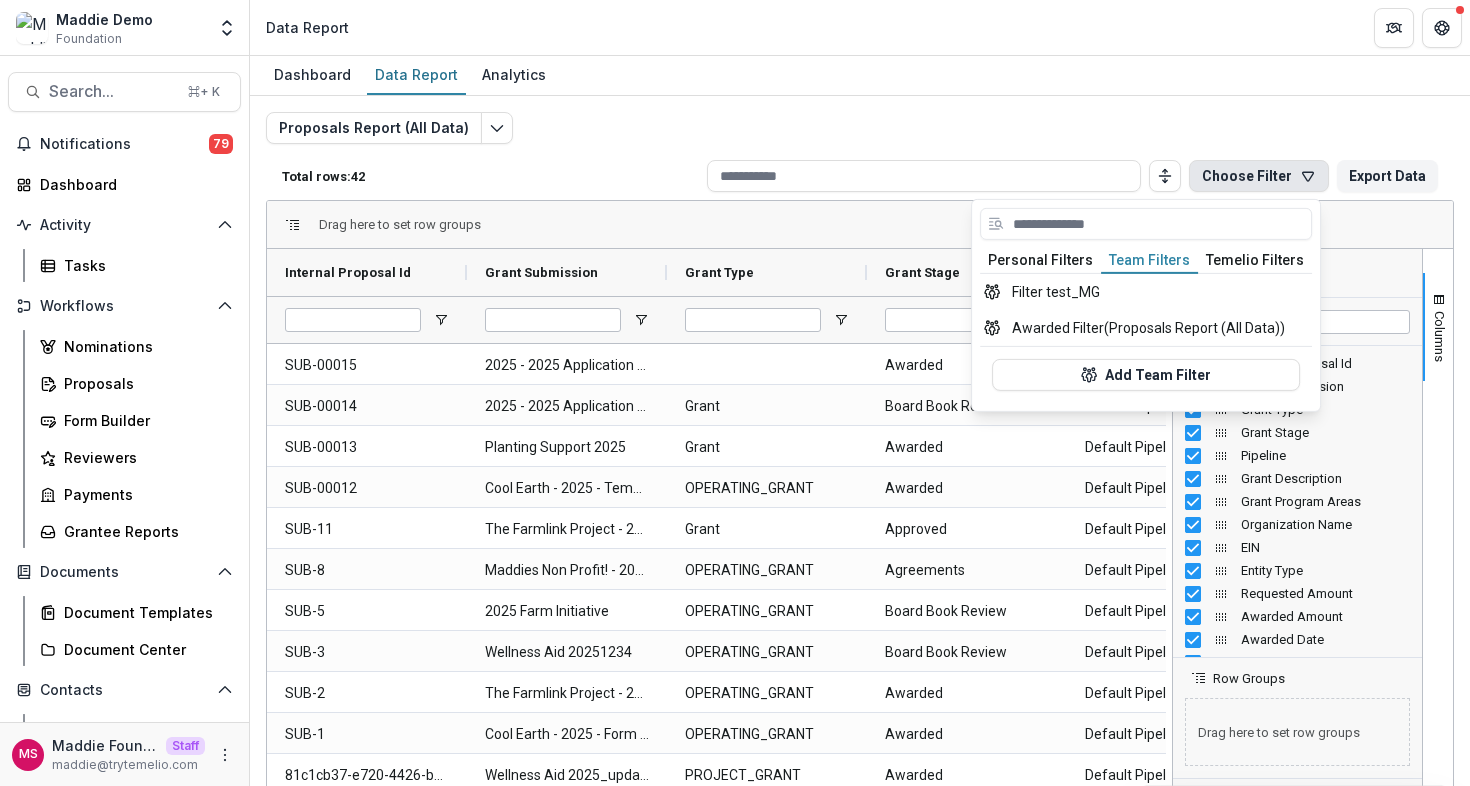 click on "Team Filters" at bounding box center [1149, 261] 